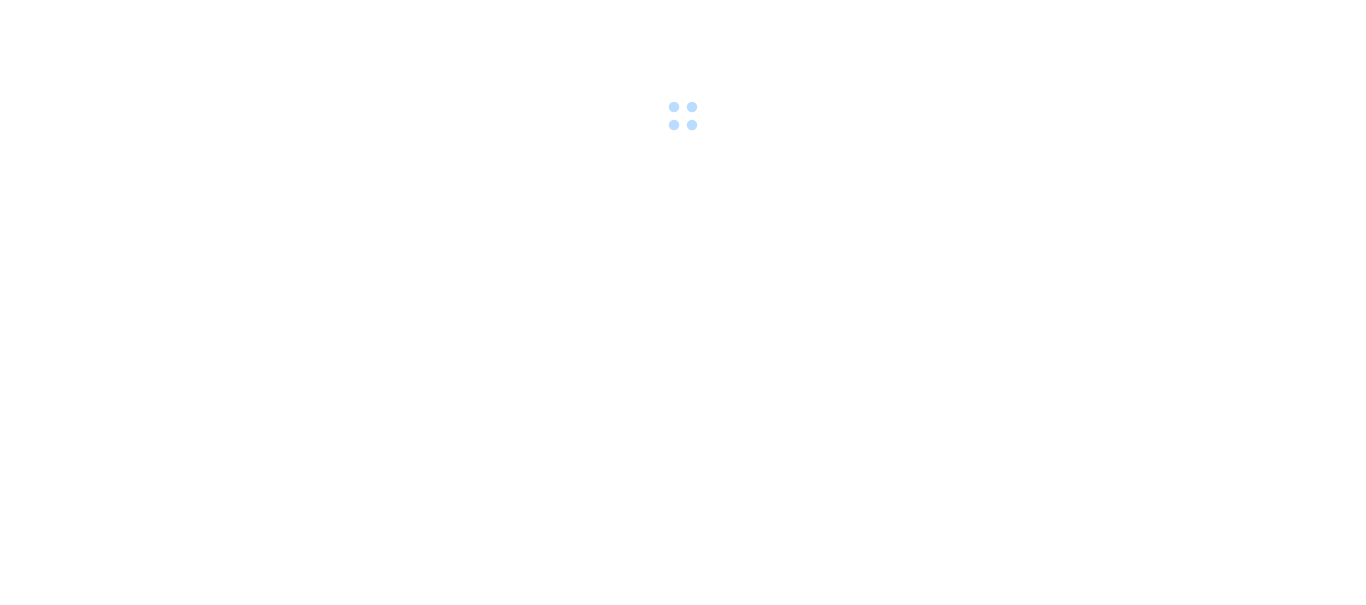 scroll, scrollTop: 0, scrollLeft: 0, axis: both 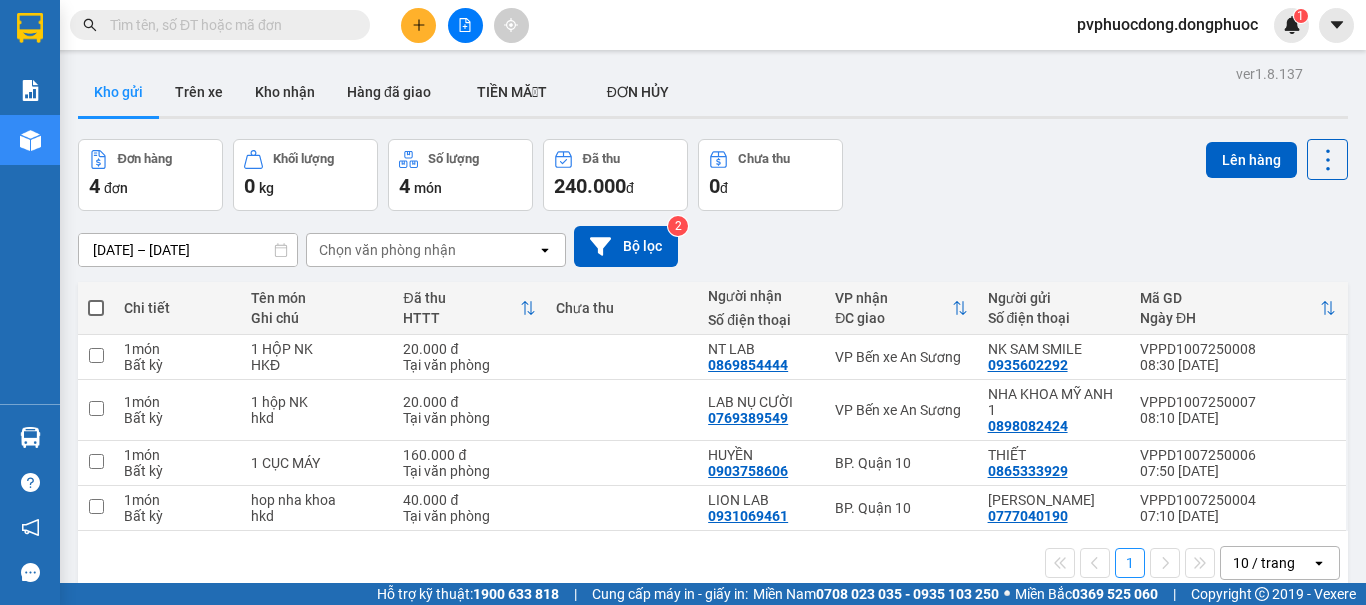 click on "Đơn hàng 4 đơn Khối lượng 0 kg Số lượng 4 món Đã thu 240.000  đ Chưa thu 0  đ Lên hàng" at bounding box center (713, 175) 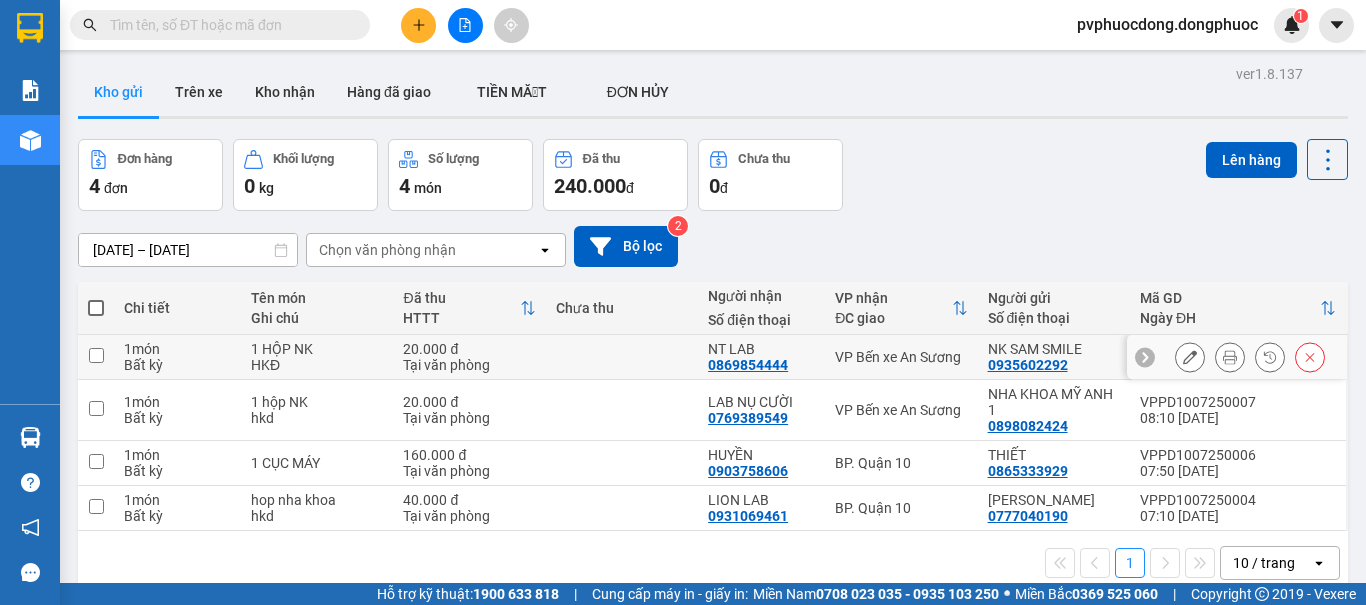 click on "VP Bến xe An Sương" at bounding box center (901, 357) 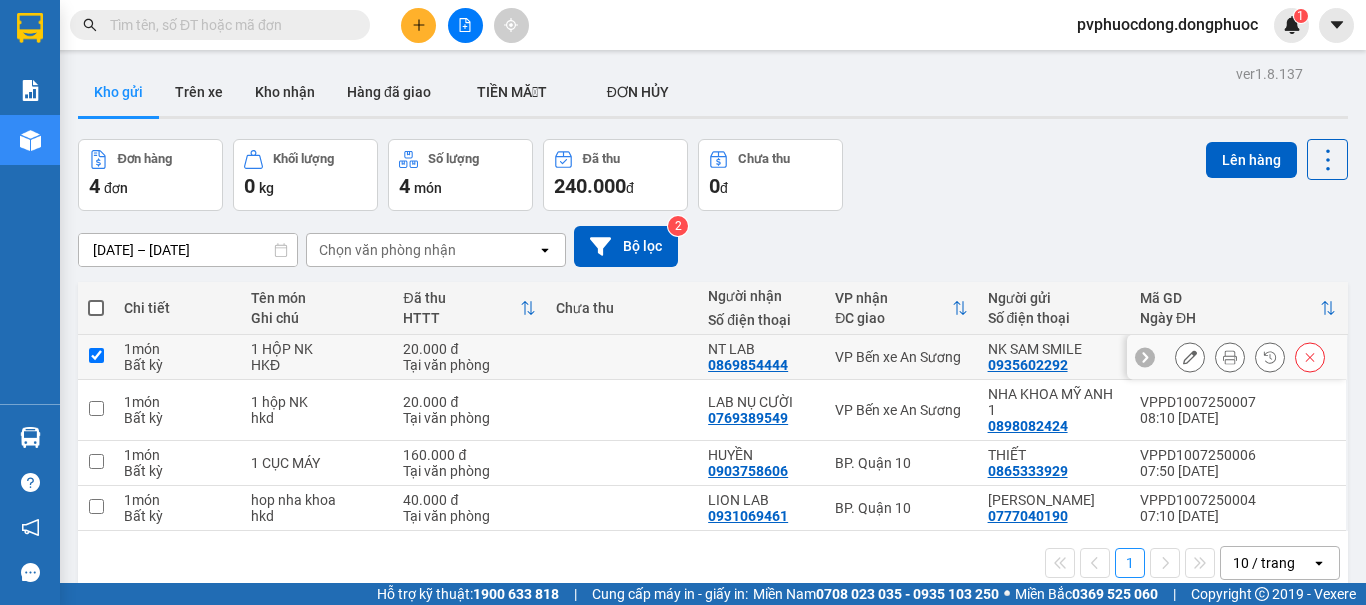 checkbox on "true" 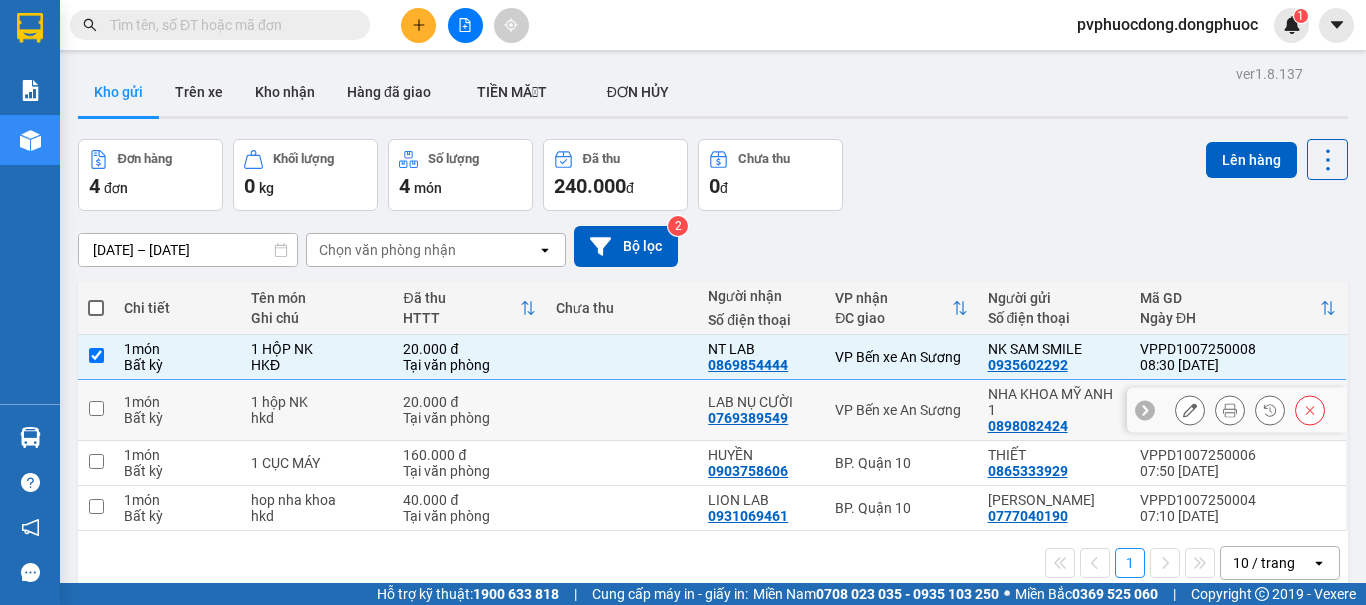 click on "VP Bến xe An Sương" at bounding box center [901, 410] 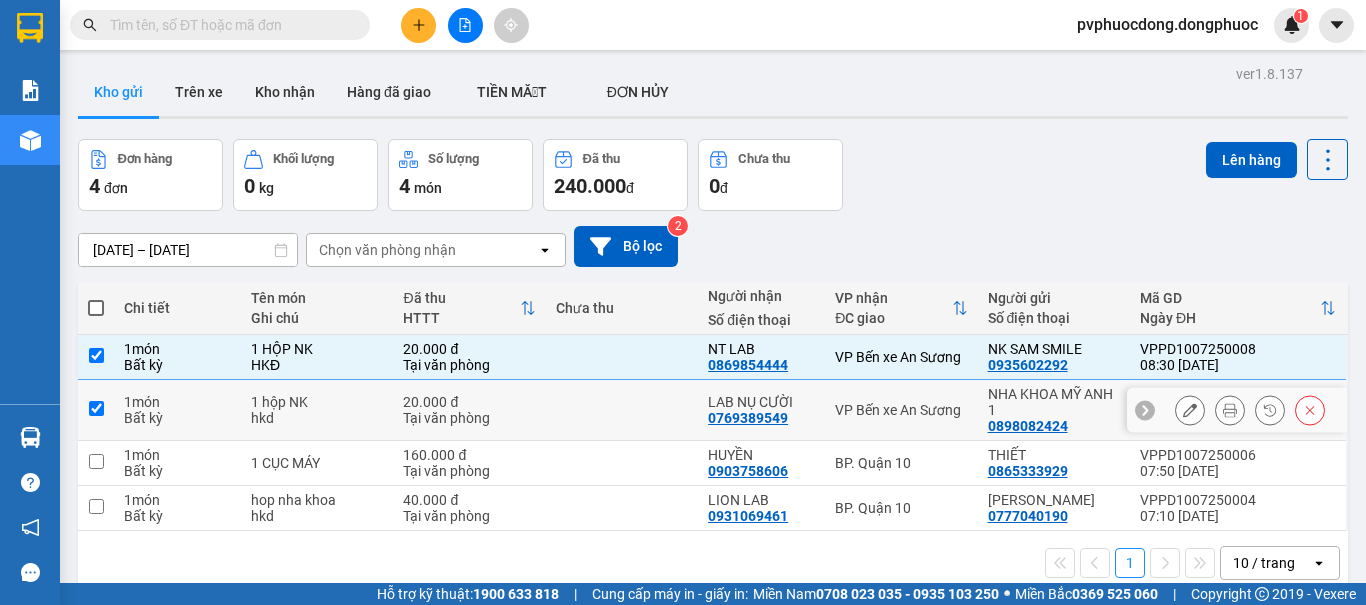 checkbox on "true" 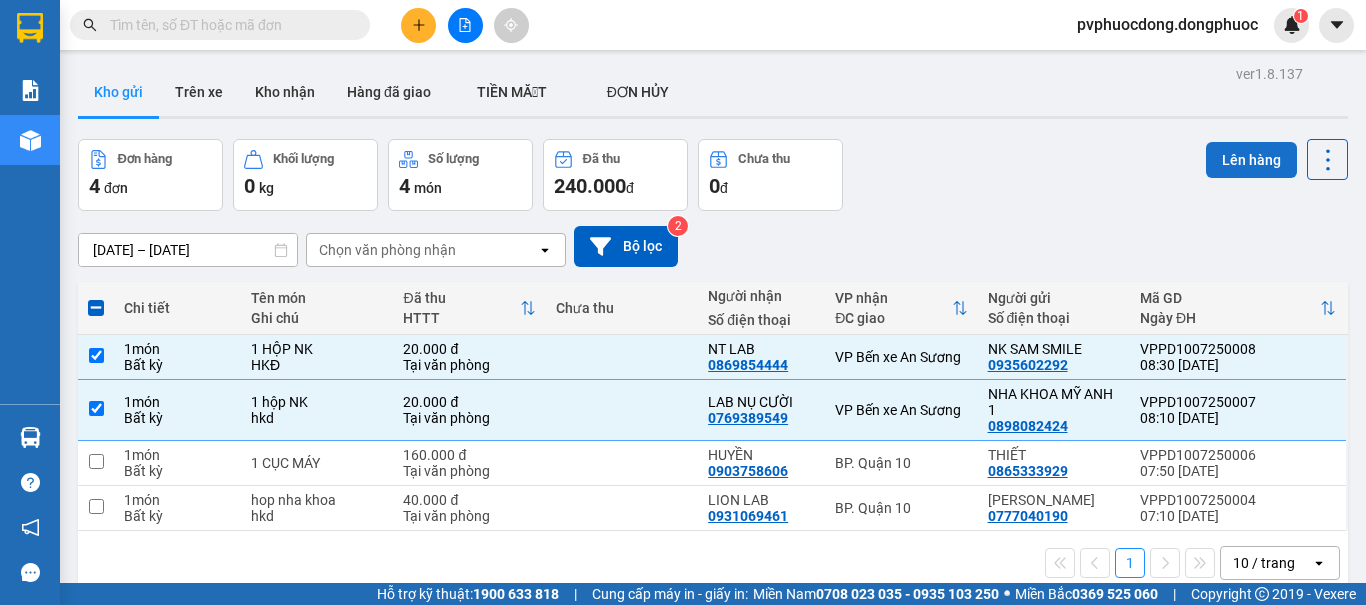 click on "Lên hàng" at bounding box center (1251, 160) 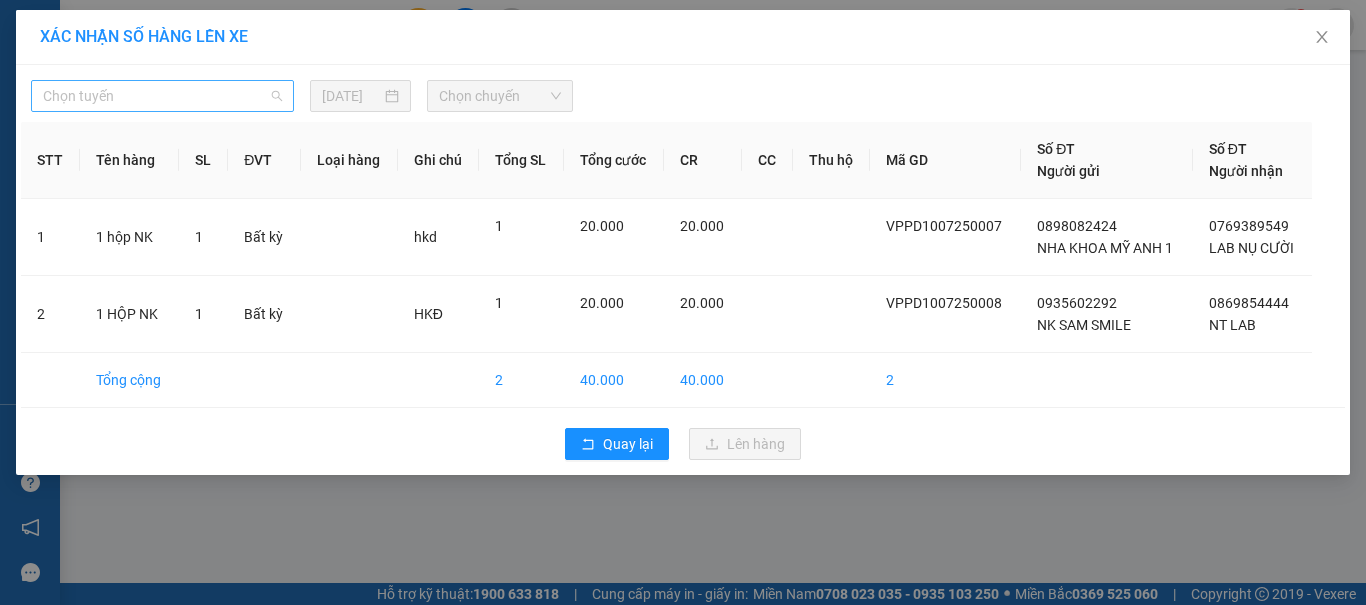 click on "Chọn tuyến" at bounding box center [162, 96] 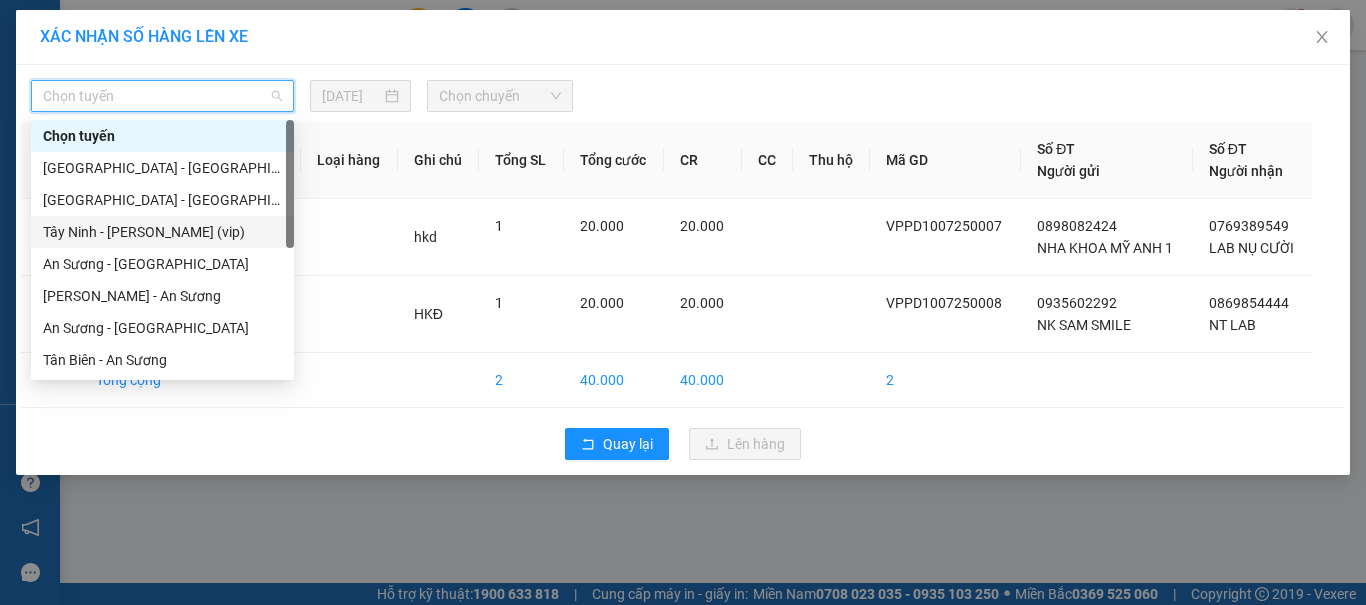 scroll, scrollTop: 280, scrollLeft: 0, axis: vertical 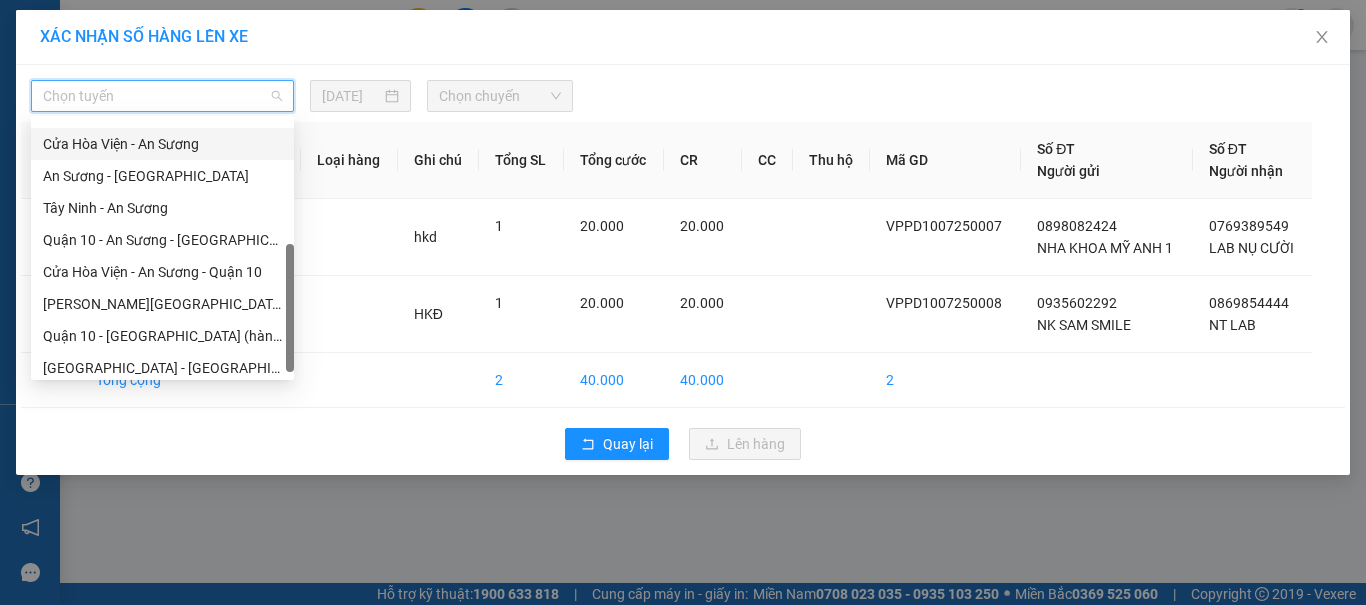 click on "Cửa Hòa Viện - An Sương" at bounding box center (162, 144) 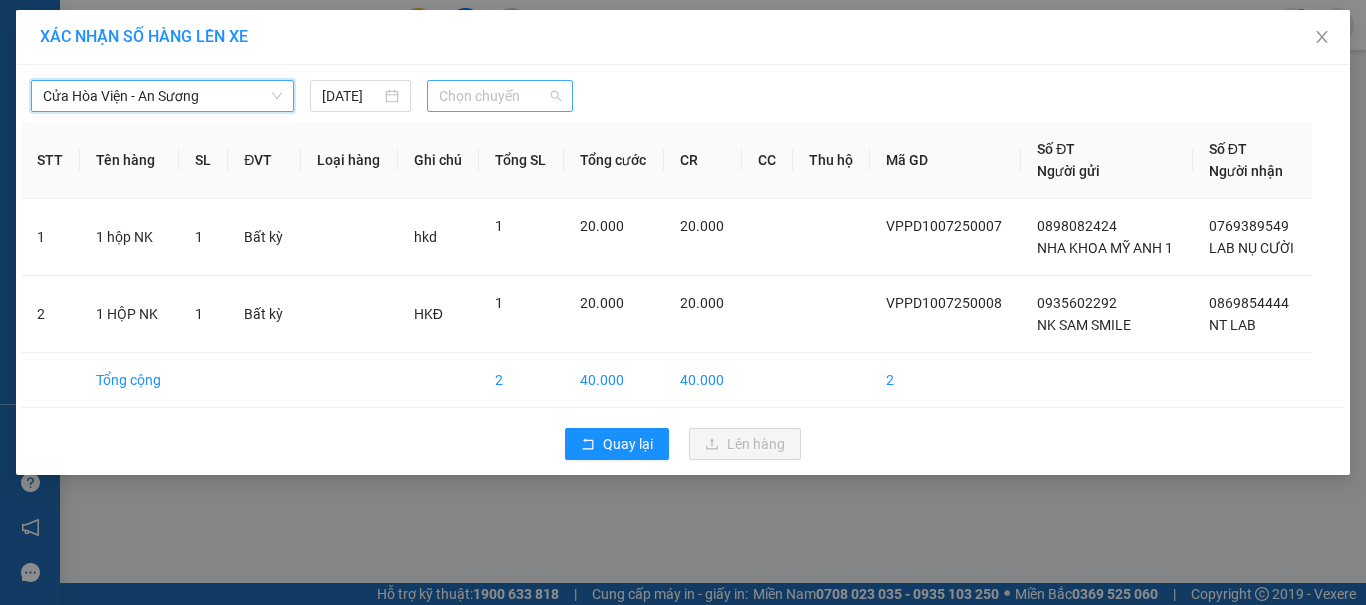 click on "Chọn chuyến" at bounding box center [500, 96] 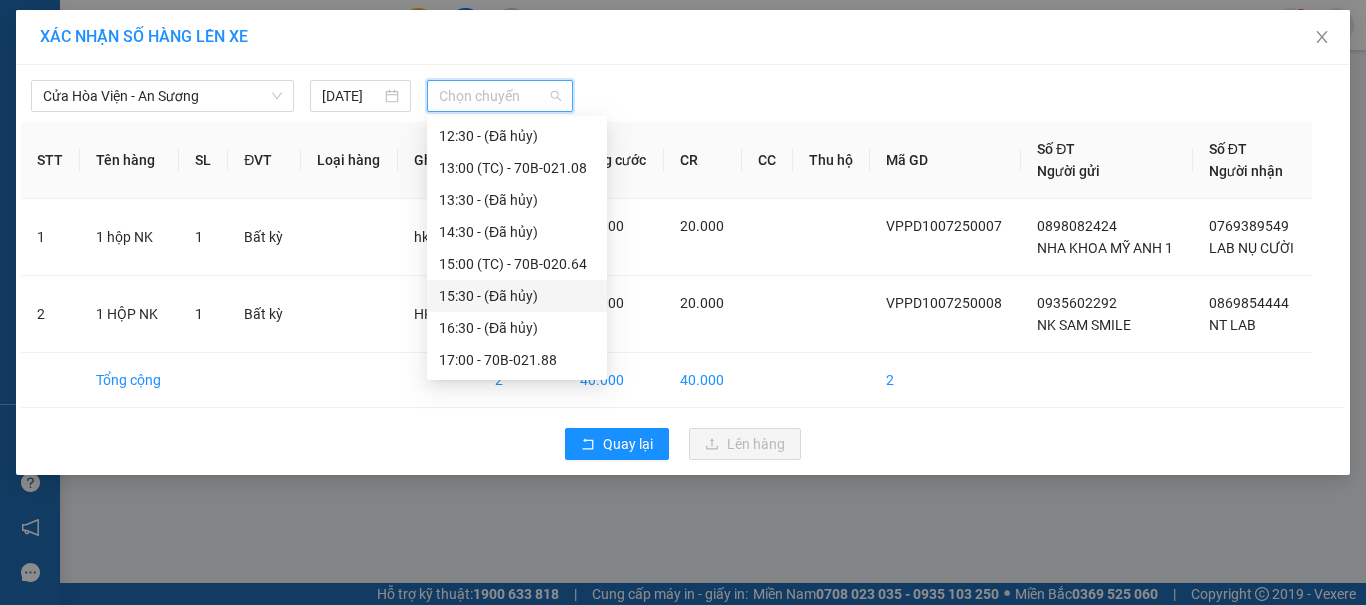 scroll, scrollTop: 148, scrollLeft: 0, axis: vertical 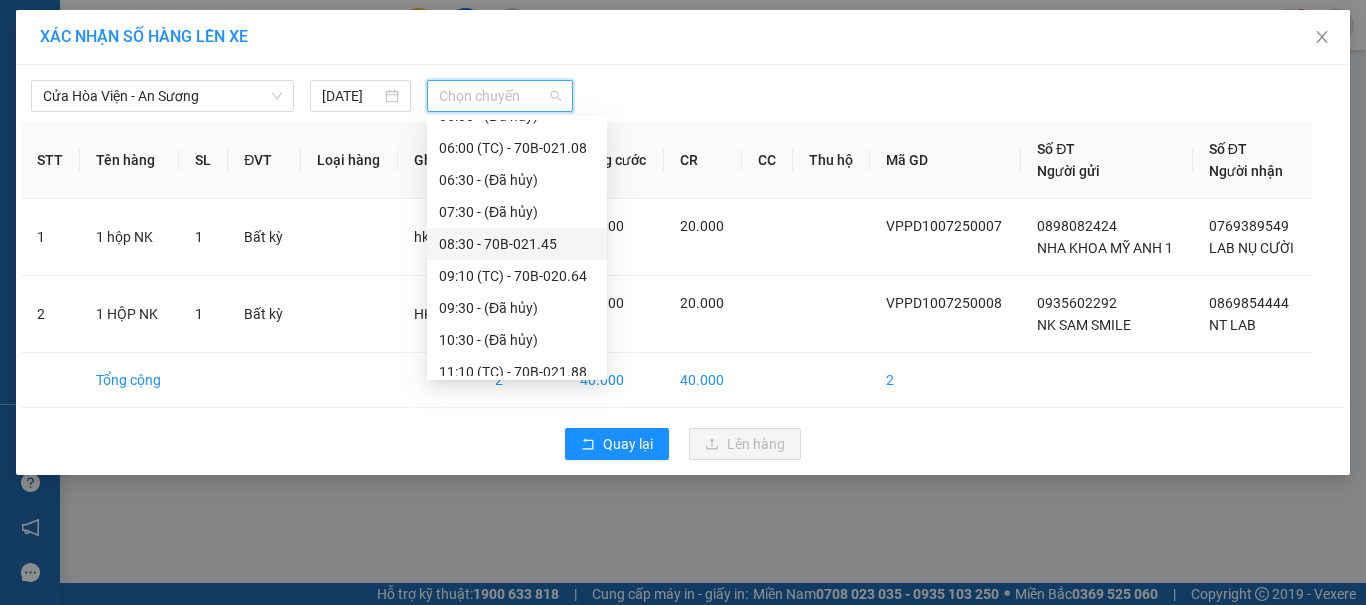 click on "08:30     - 70B-021.45" at bounding box center [517, 244] 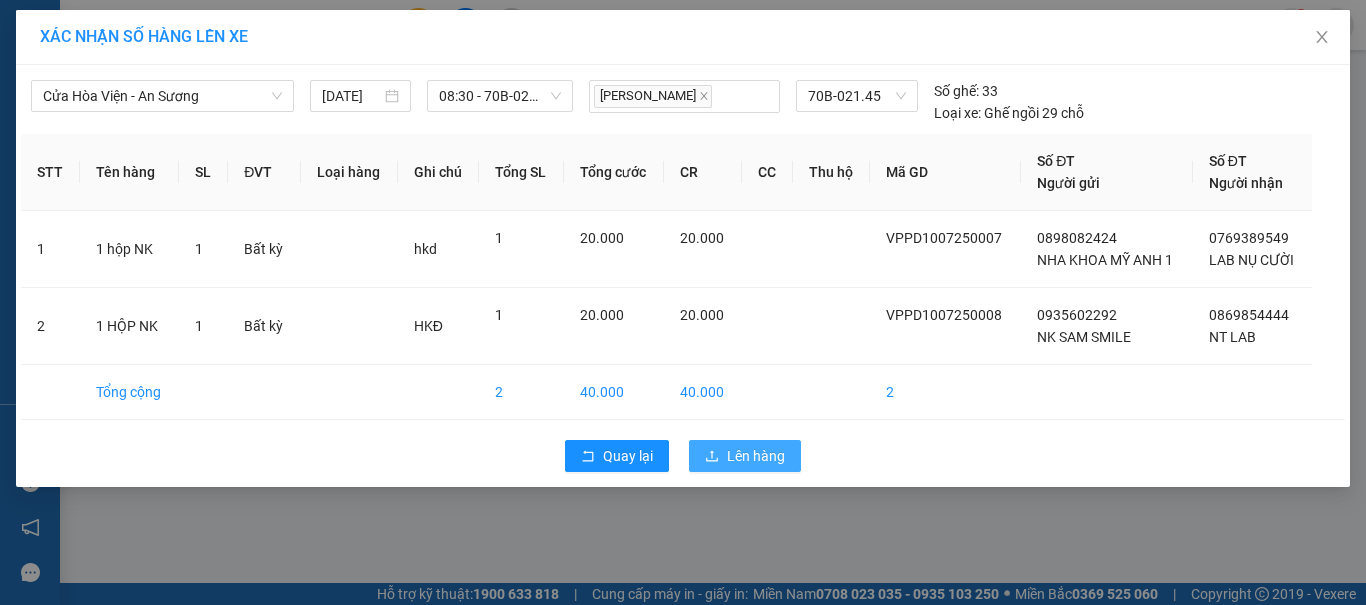 click on "Lên hàng" at bounding box center [756, 456] 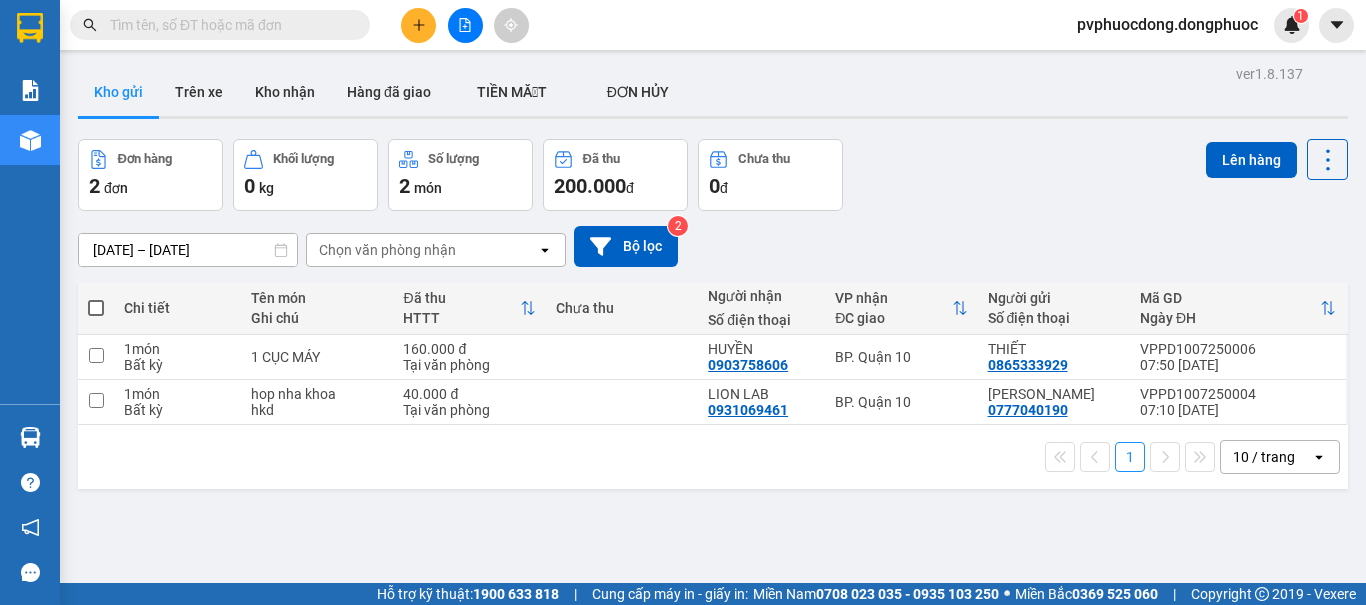 click at bounding box center (220, 25) 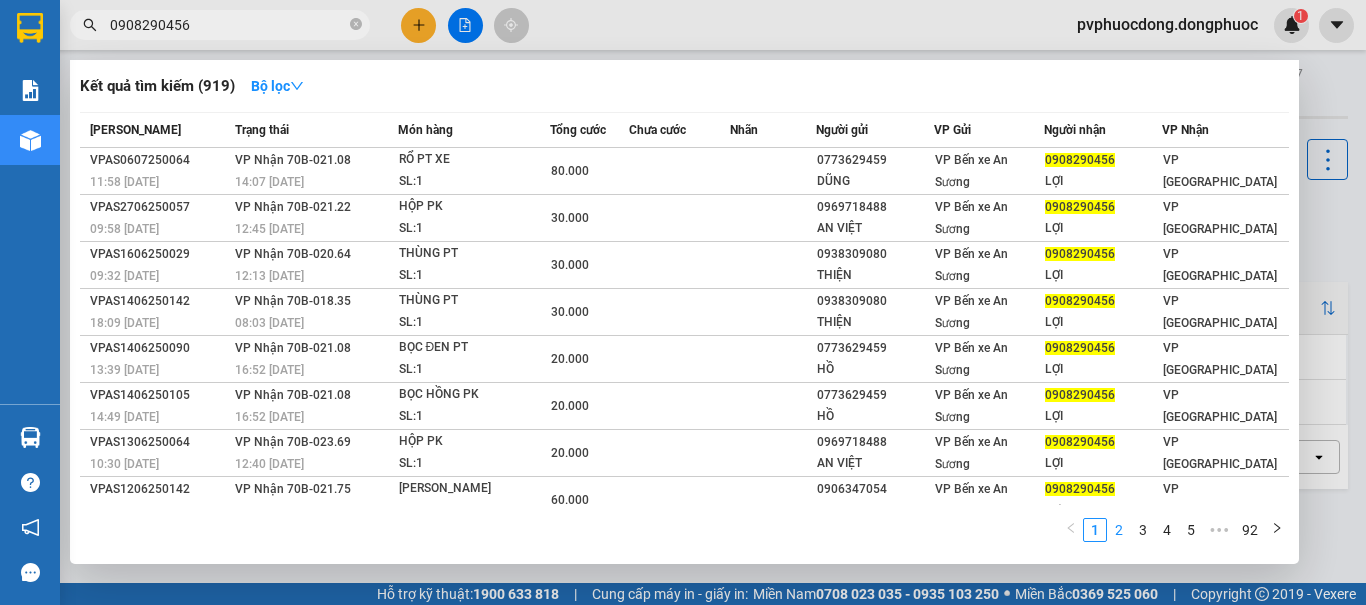 click on "2" at bounding box center [1119, 530] 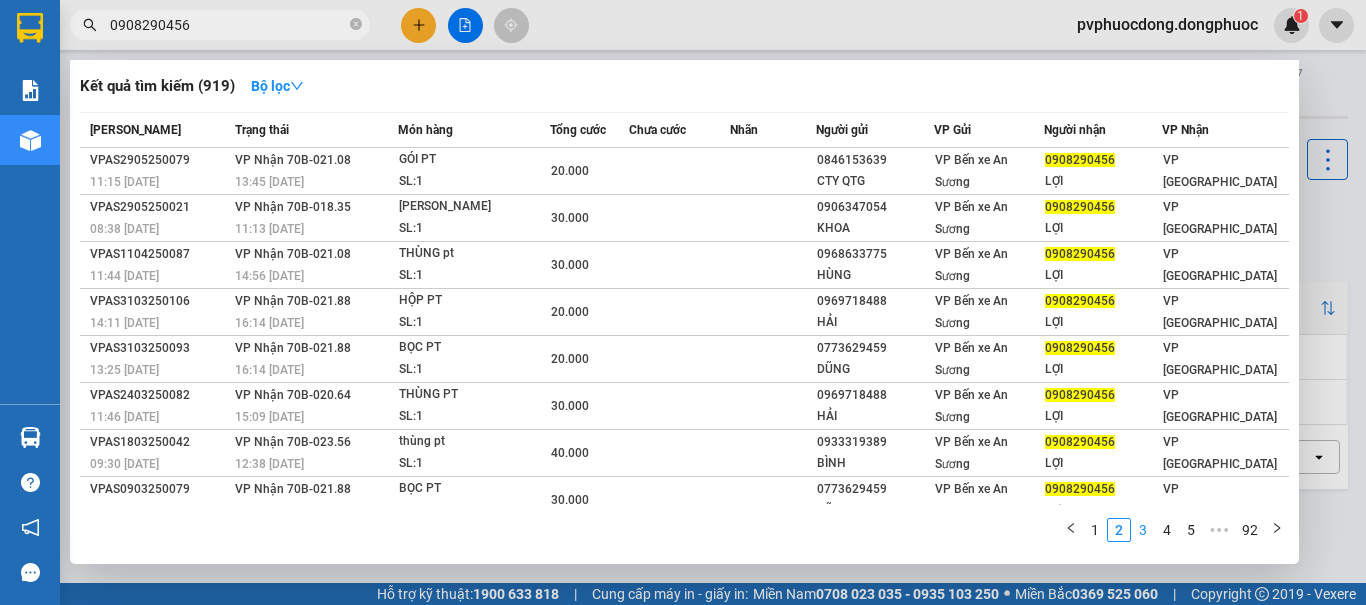 click on "3" at bounding box center [1143, 530] 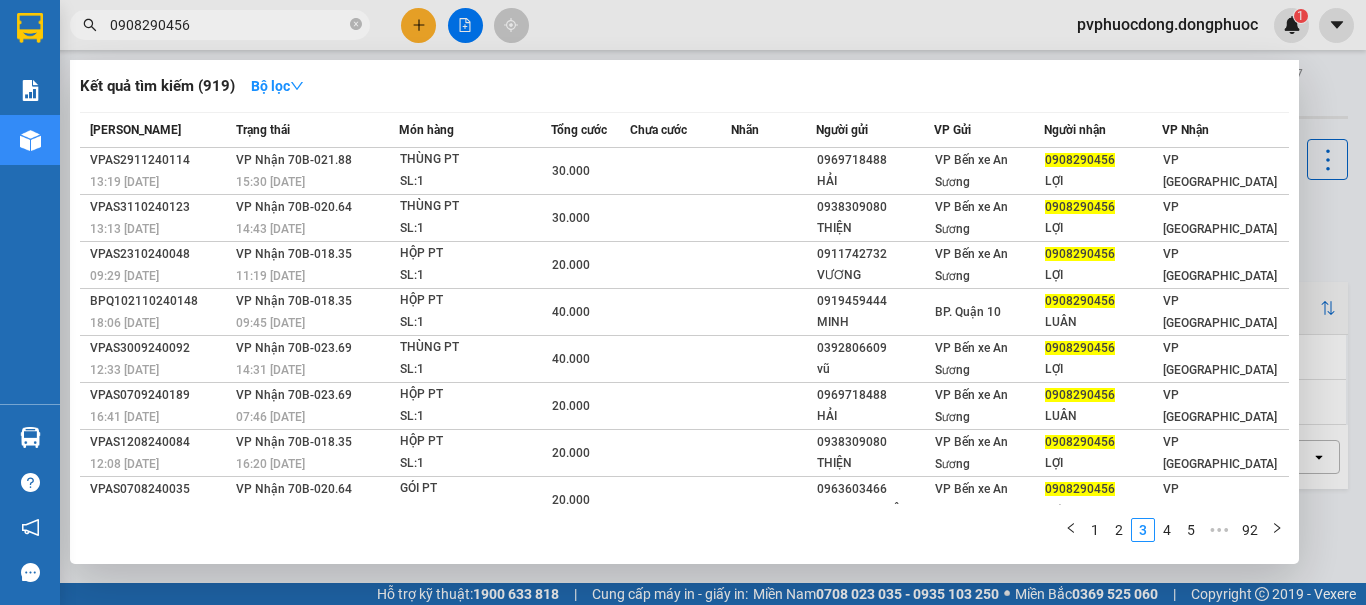 drag, startPoint x: 206, startPoint y: 23, endPoint x: 88, endPoint y: 44, distance: 119.85408 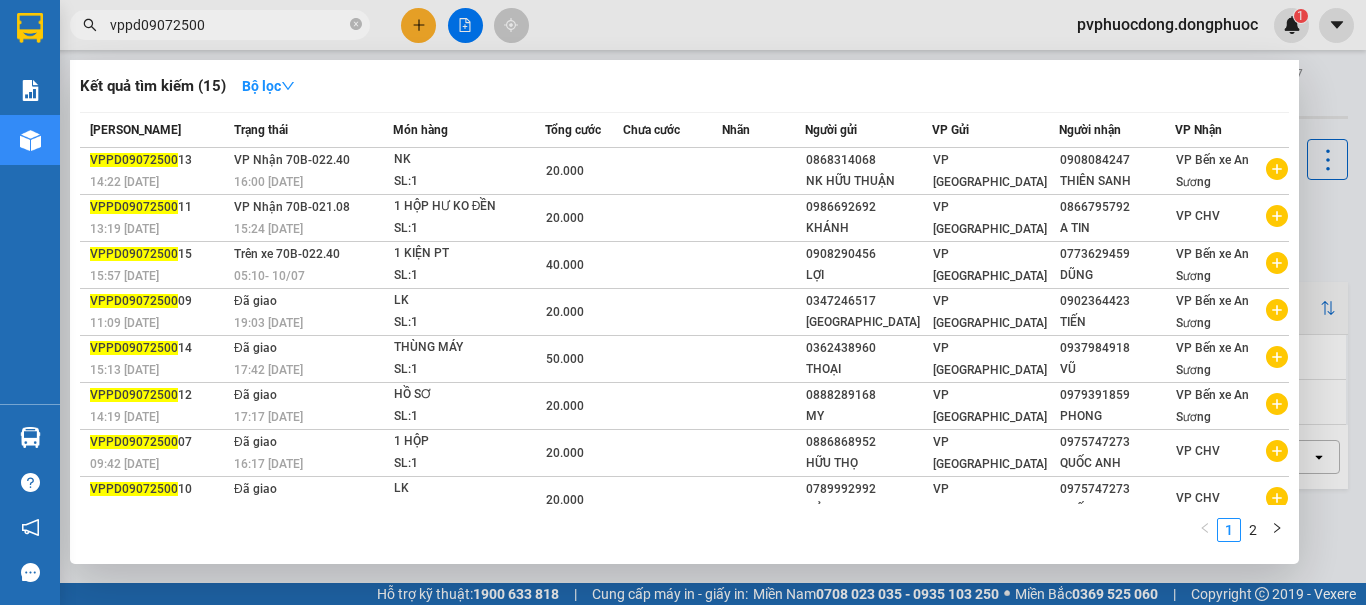 type on "vppd09072500" 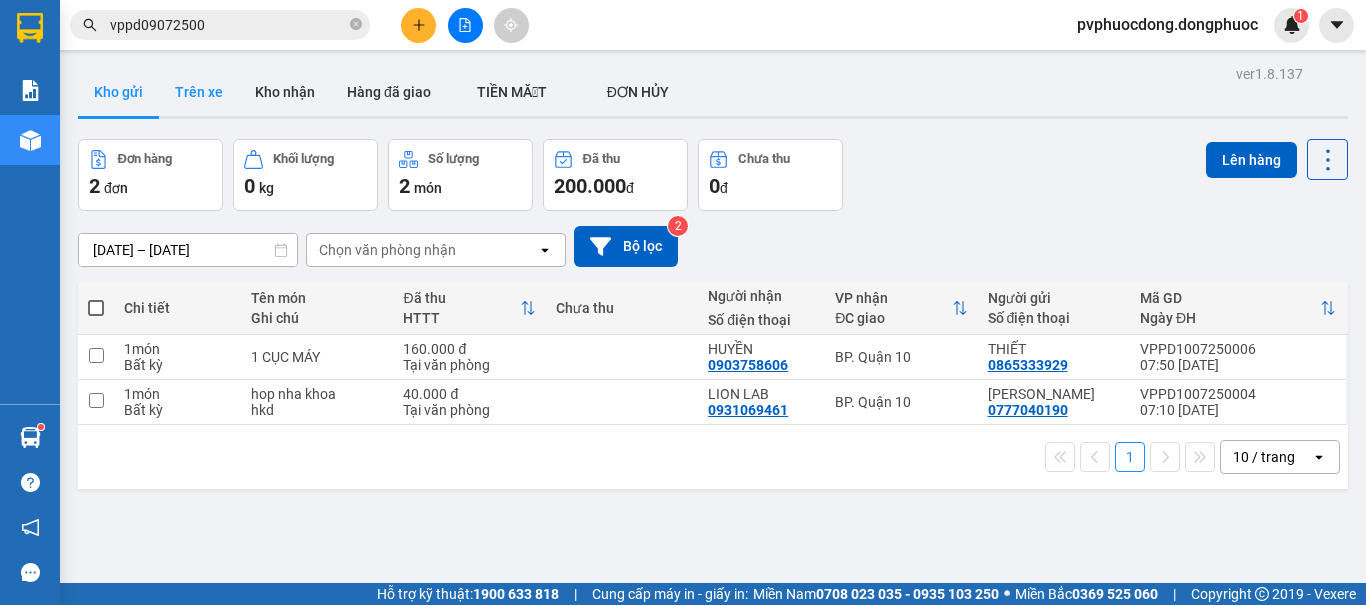 click on "Trên xe" at bounding box center (199, 92) 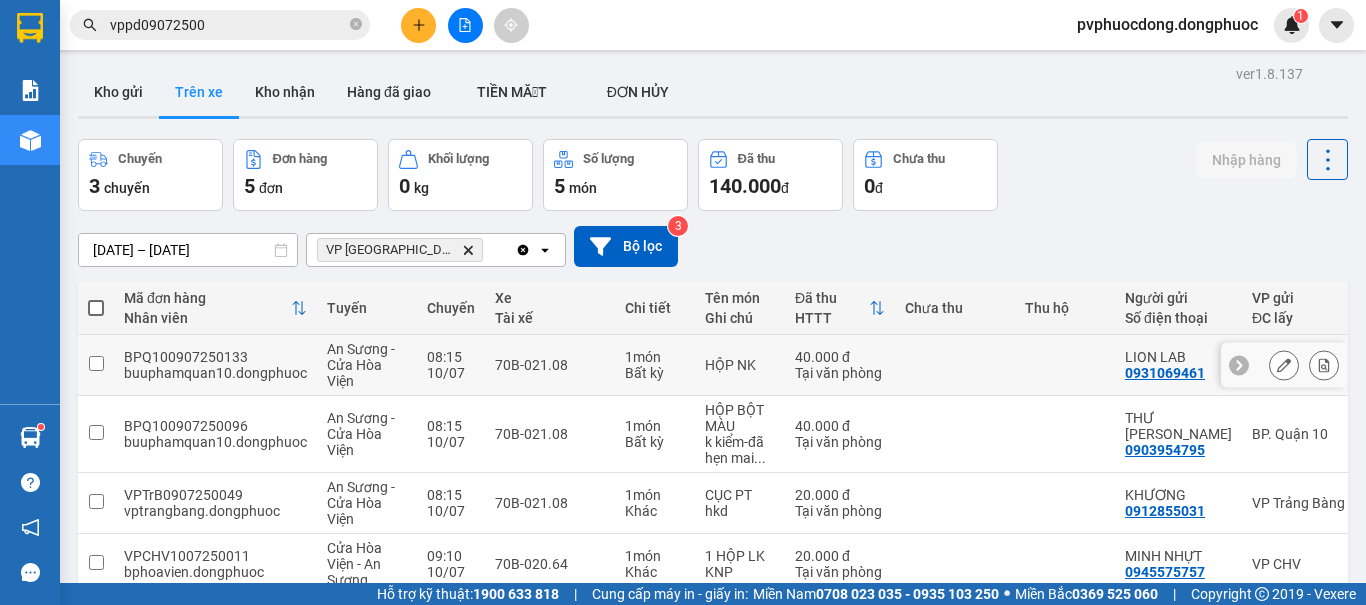 scroll, scrollTop: 163, scrollLeft: 0, axis: vertical 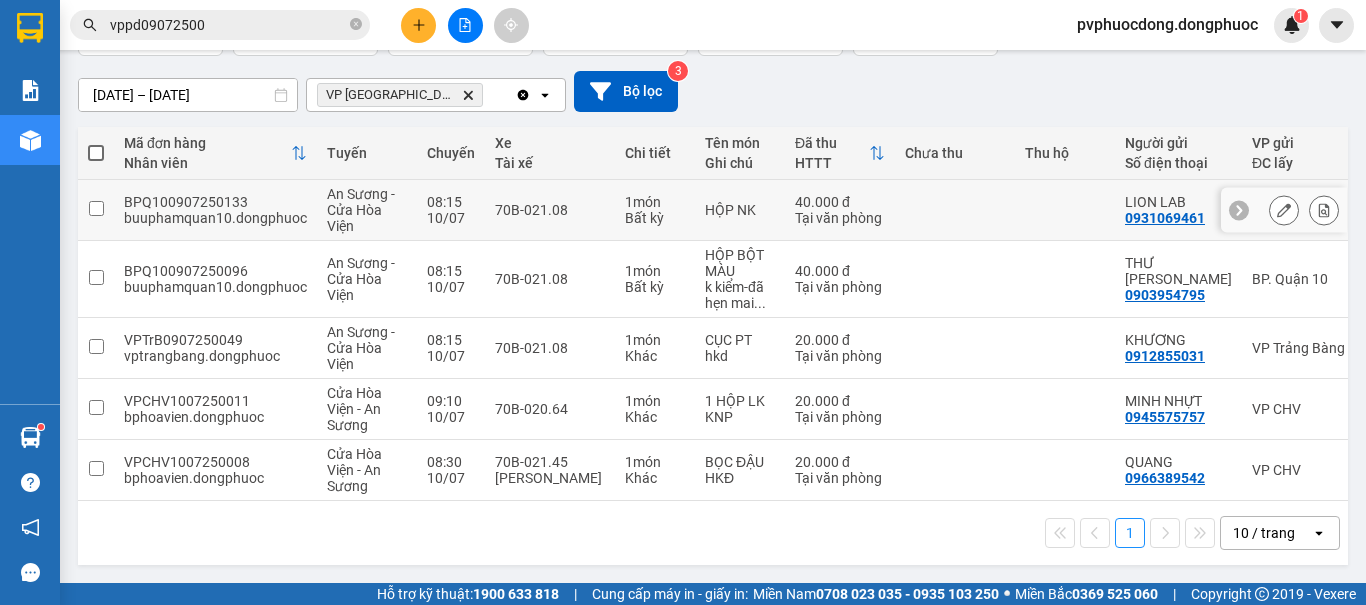 click on "70B-021.08" at bounding box center (550, 210) 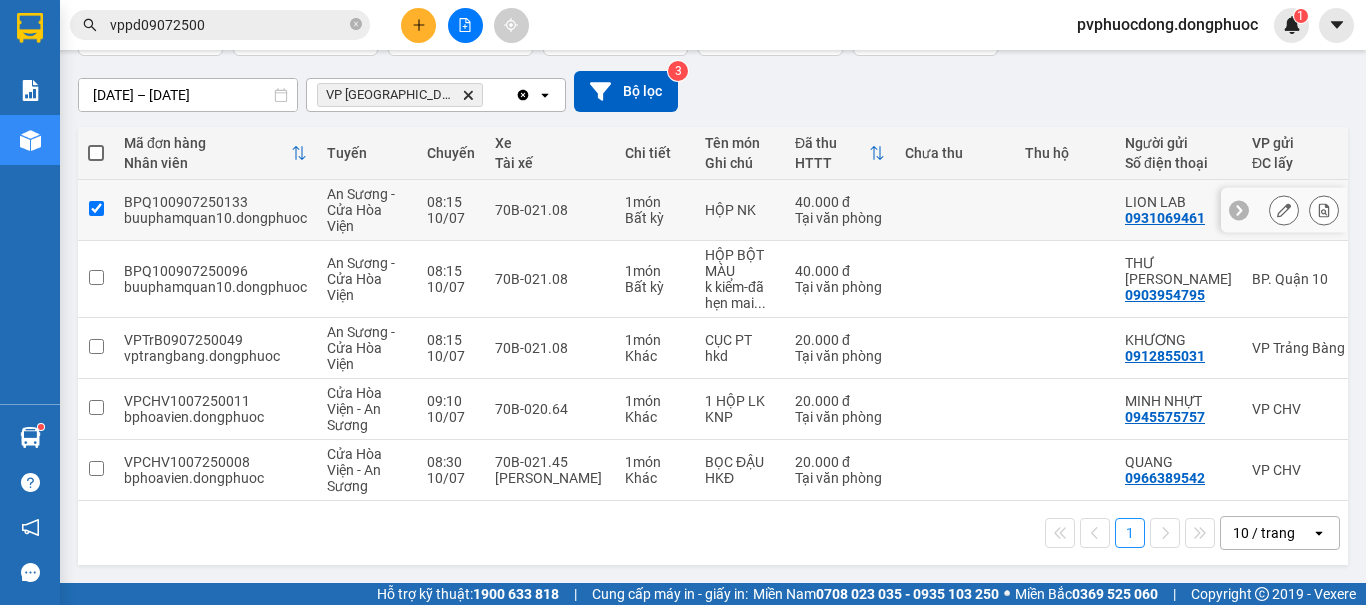 checkbox on "true" 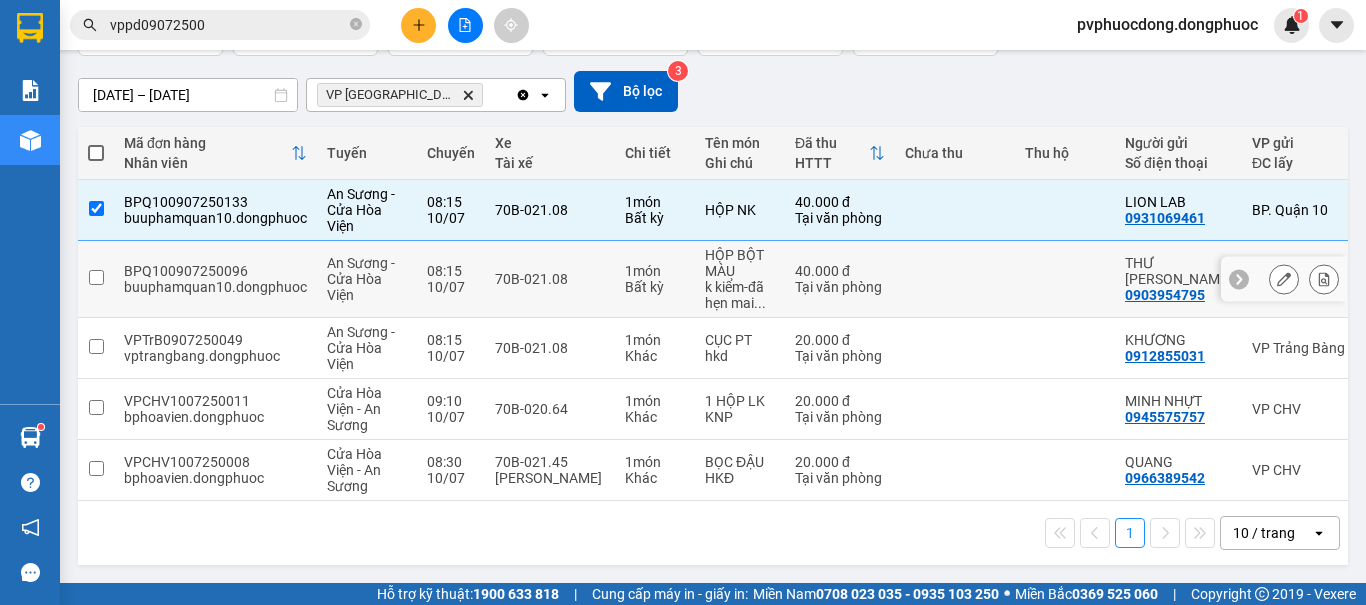click on "70B-021.08" at bounding box center [550, 279] 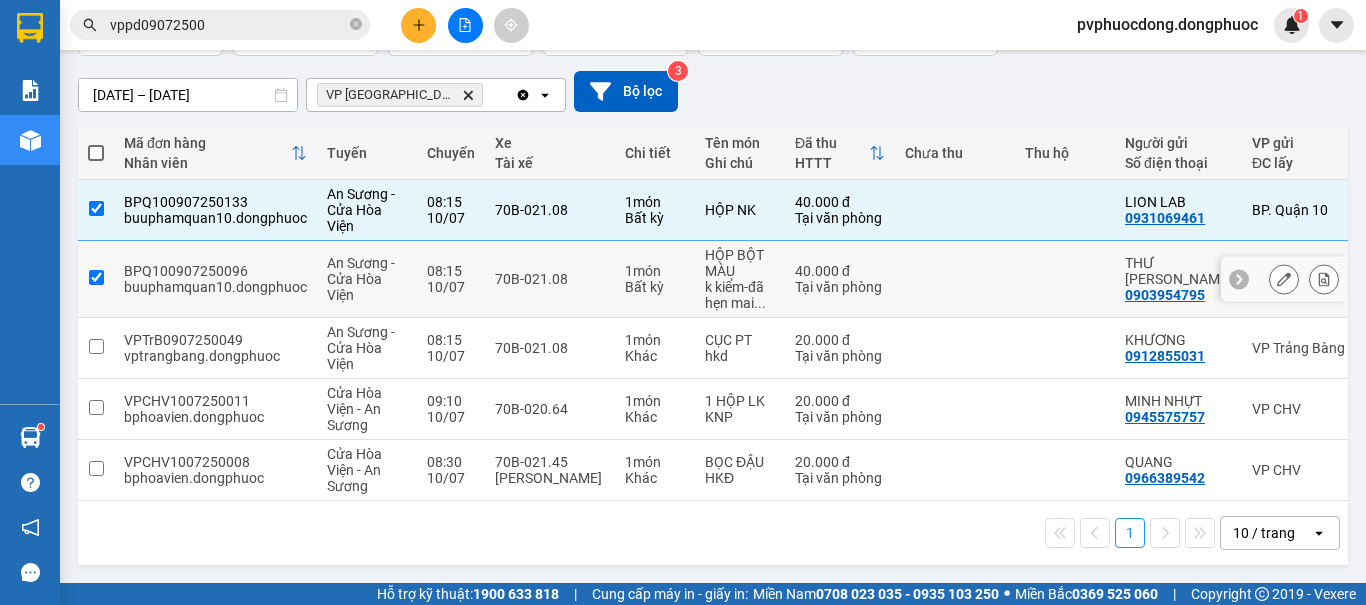 checkbox on "true" 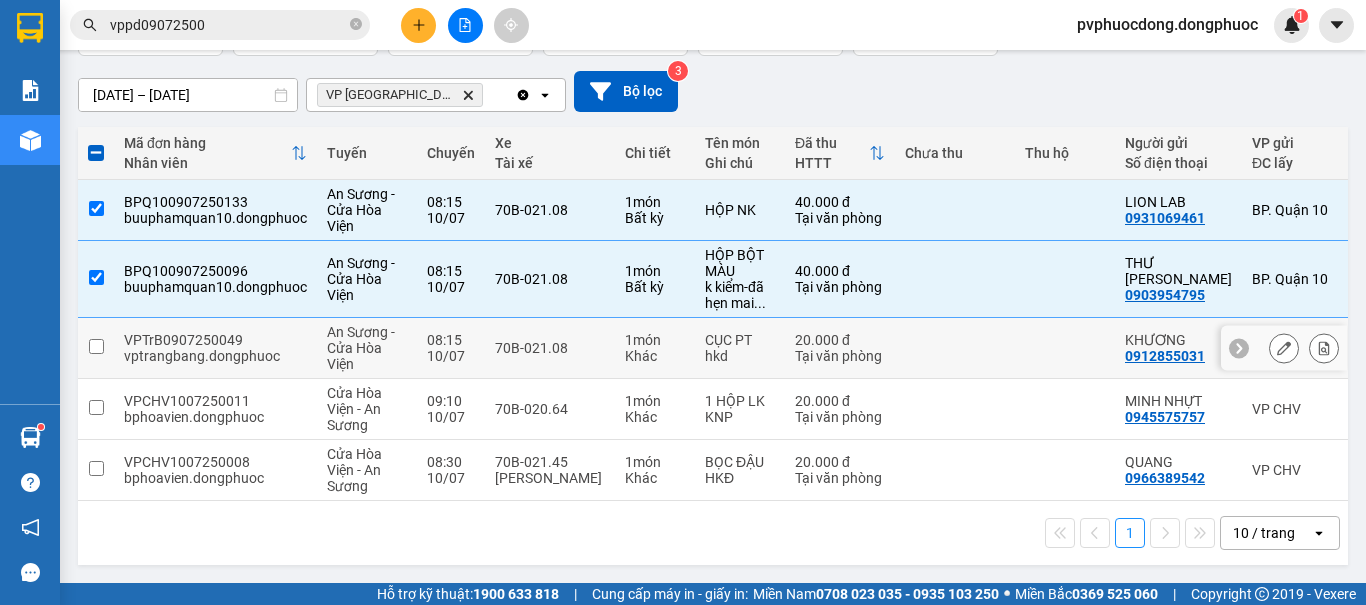 click on "70B-021.08" at bounding box center (550, 348) 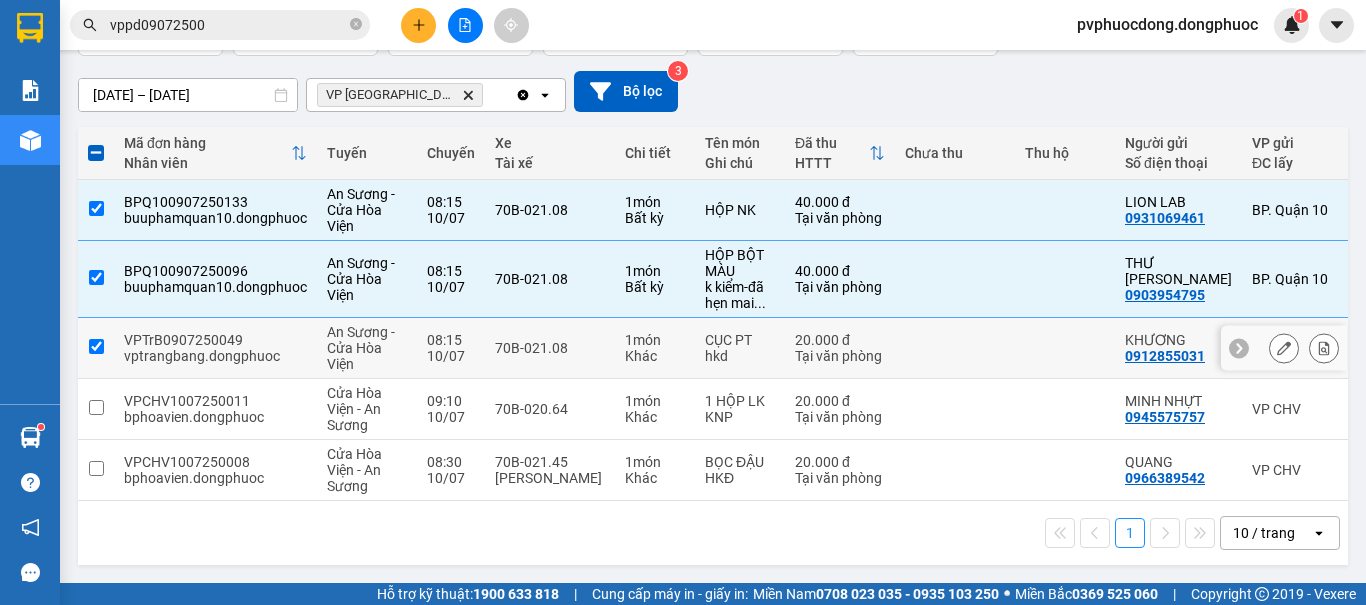 checkbox on "true" 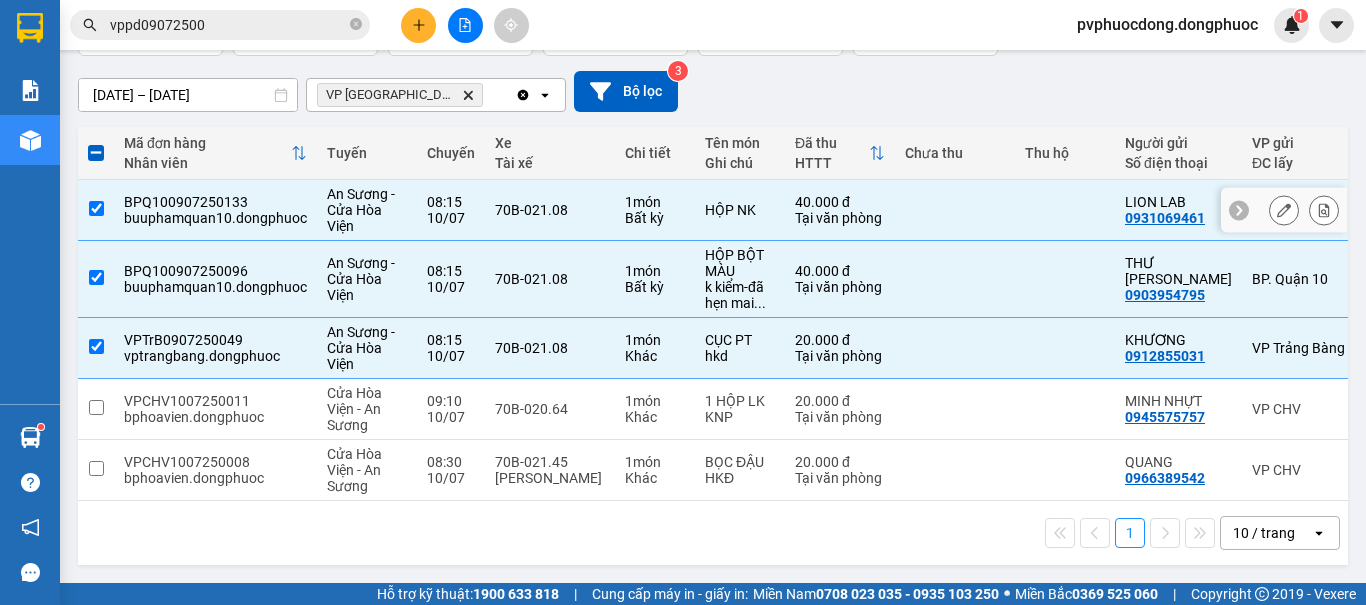 scroll, scrollTop: 0, scrollLeft: 0, axis: both 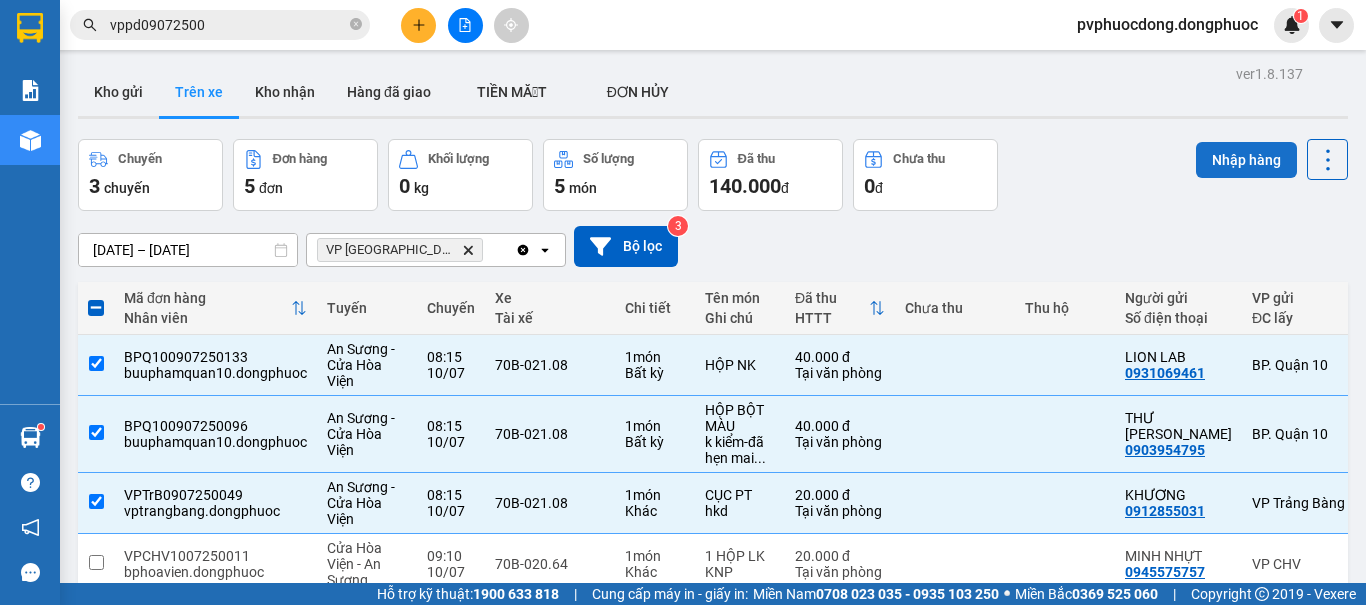 click on "Nhập hàng" at bounding box center (1246, 160) 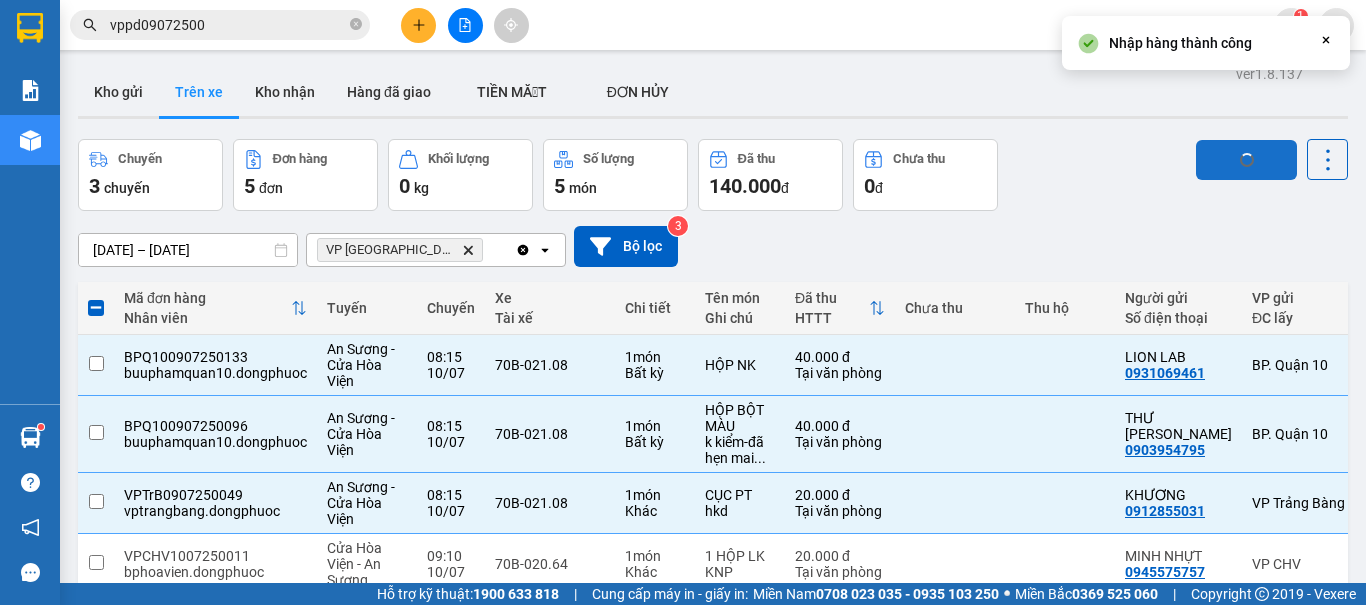 checkbox on "false" 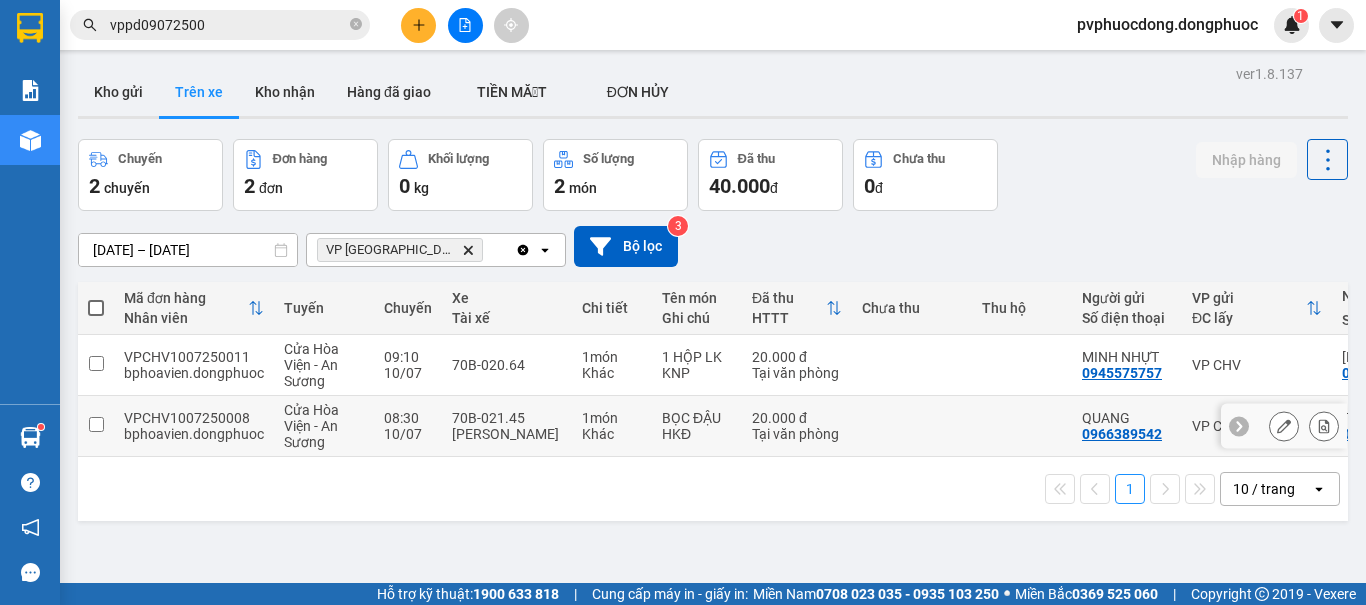 click on "08:30" at bounding box center [408, 418] 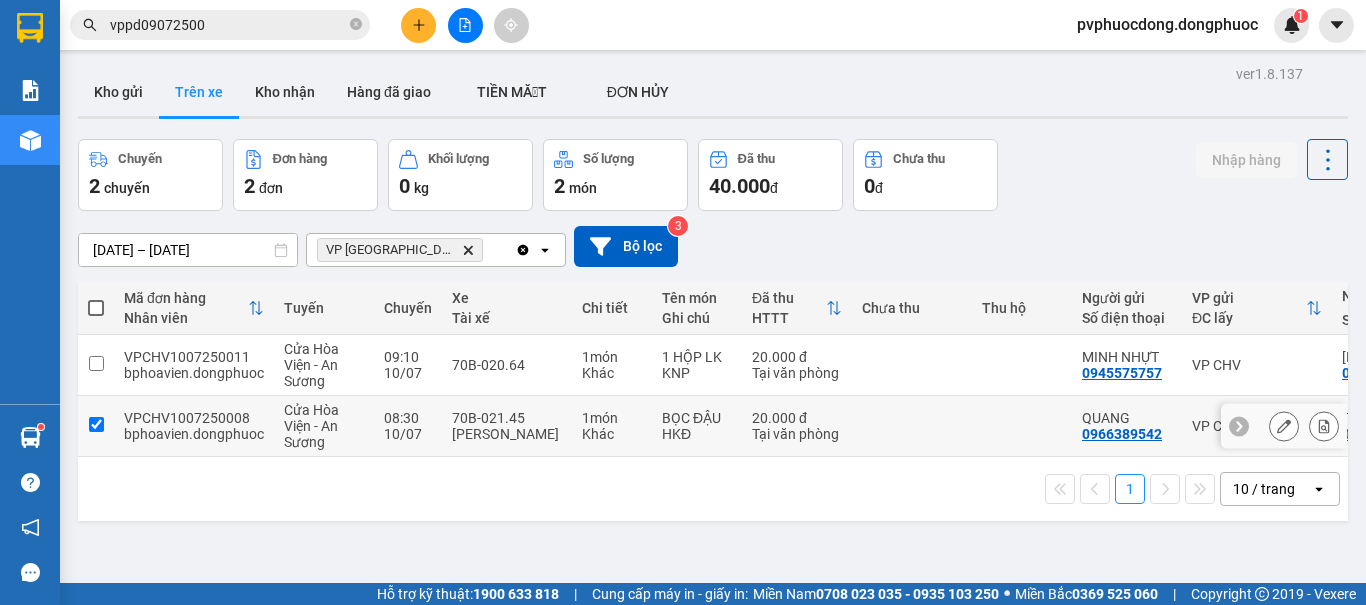 checkbox on "true" 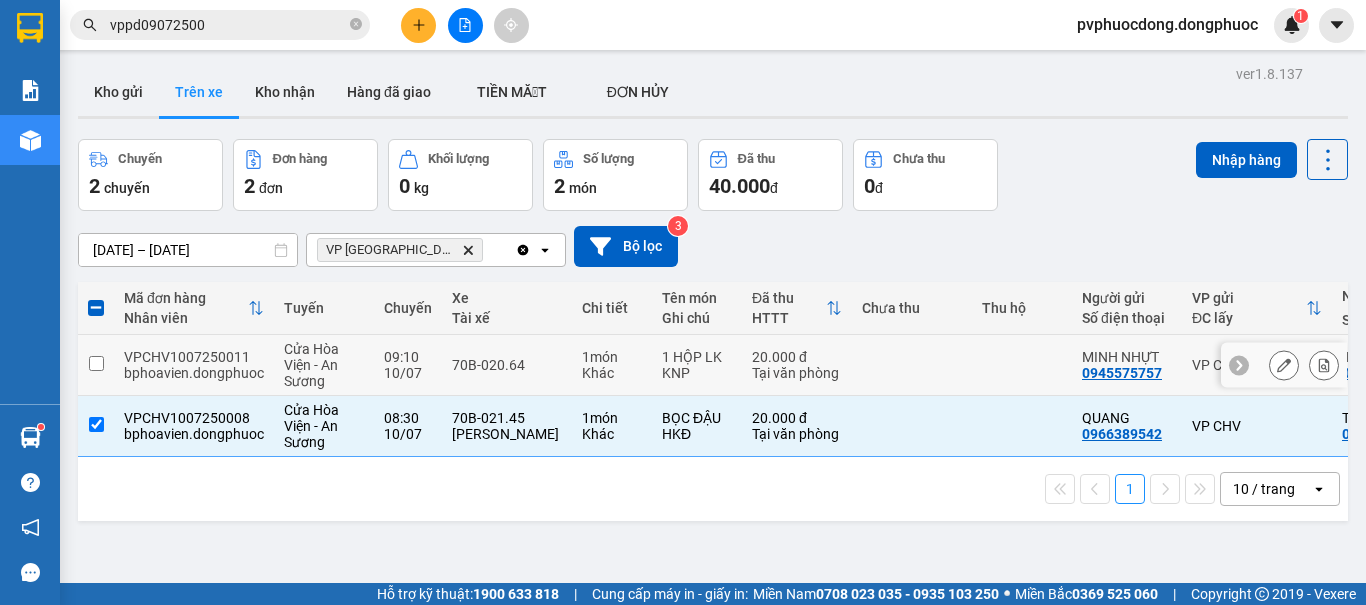 click at bounding box center [912, 365] 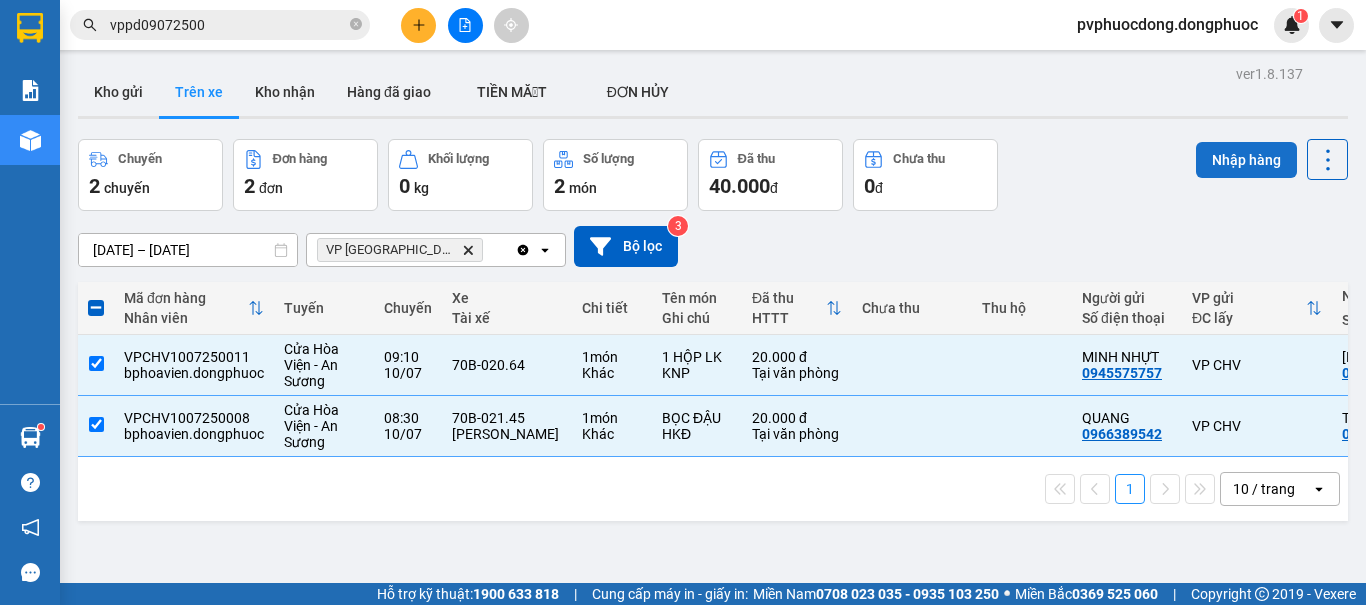 click on "Nhập hàng" at bounding box center (1246, 160) 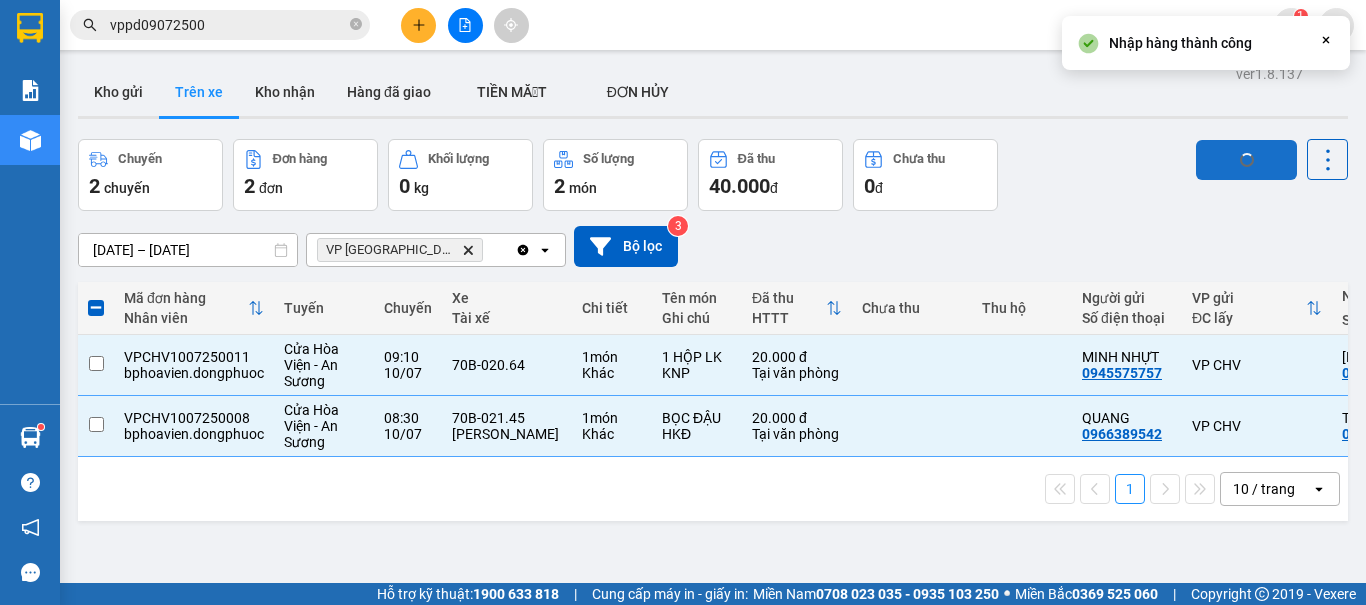 checkbox on "false" 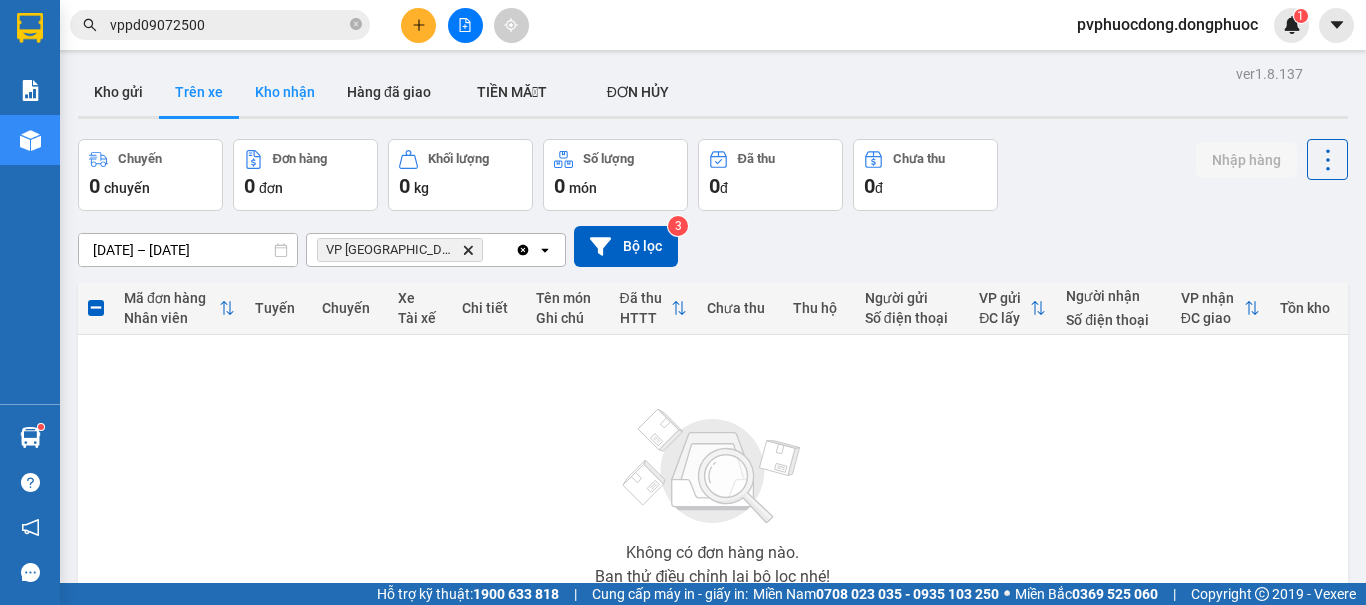 click on "Kho nhận" at bounding box center [285, 92] 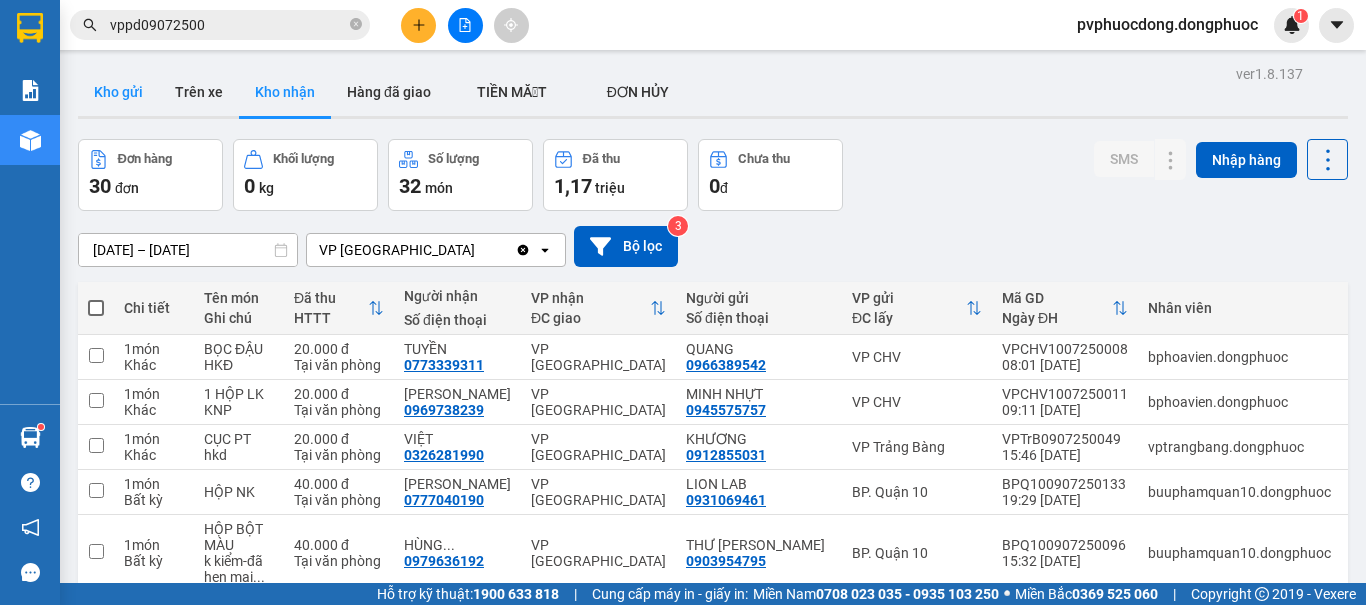 click on "Kho gửi" at bounding box center [118, 92] 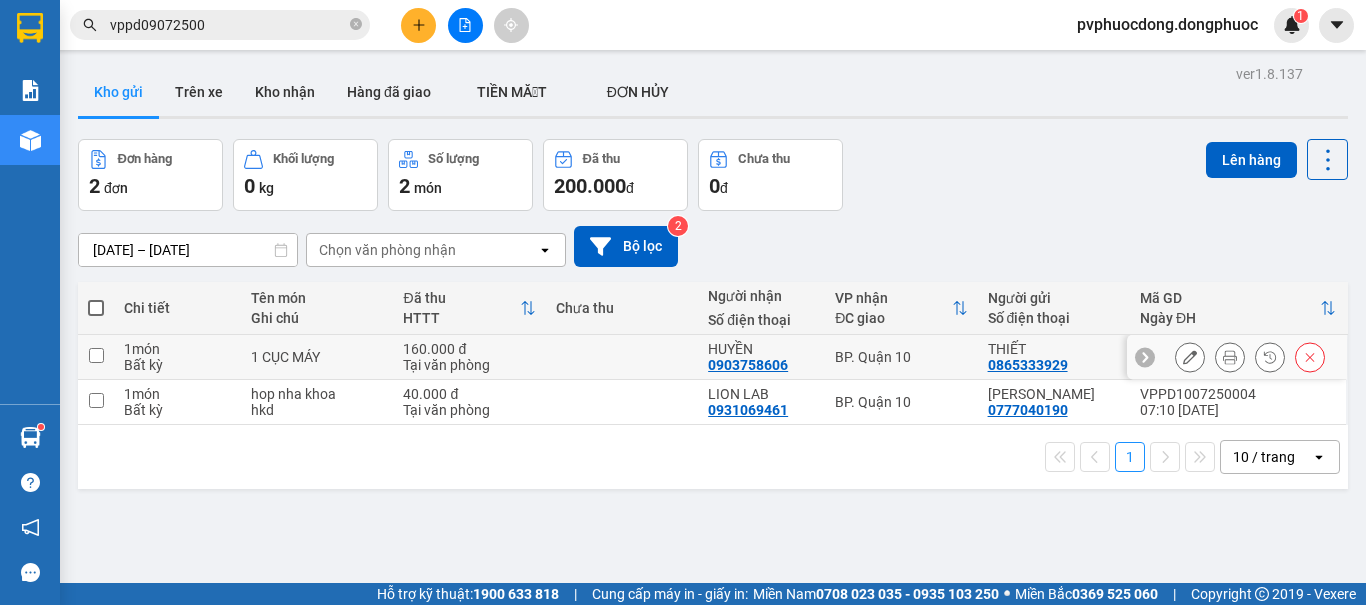 click on "Bất kỳ" at bounding box center (177, 365) 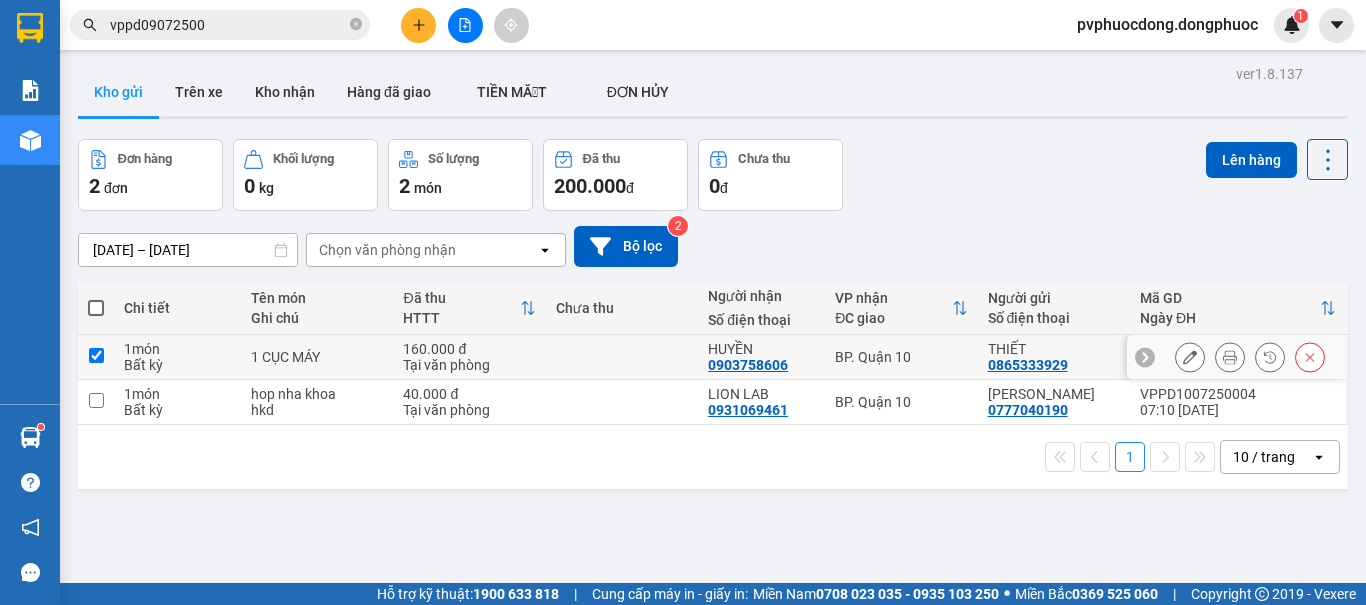 checkbox on "true" 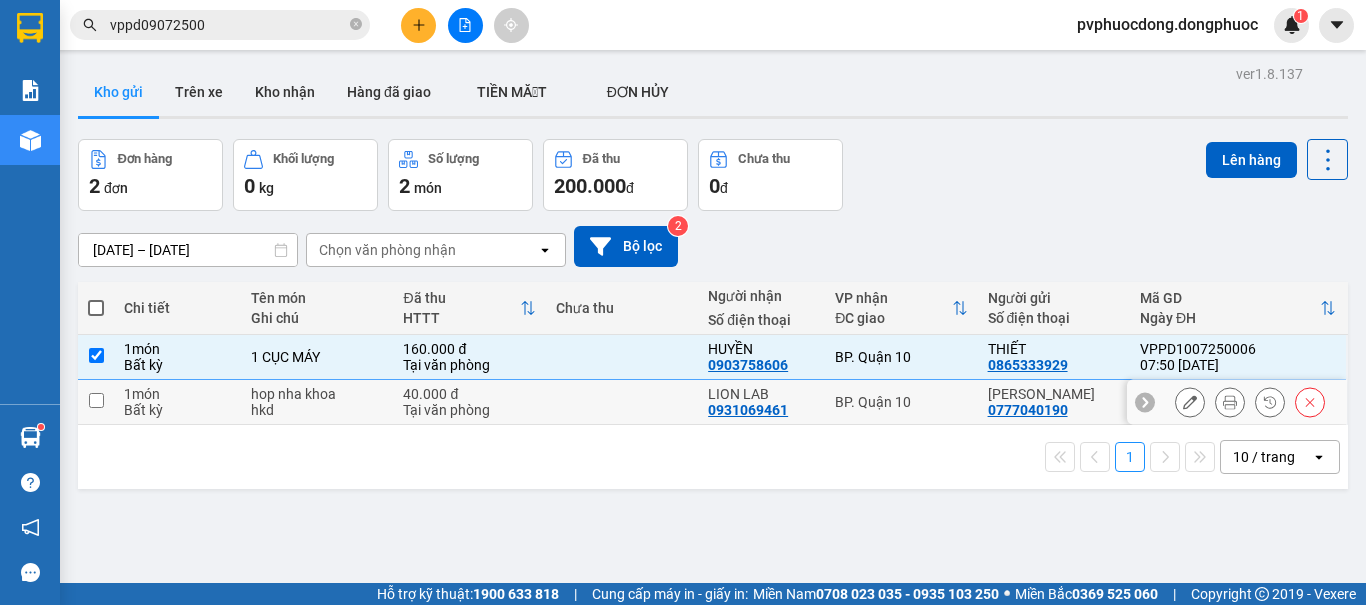 click on "1  món" at bounding box center (177, 394) 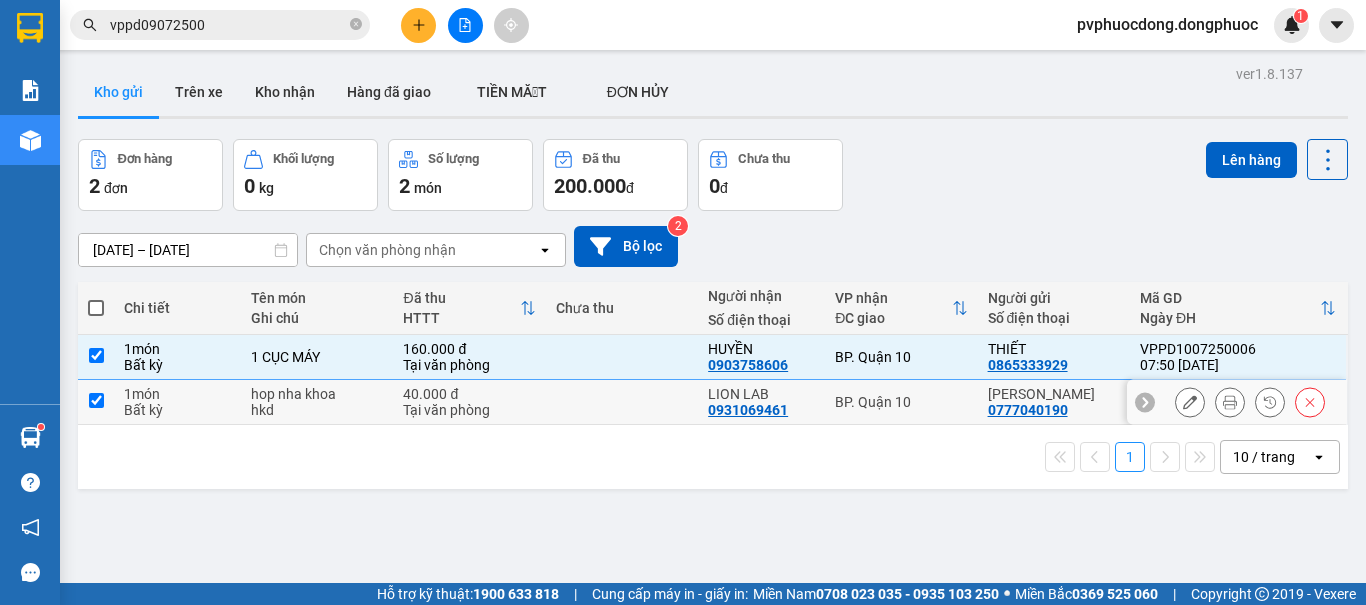 checkbox on "true" 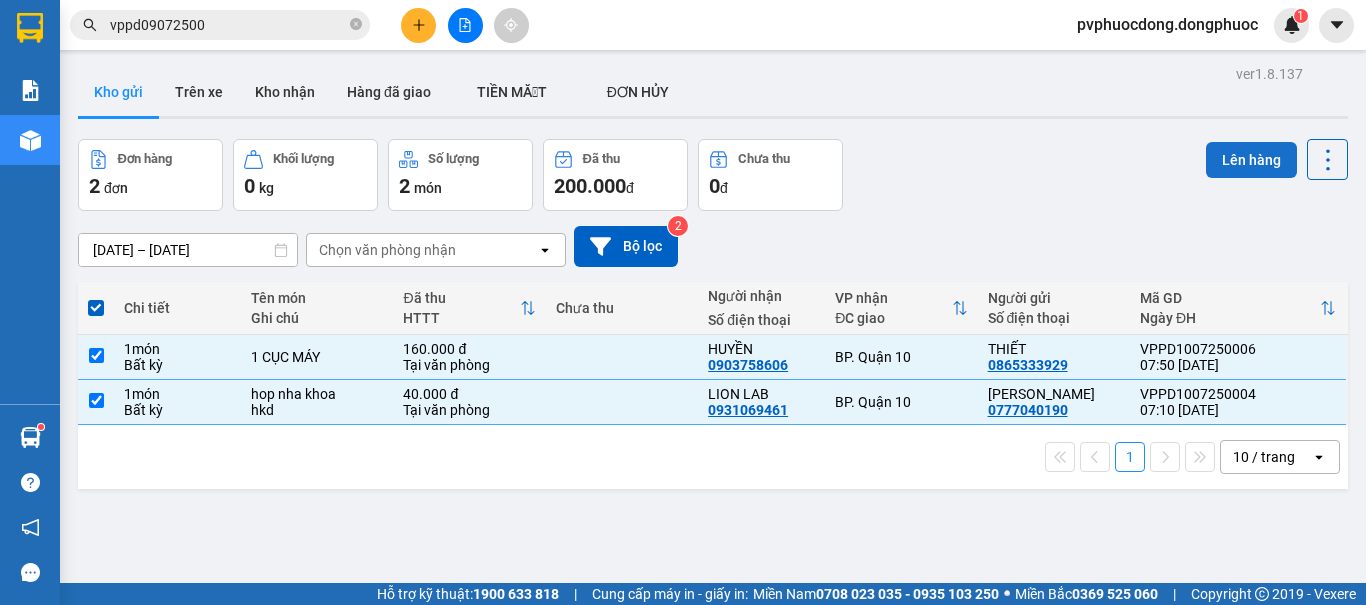 click on "Lên hàng" at bounding box center (1251, 160) 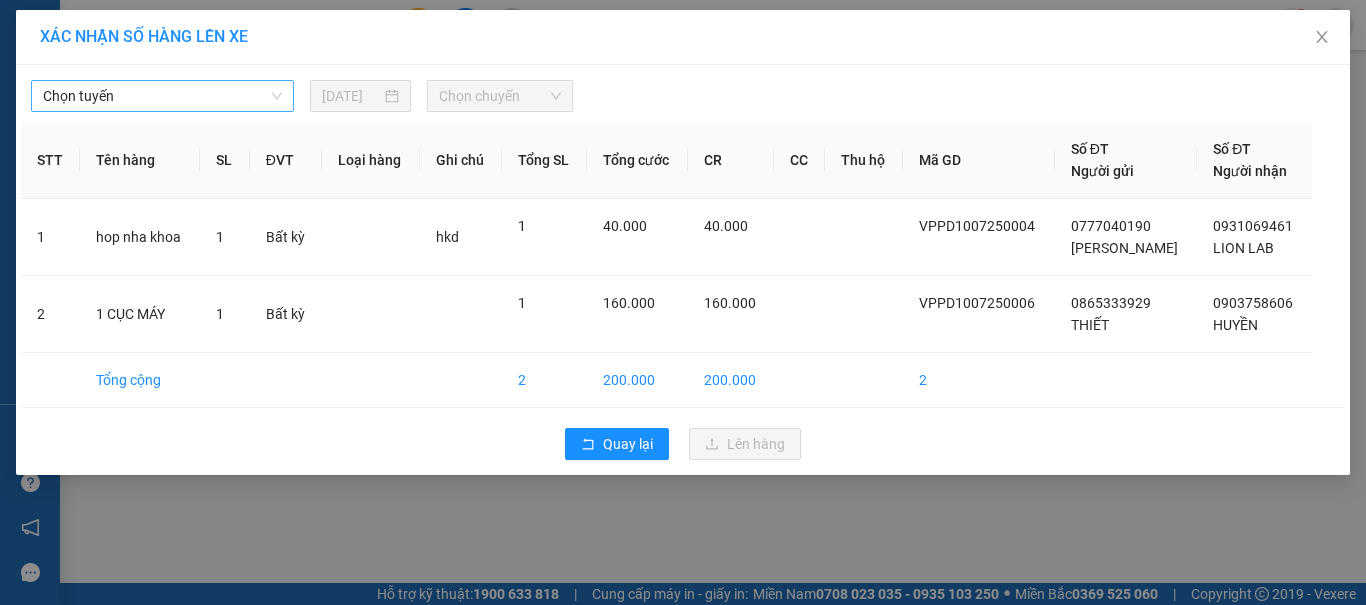 click on "Chọn tuyến" at bounding box center [162, 96] 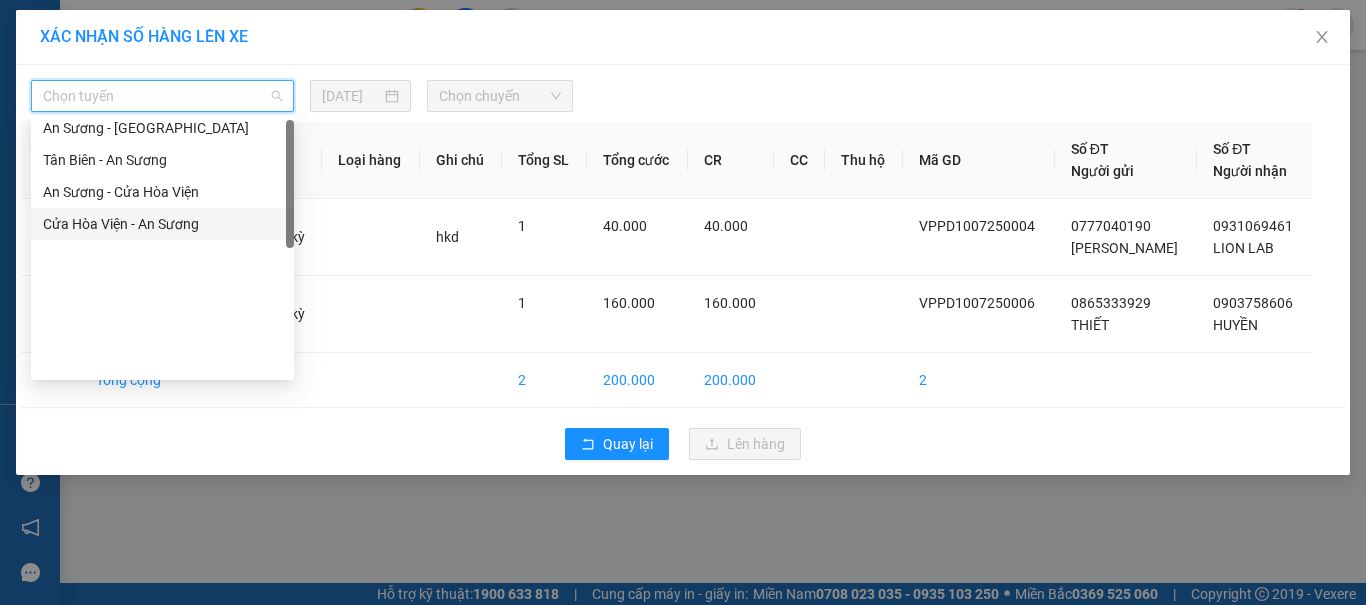 scroll, scrollTop: 0, scrollLeft: 0, axis: both 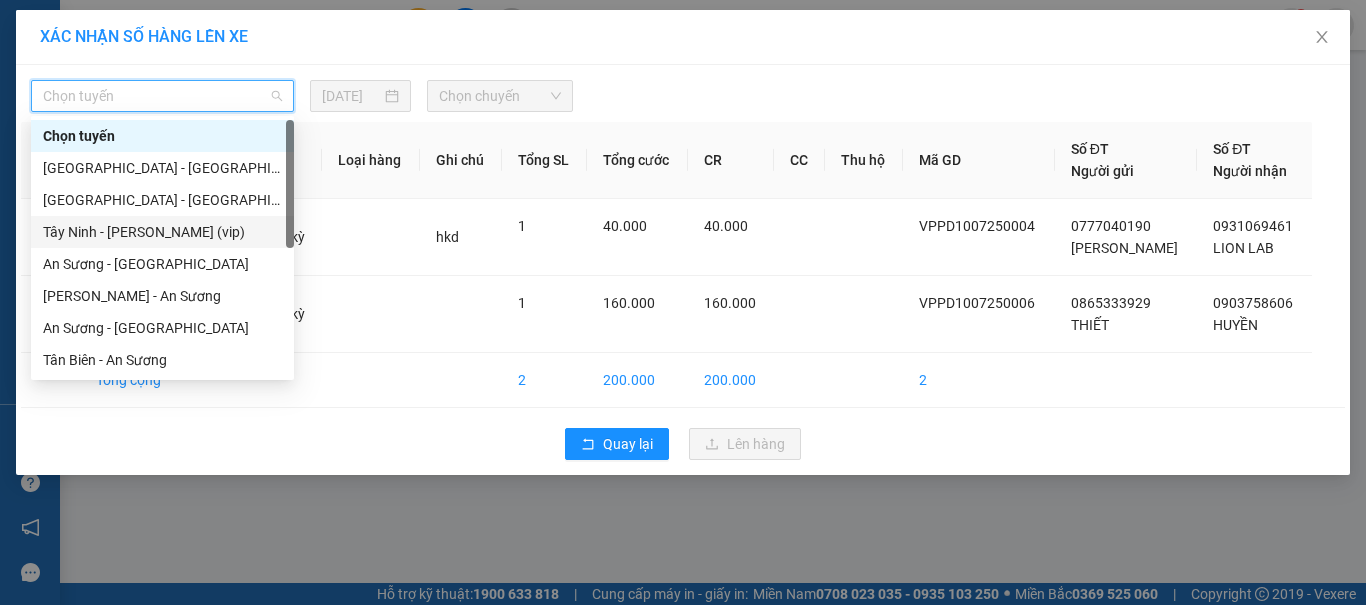 click on "Tây Ninh - [PERSON_NAME] (vip)" at bounding box center [162, 232] 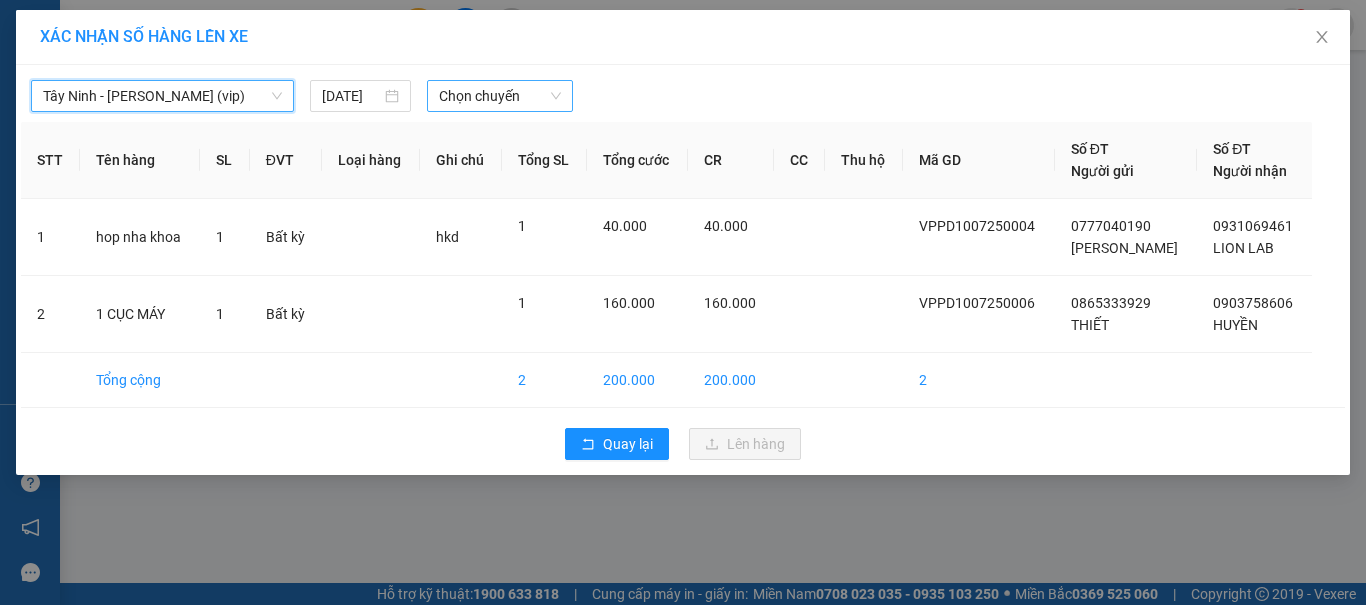 click on "Chọn chuyến" at bounding box center (500, 96) 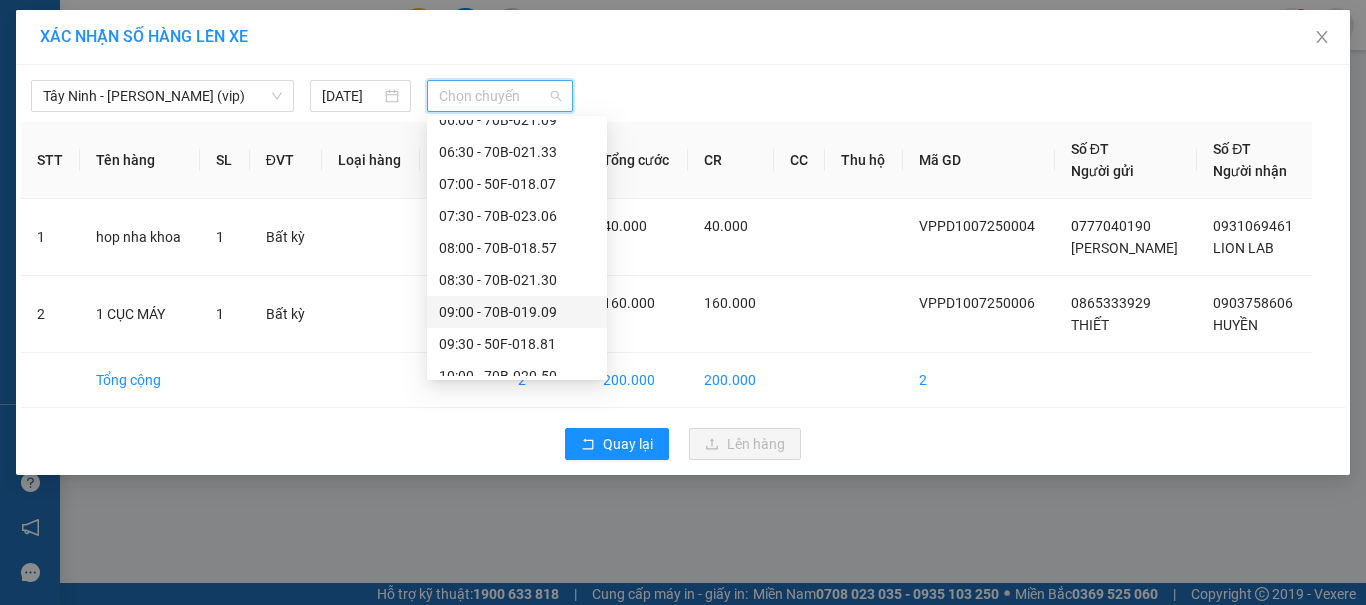 scroll, scrollTop: 500, scrollLeft: 0, axis: vertical 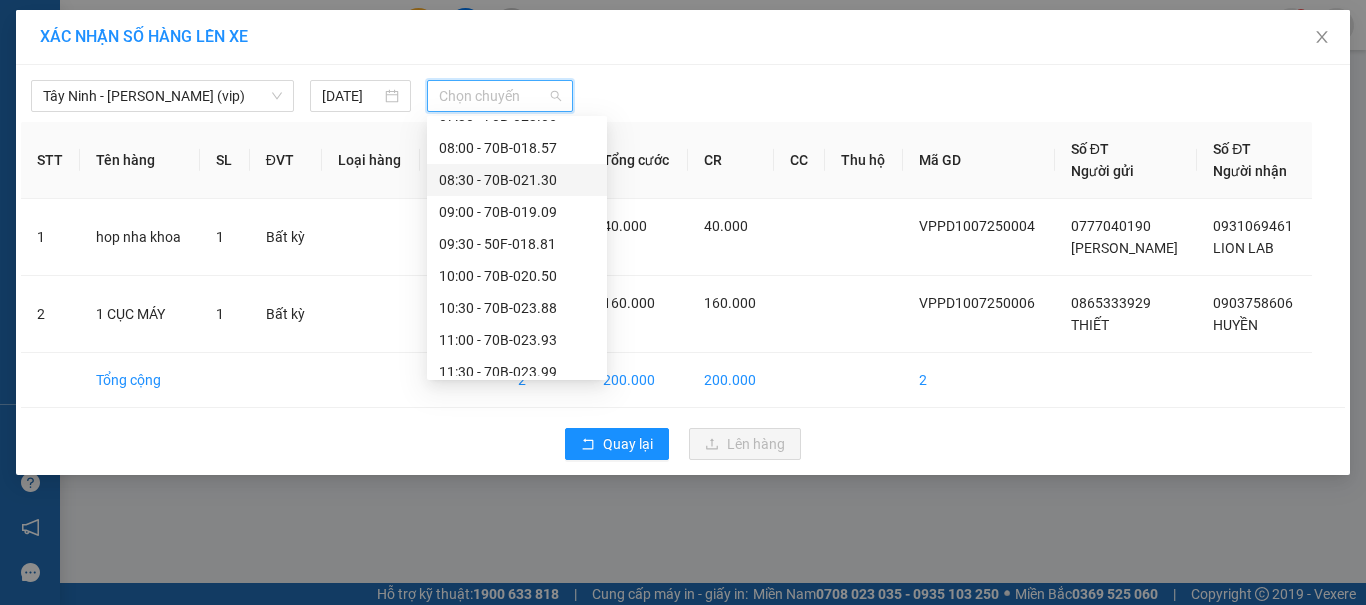 click on "08:30     - 70B-021.30" at bounding box center (517, 180) 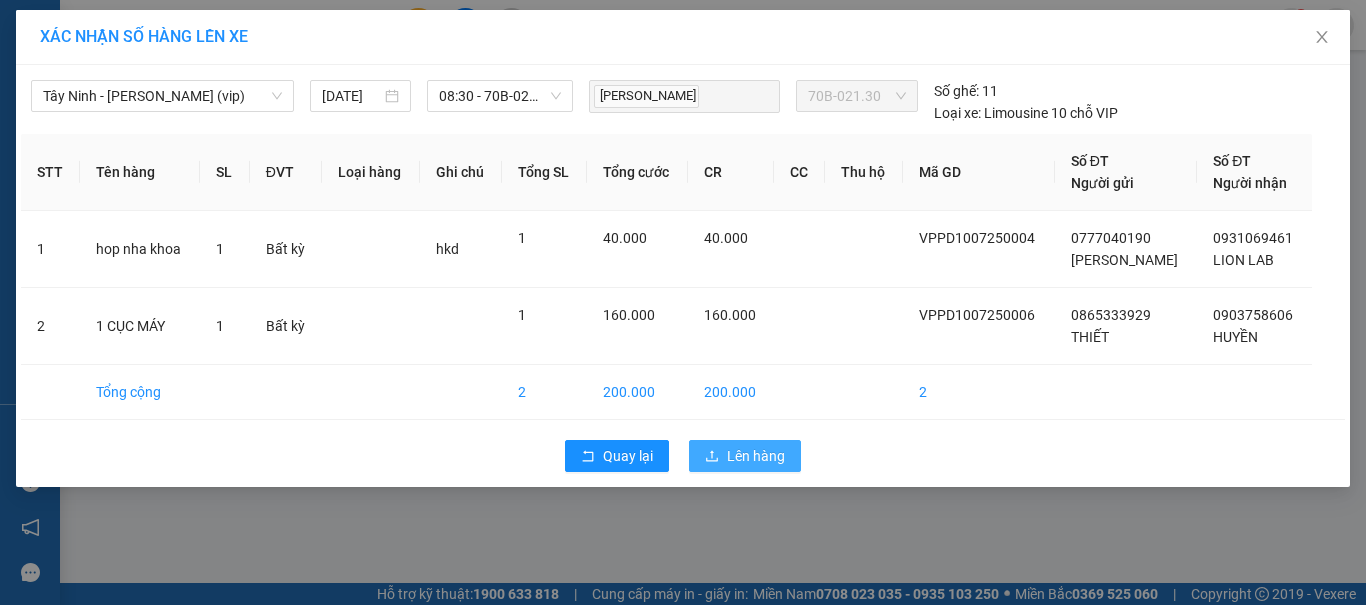 click on "Lên hàng" at bounding box center [745, 456] 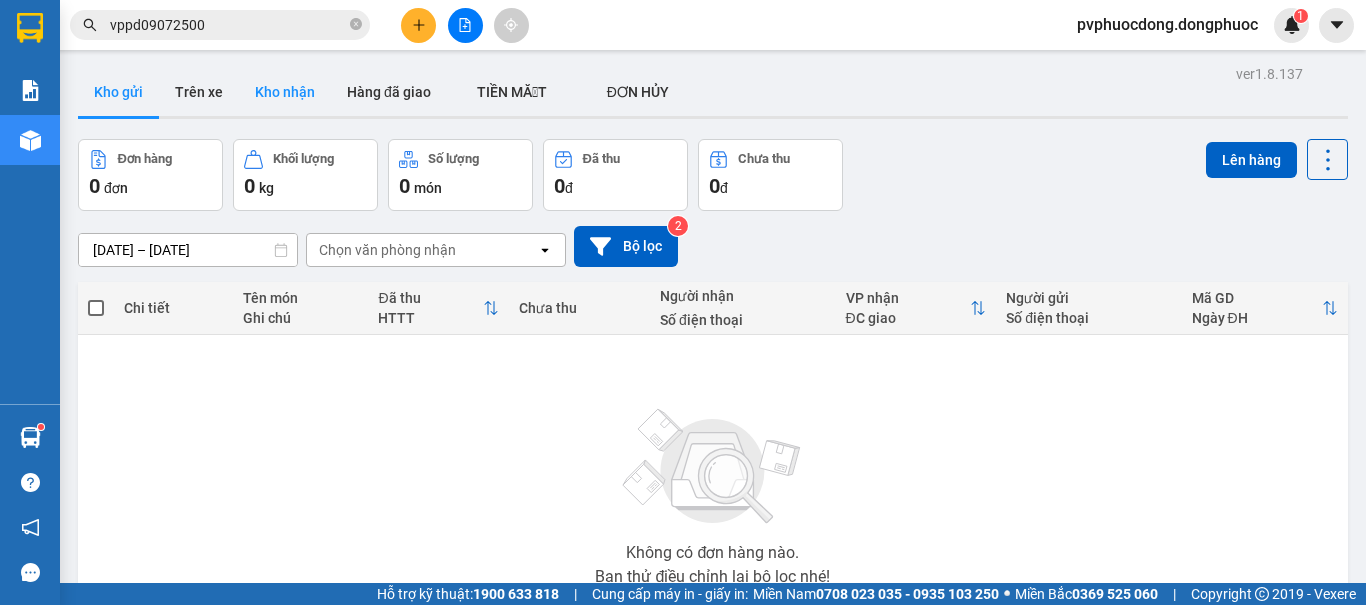 click on "Kho nhận" at bounding box center [285, 92] 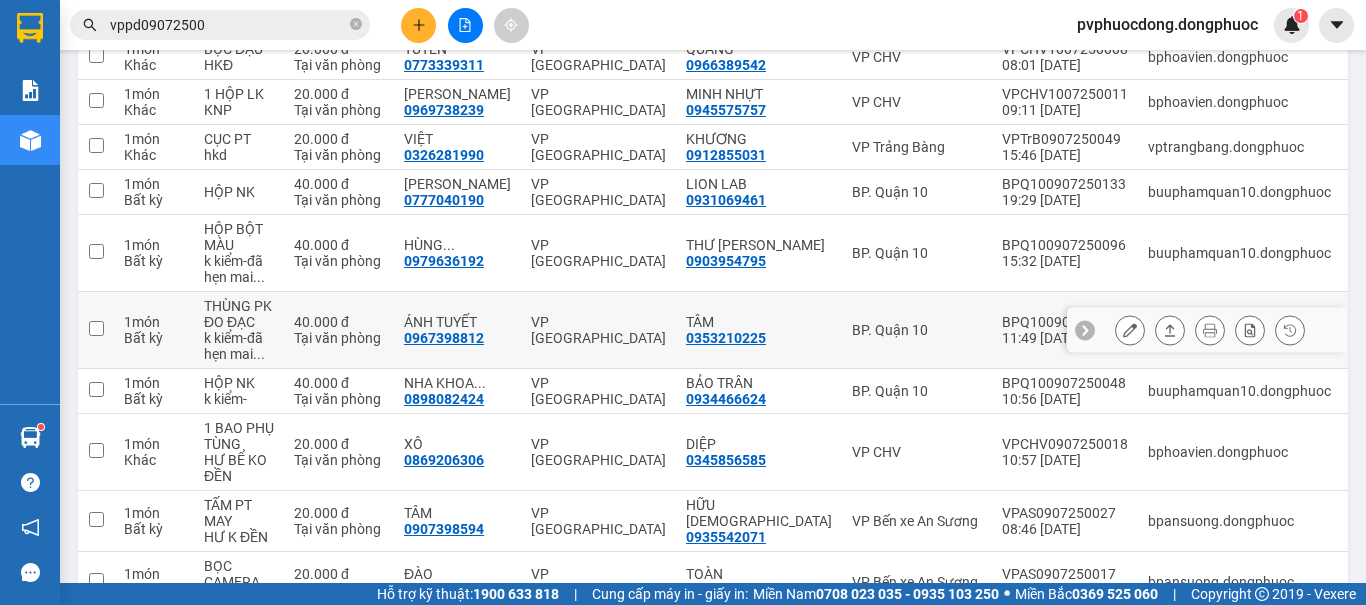 scroll, scrollTop: 100, scrollLeft: 0, axis: vertical 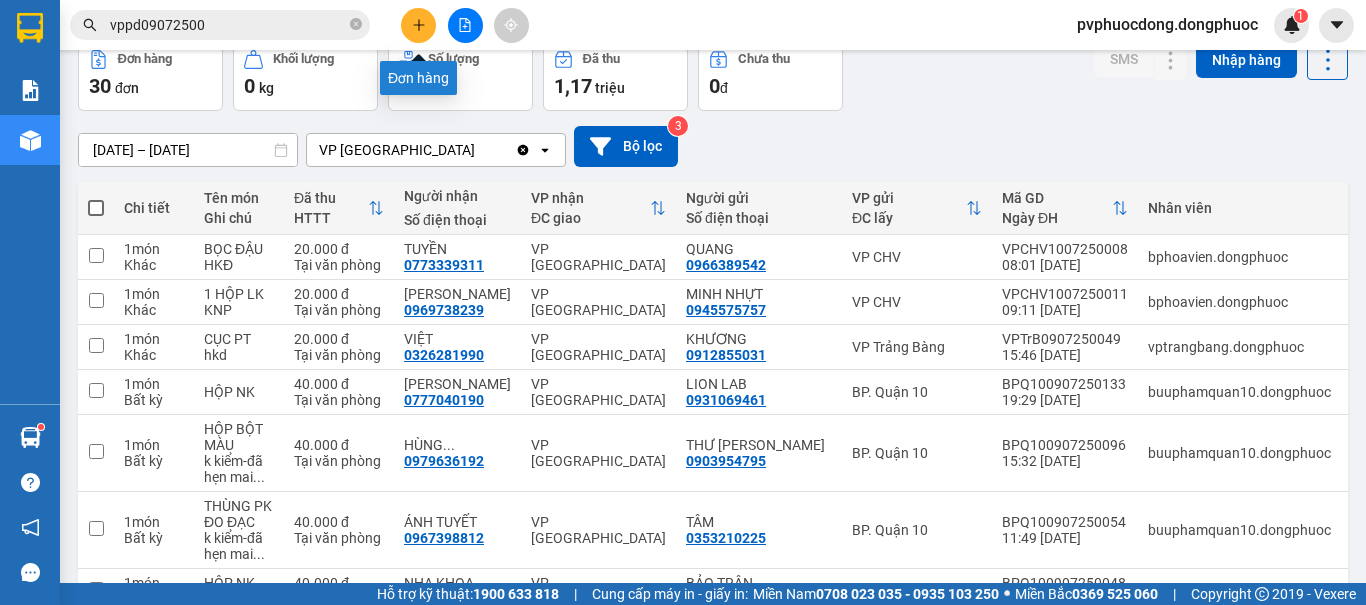 click 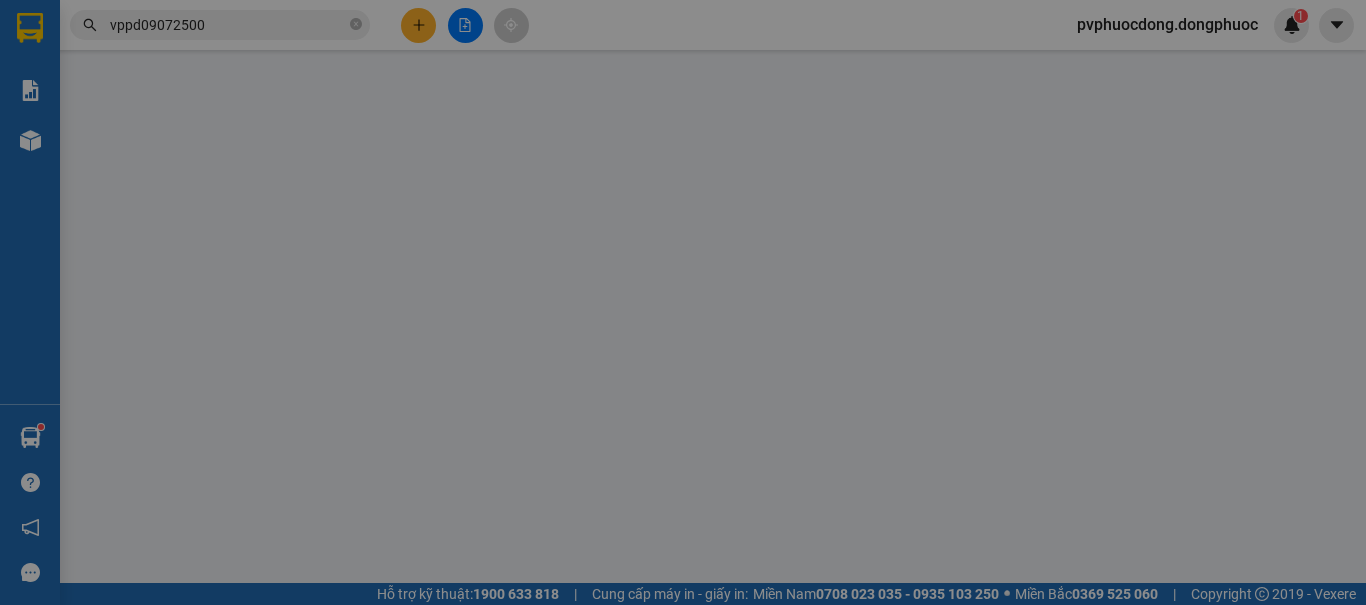 scroll, scrollTop: 0, scrollLeft: 0, axis: both 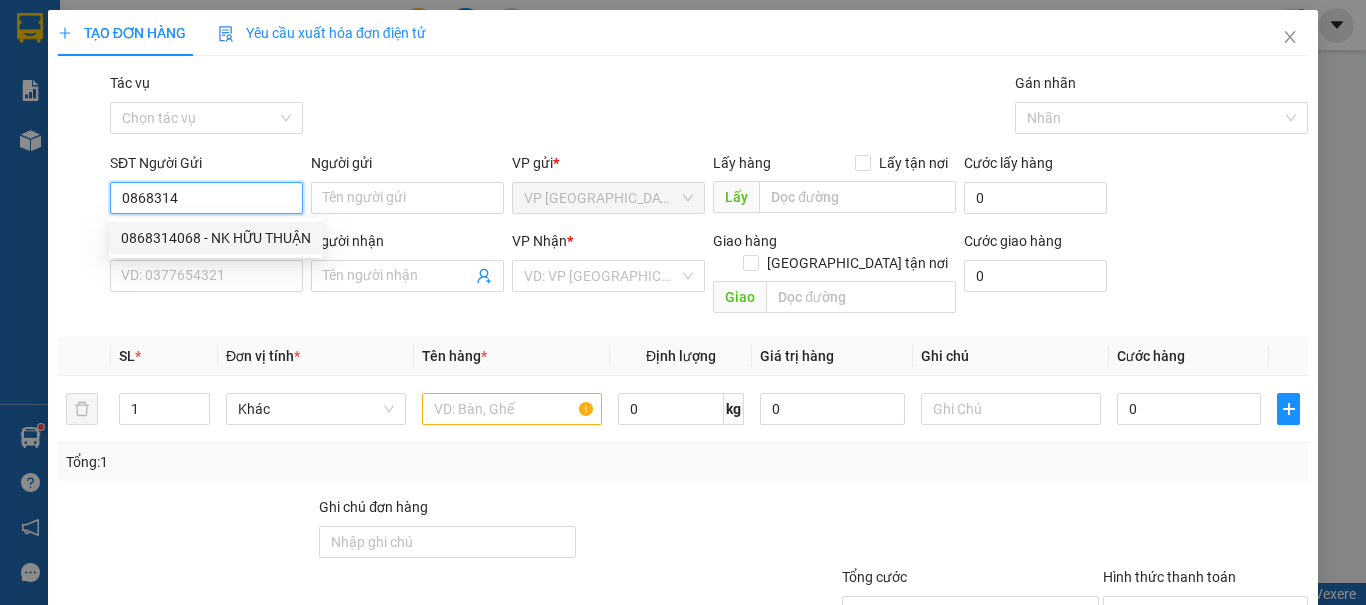 click on "0868314068 - NK HỮU THUẬN" at bounding box center [216, 238] 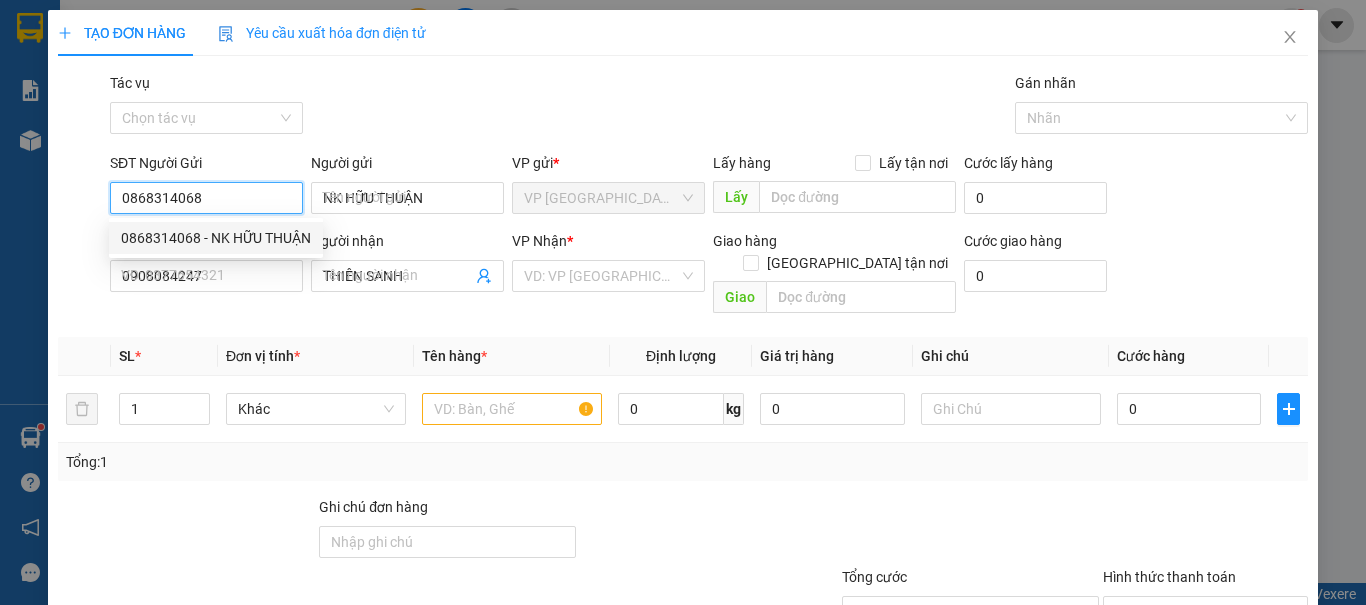 type on "20.000" 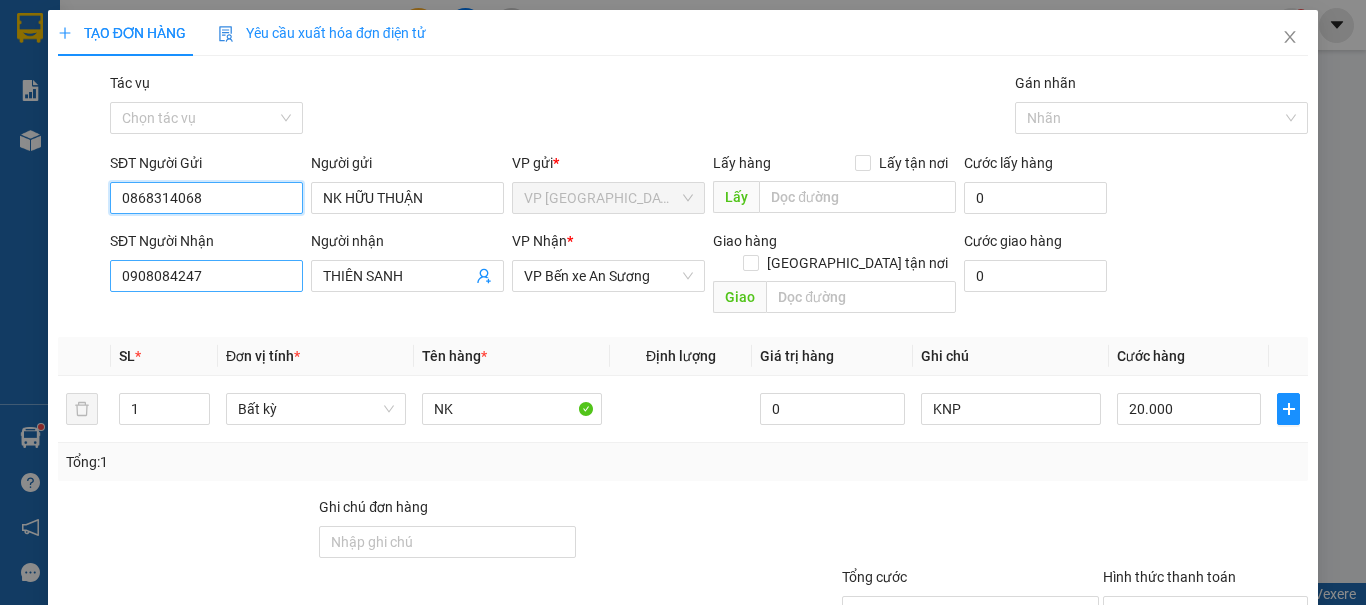 type on "0868314068" 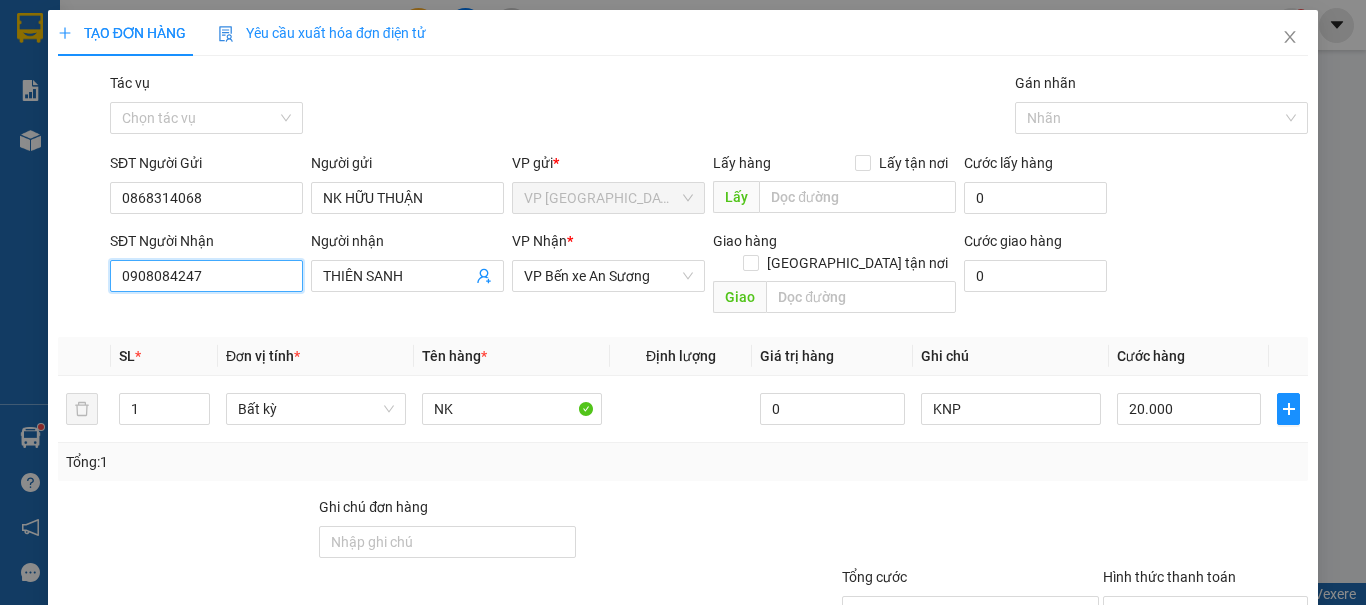 drag, startPoint x: 209, startPoint y: 272, endPoint x: 0, endPoint y: 267, distance: 209.0598 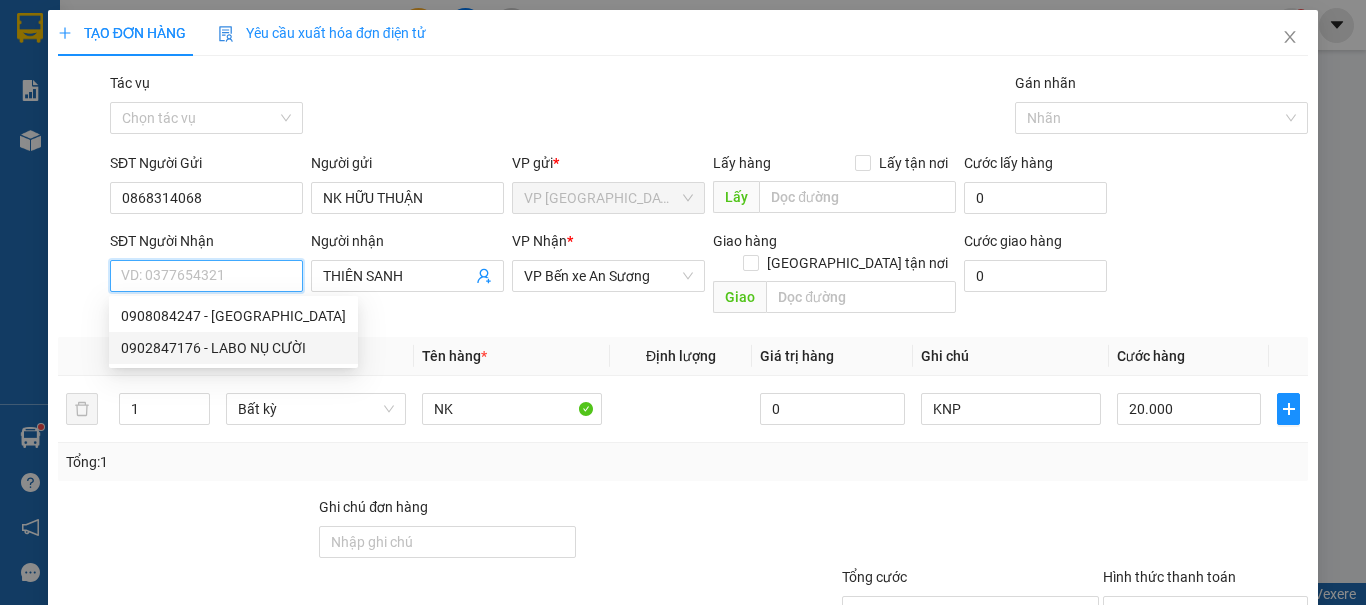click on "0902847176 - LABO NỤ CƯỜI" at bounding box center [233, 348] 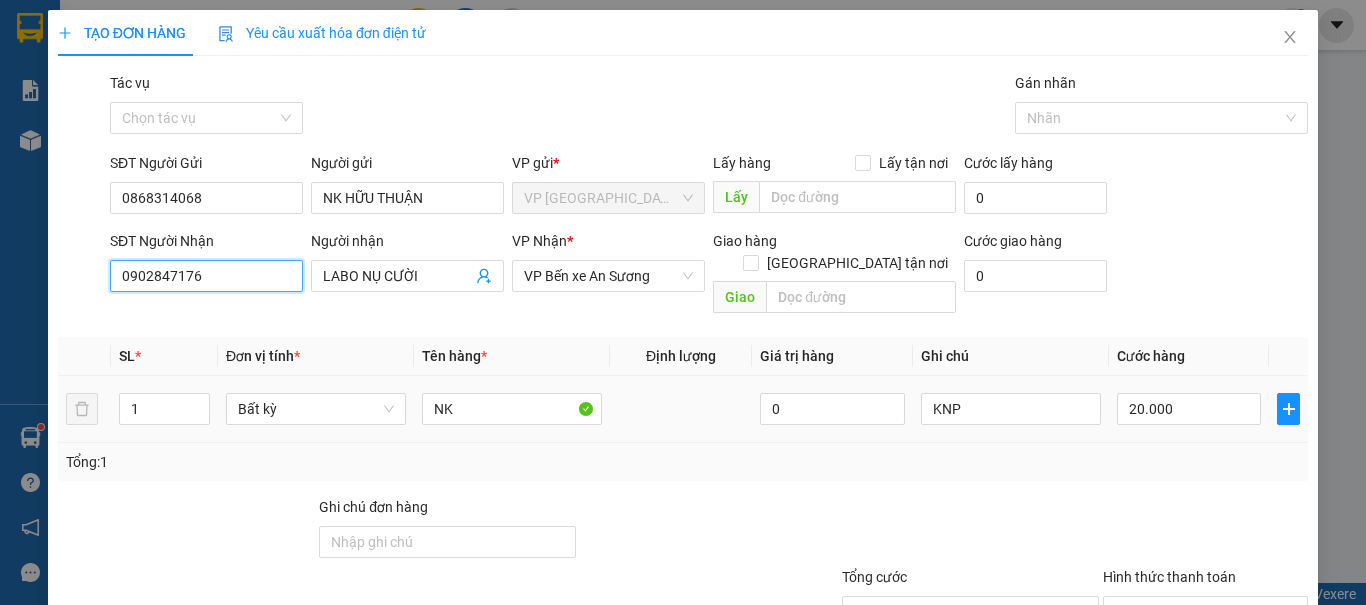 scroll, scrollTop: 135, scrollLeft: 0, axis: vertical 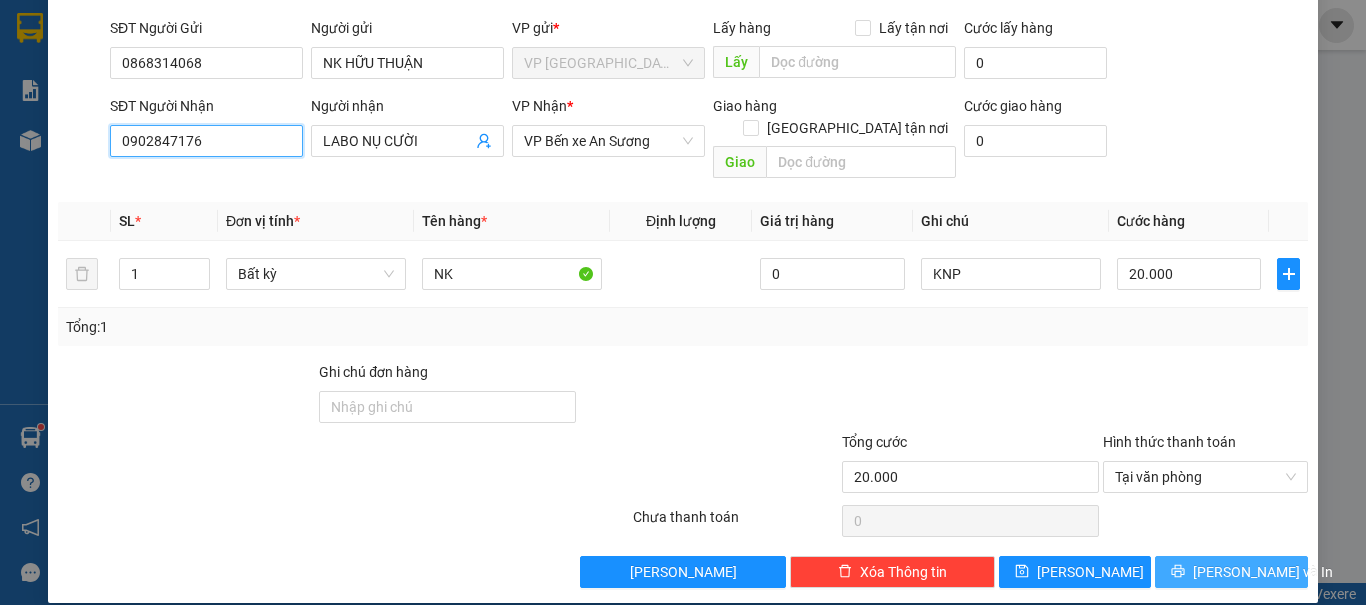 type on "0902847176" 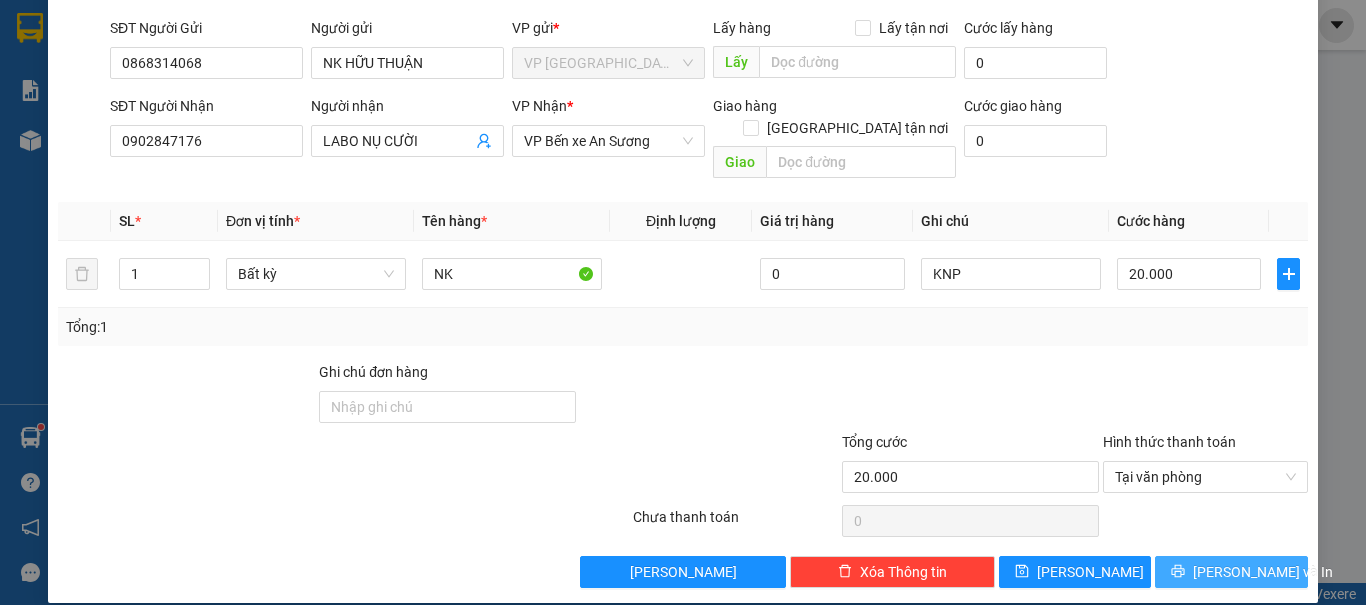 click on "[PERSON_NAME] và In" at bounding box center (1263, 572) 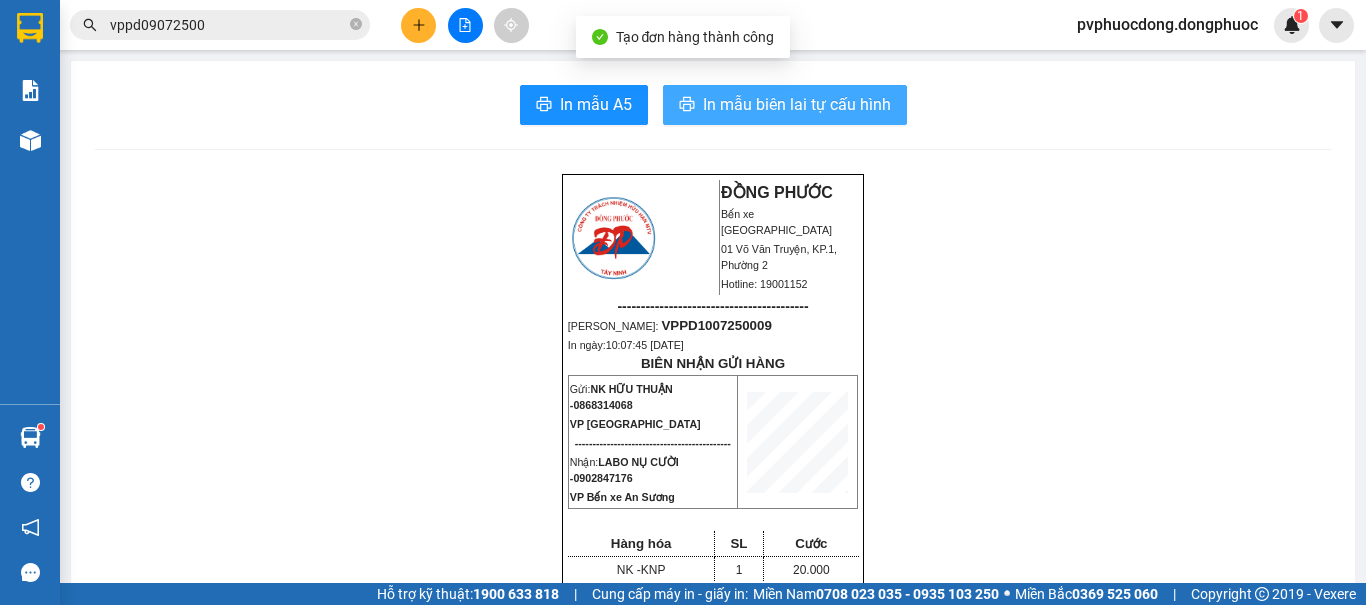 click on "In mẫu biên lai tự cấu hình" at bounding box center [797, 104] 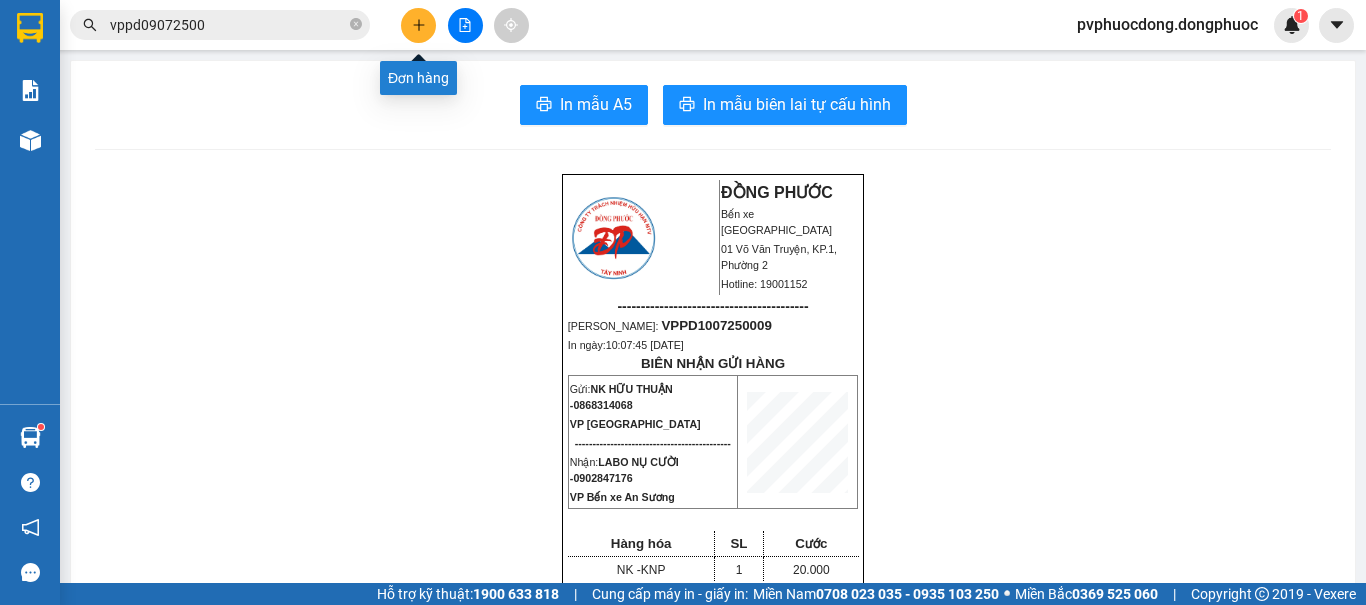 click at bounding box center [418, 25] 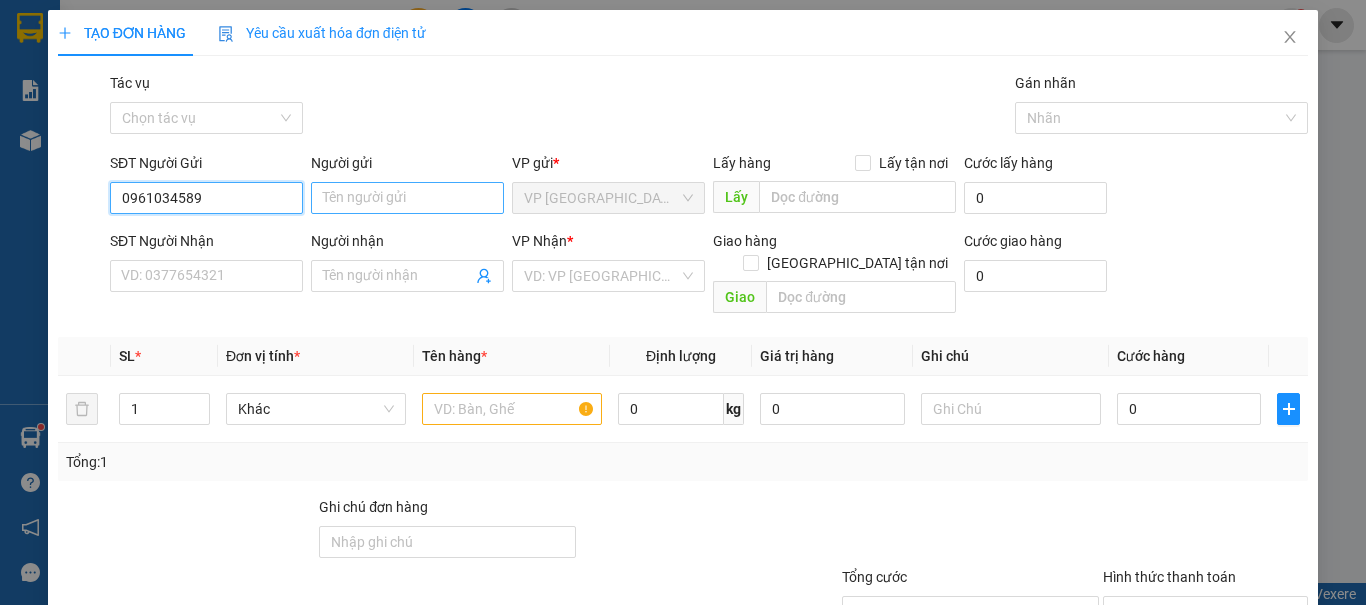type on "0961034589" 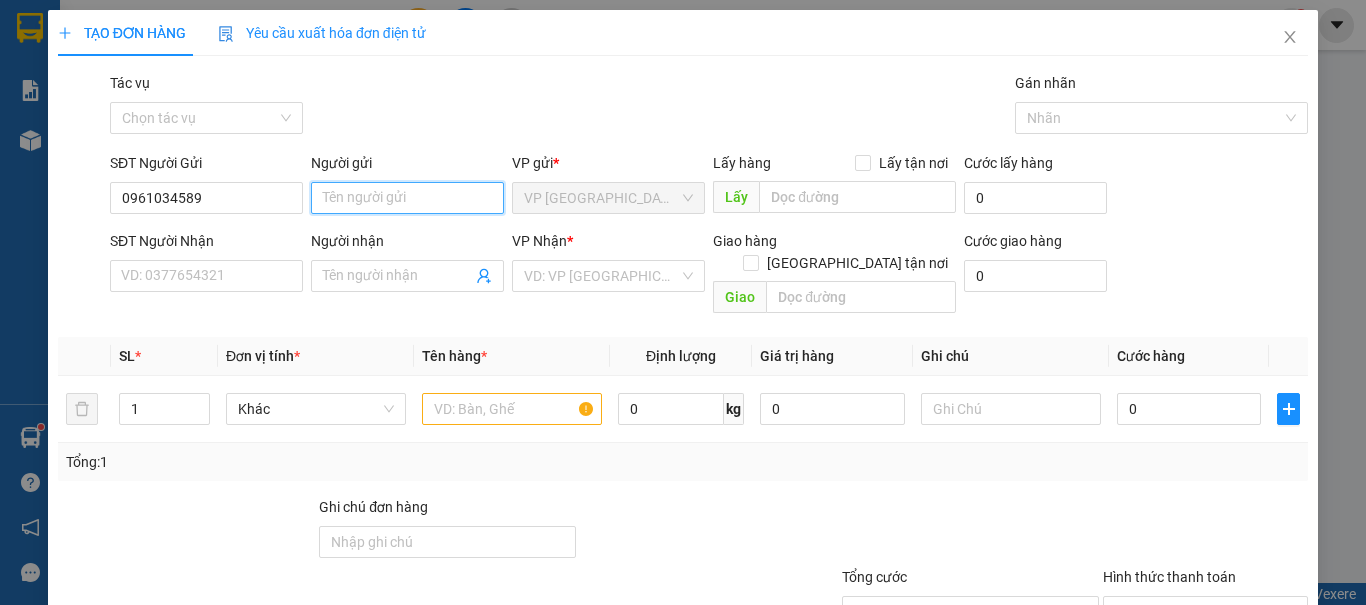 click on "Người gửi" at bounding box center [407, 198] 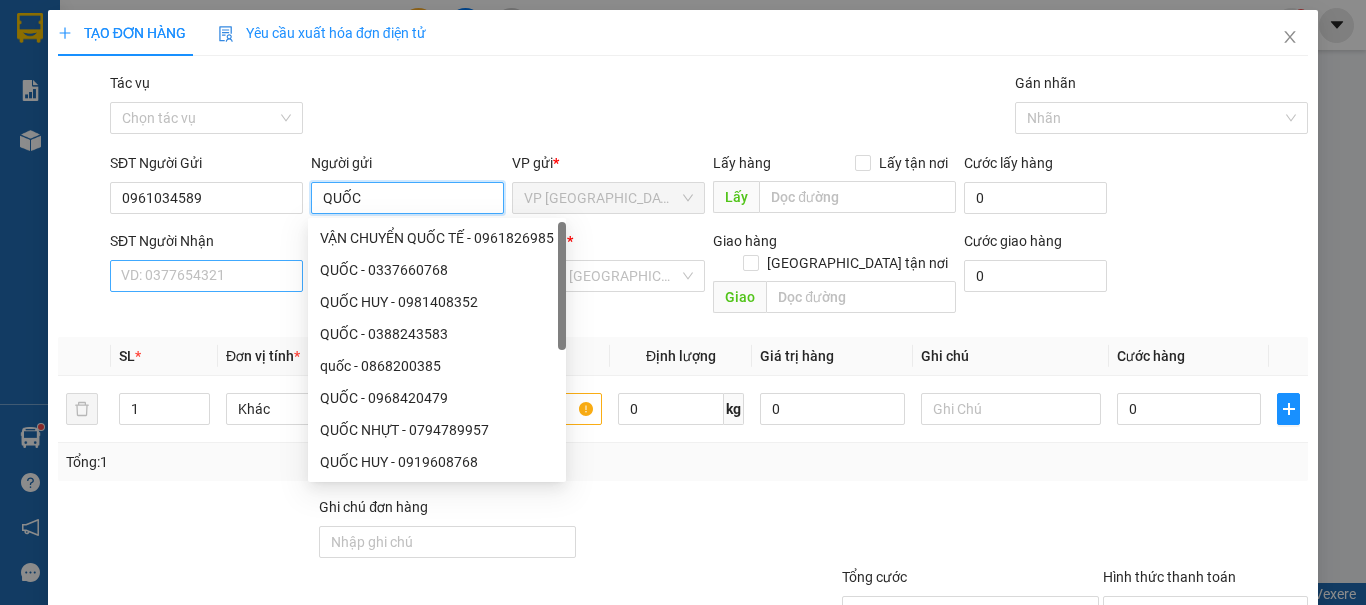 type on "QUỐC" 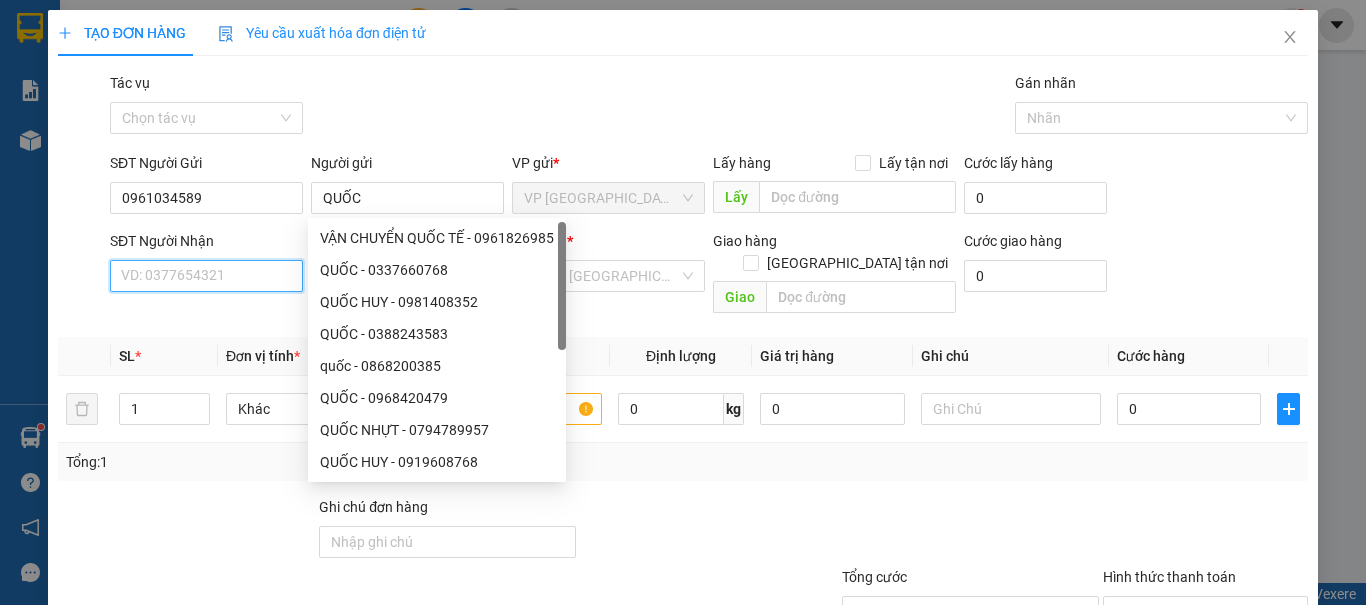 click on "SĐT Người Nhận" at bounding box center [206, 276] 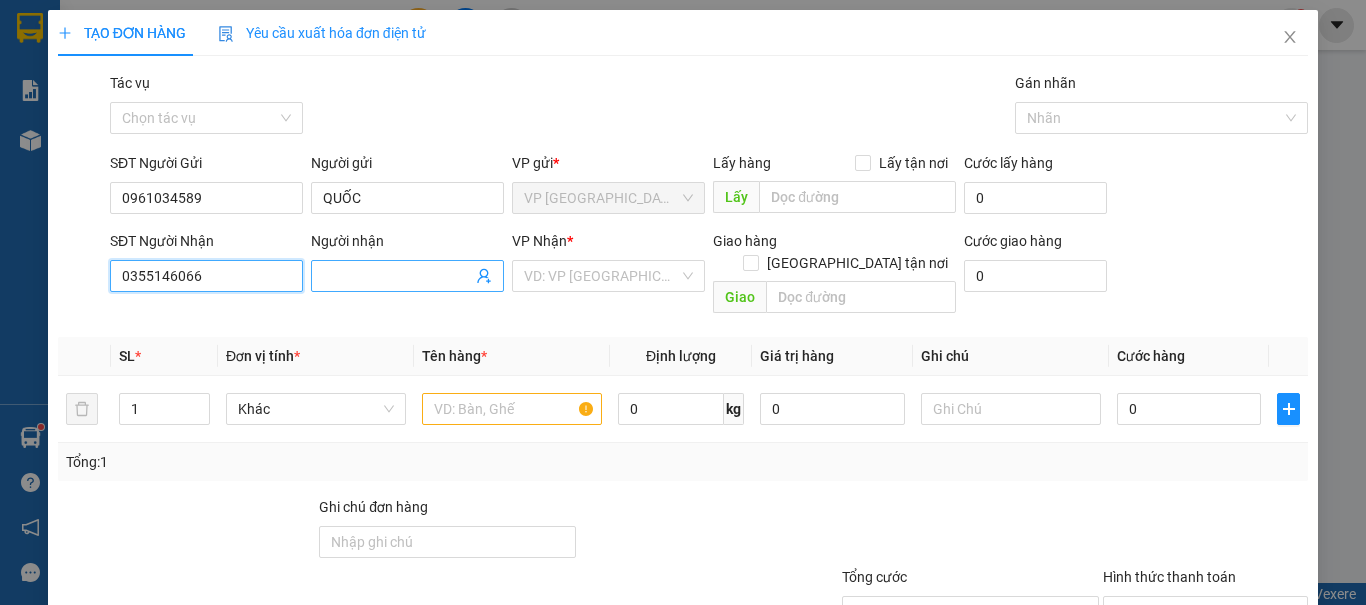 type on "0355146066" 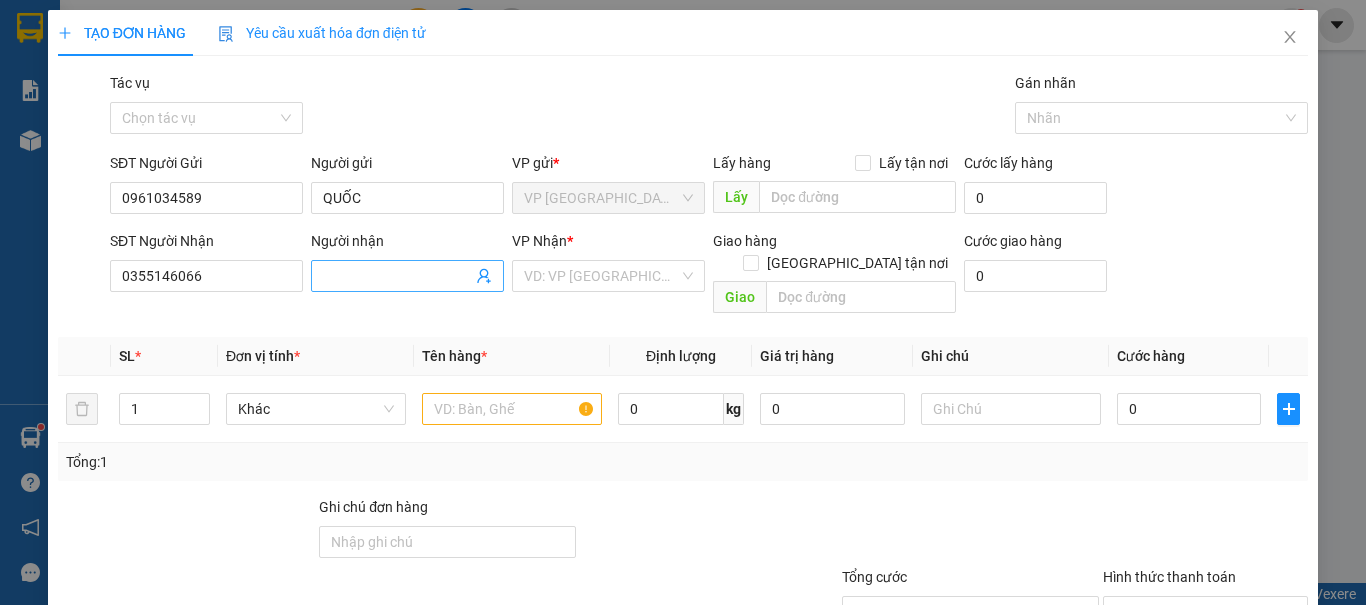 click on "Người nhận" at bounding box center (397, 276) 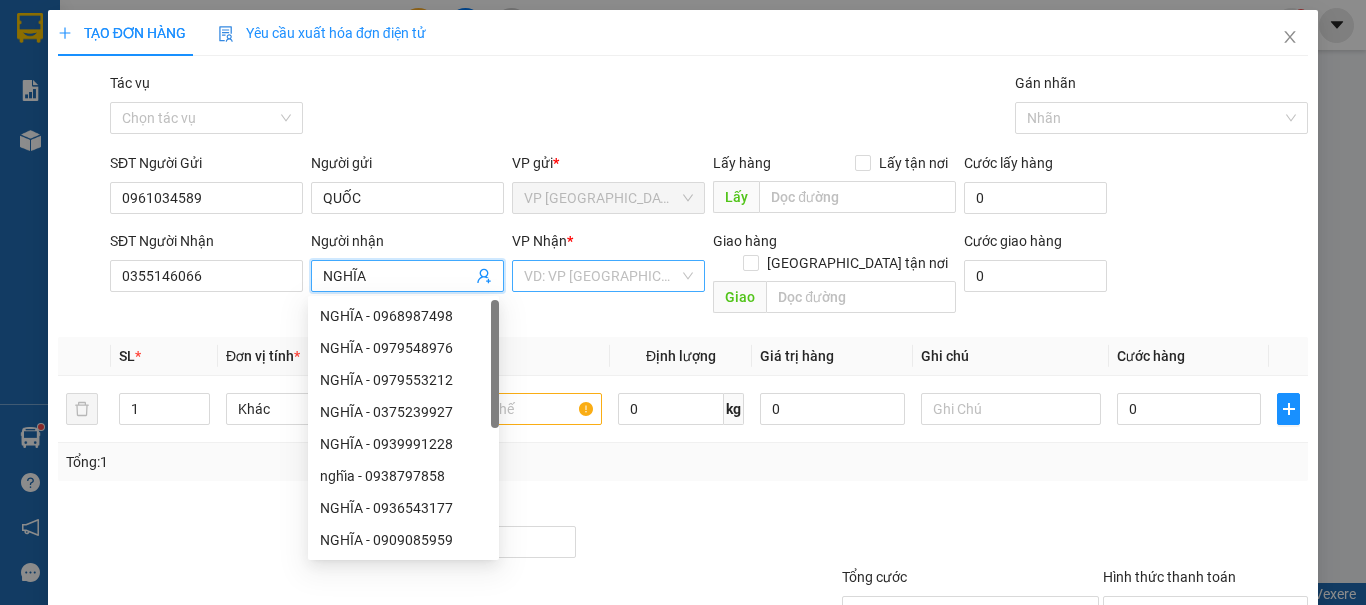 type on "NGHĨA" 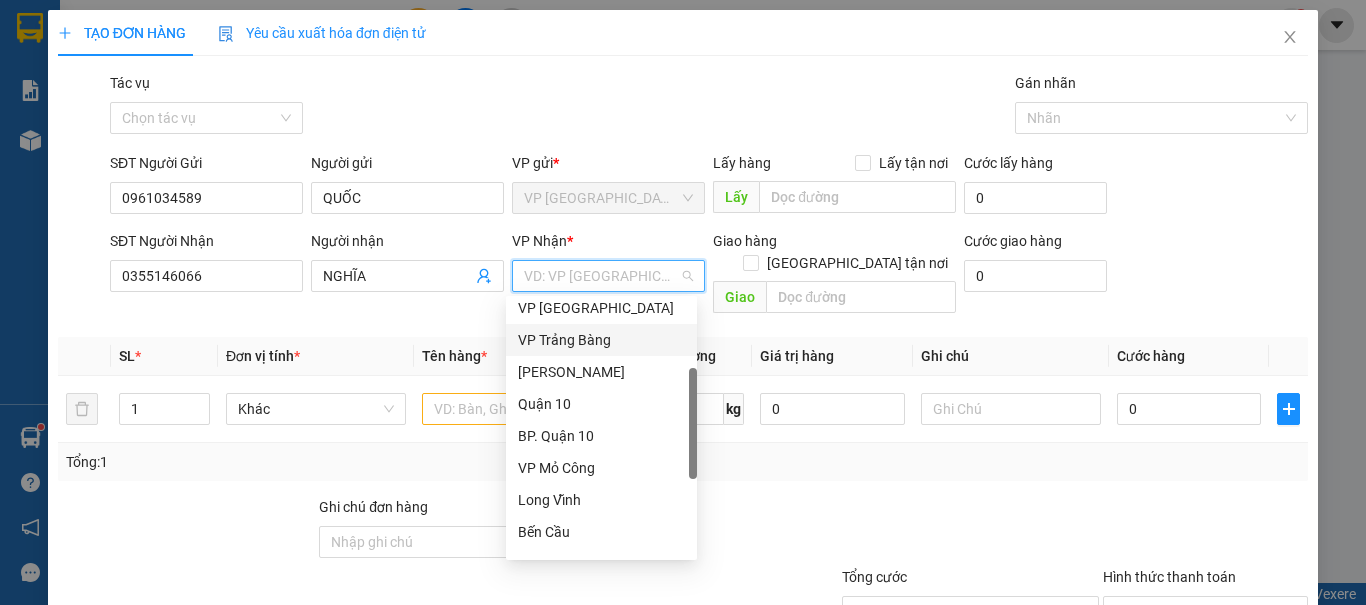 scroll, scrollTop: 100, scrollLeft: 0, axis: vertical 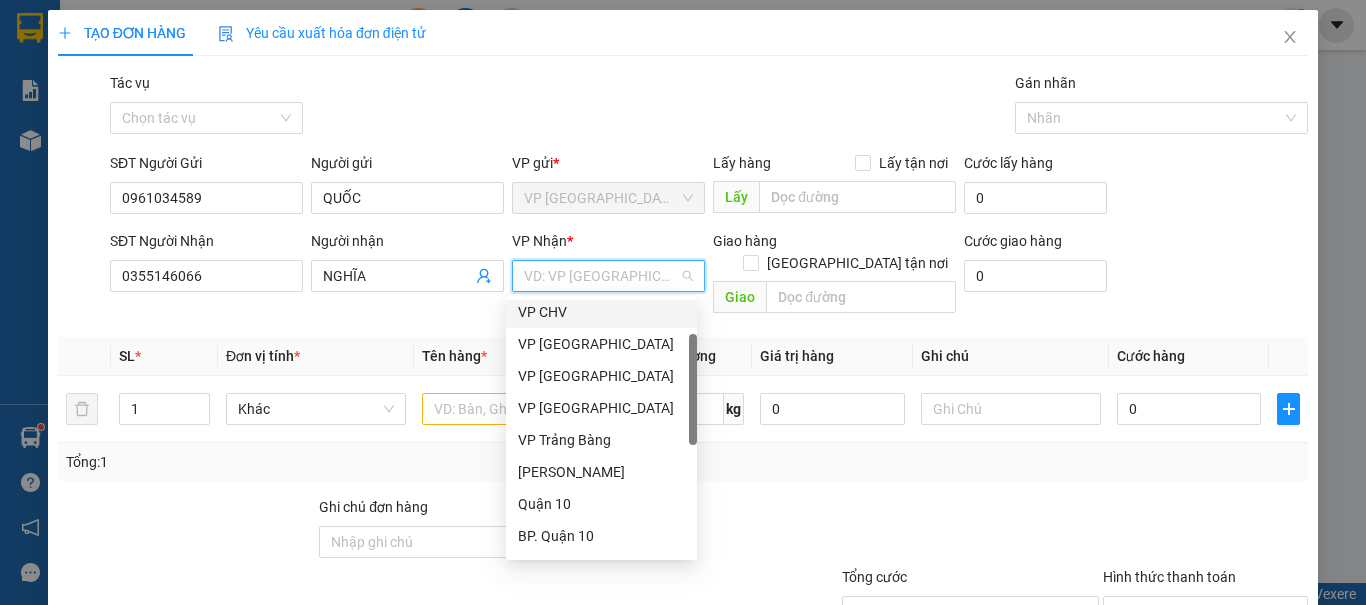 click on "VP CHV" at bounding box center [601, 312] 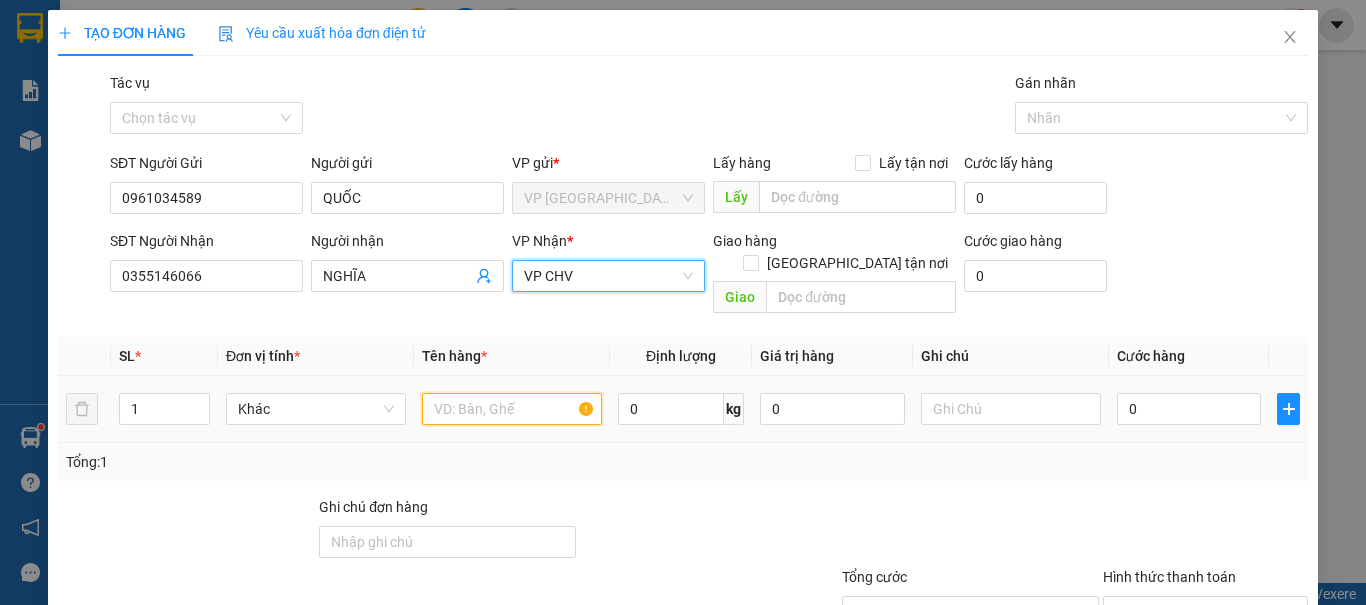 click at bounding box center (512, 409) 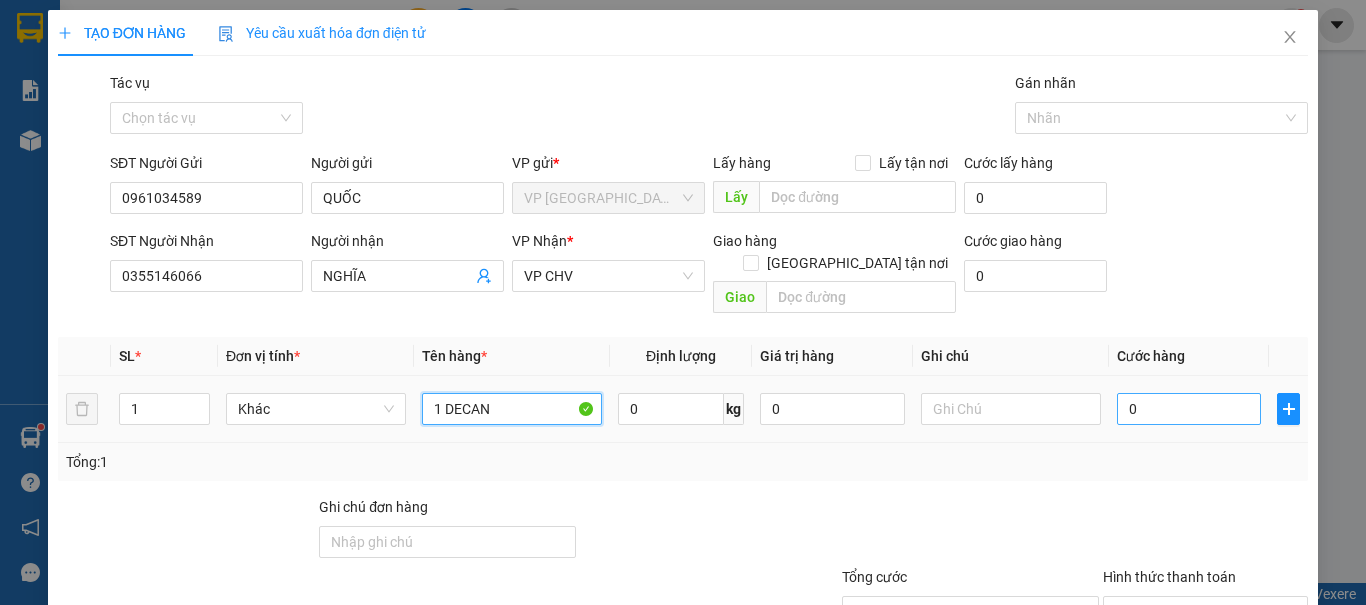 type on "1 DECAN" 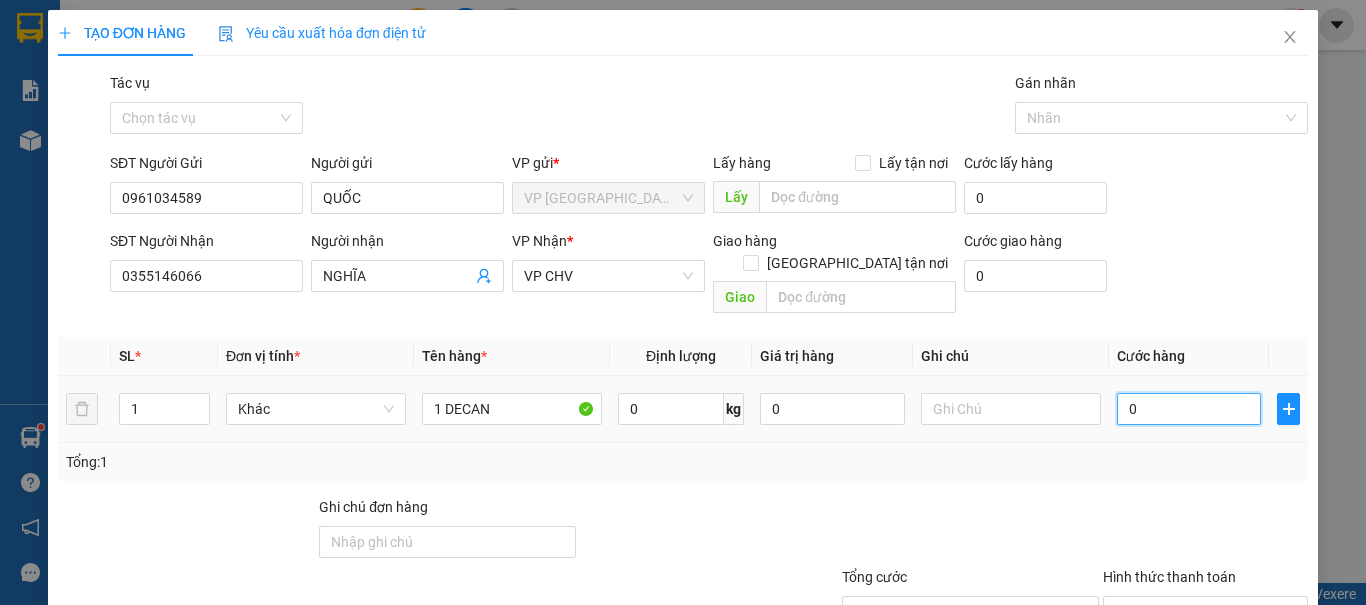 click on "0" at bounding box center (1189, 409) 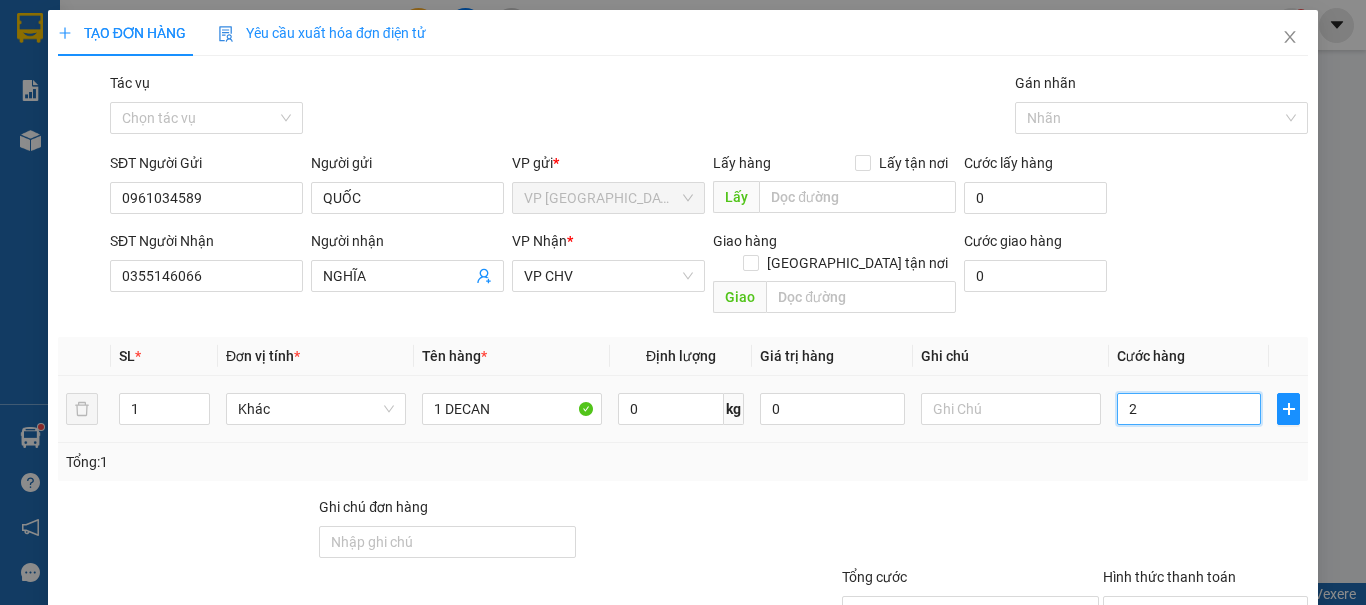 type on "20" 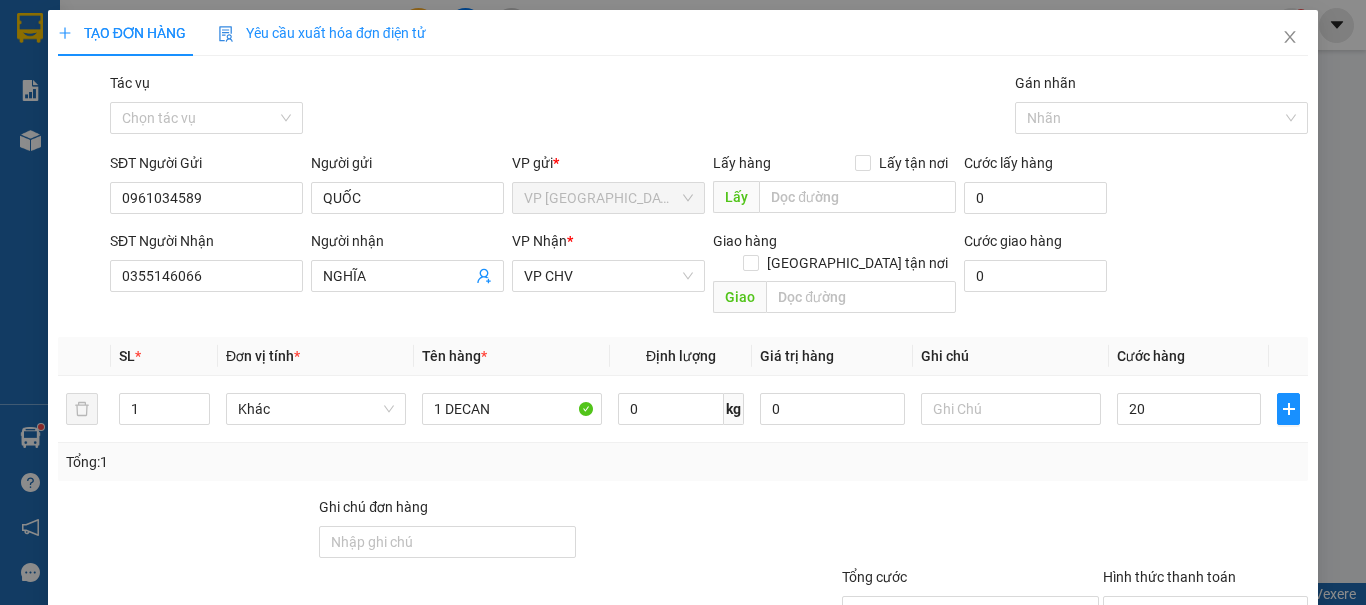 type on "20.000" 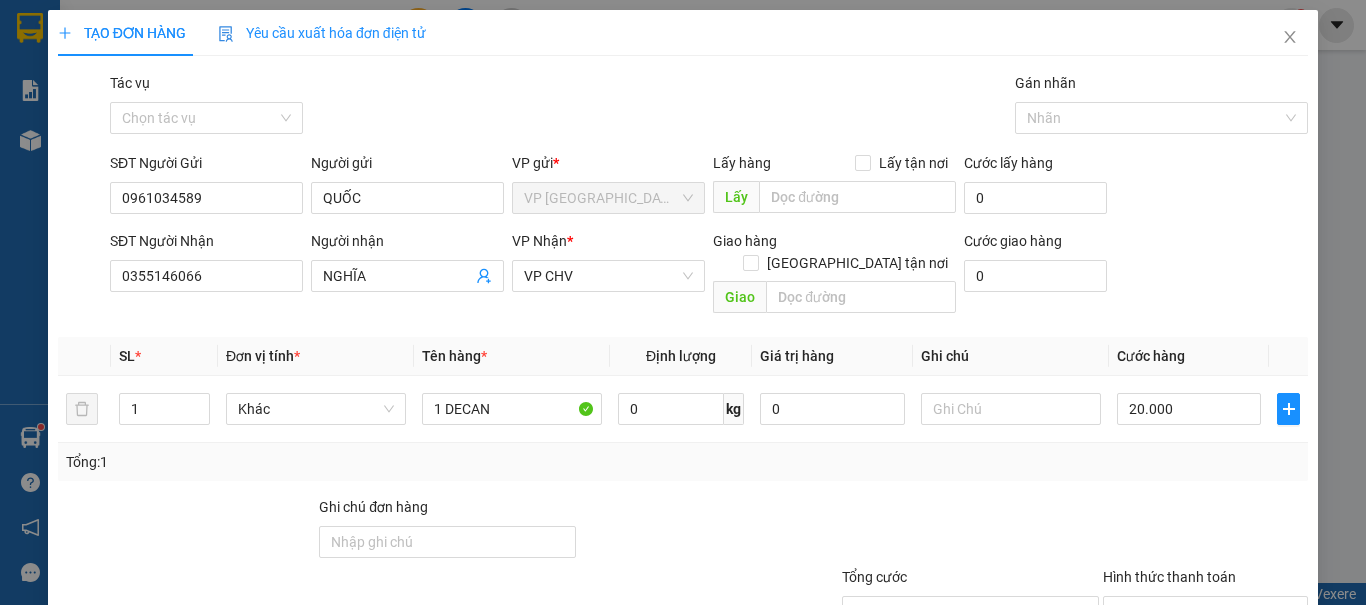 click at bounding box center (1205, 531) 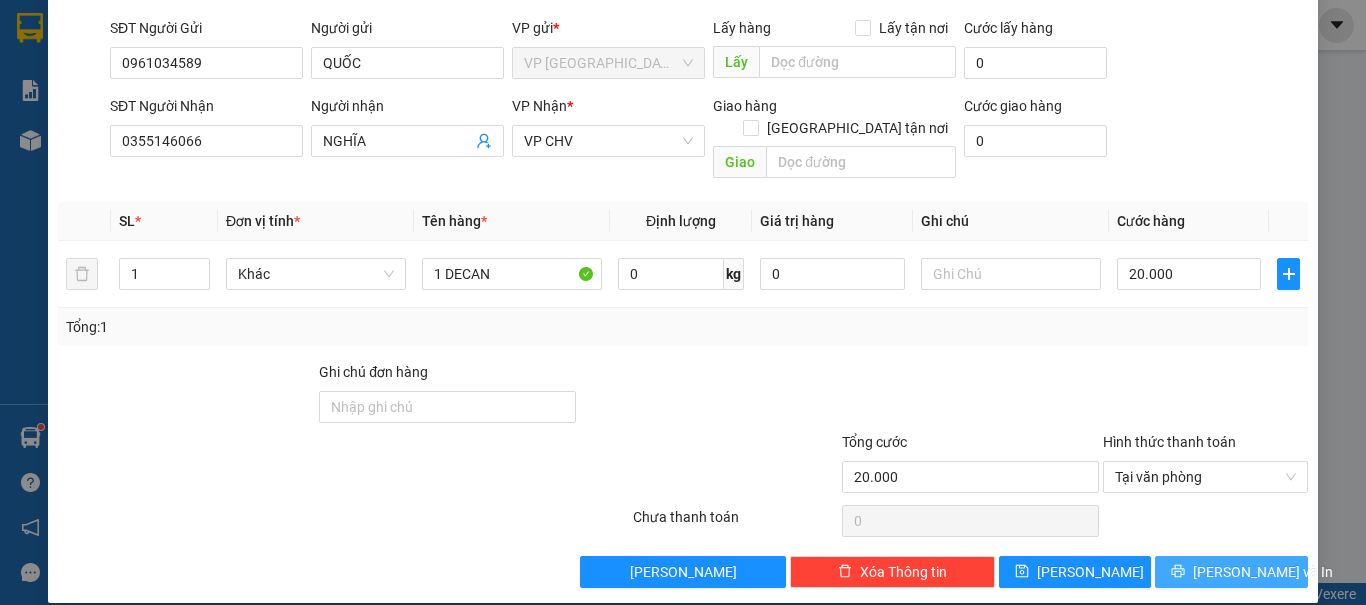 click on "[PERSON_NAME] và In" at bounding box center (1231, 572) 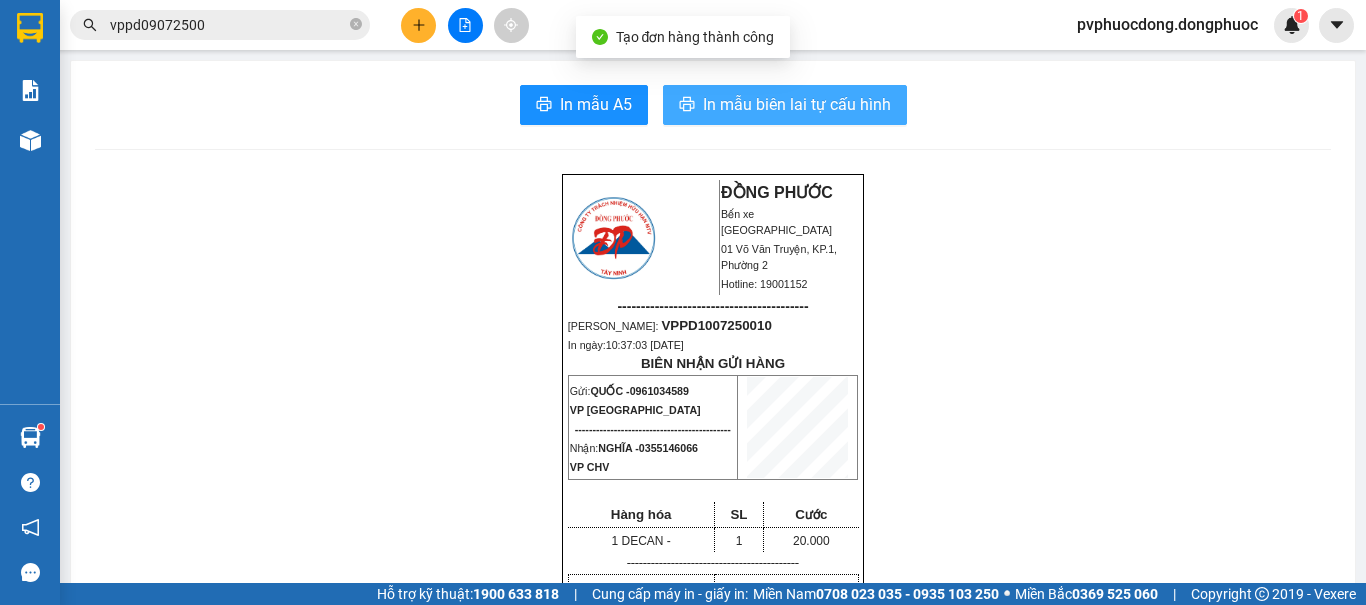 click on "In mẫu biên lai tự cấu hình" at bounding box center (785, 105) 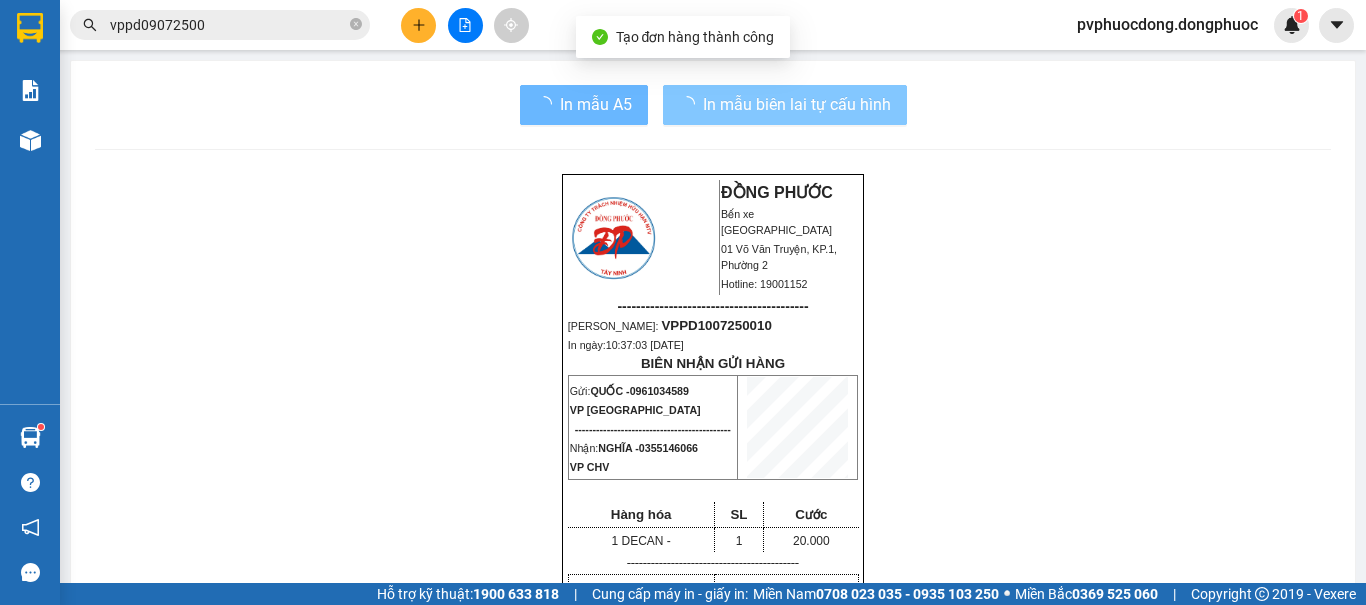 scroll, scrollTop: 0, scrollLeft: 0, axis: both 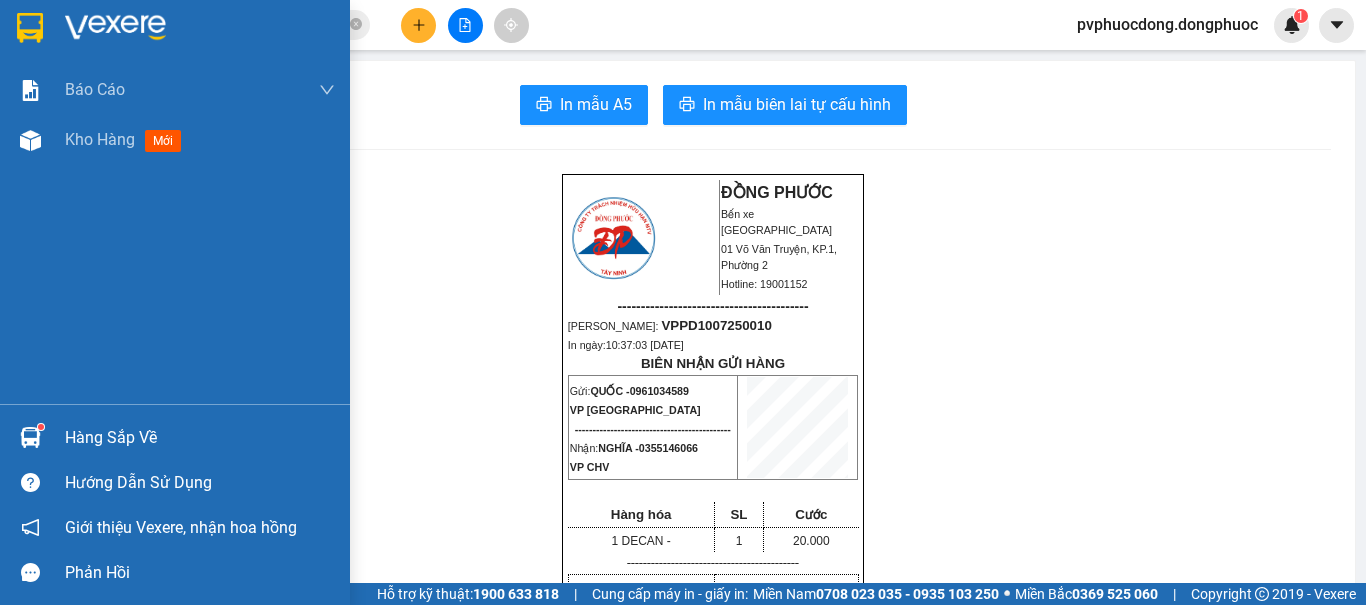 click at bounding box center (30, 437) 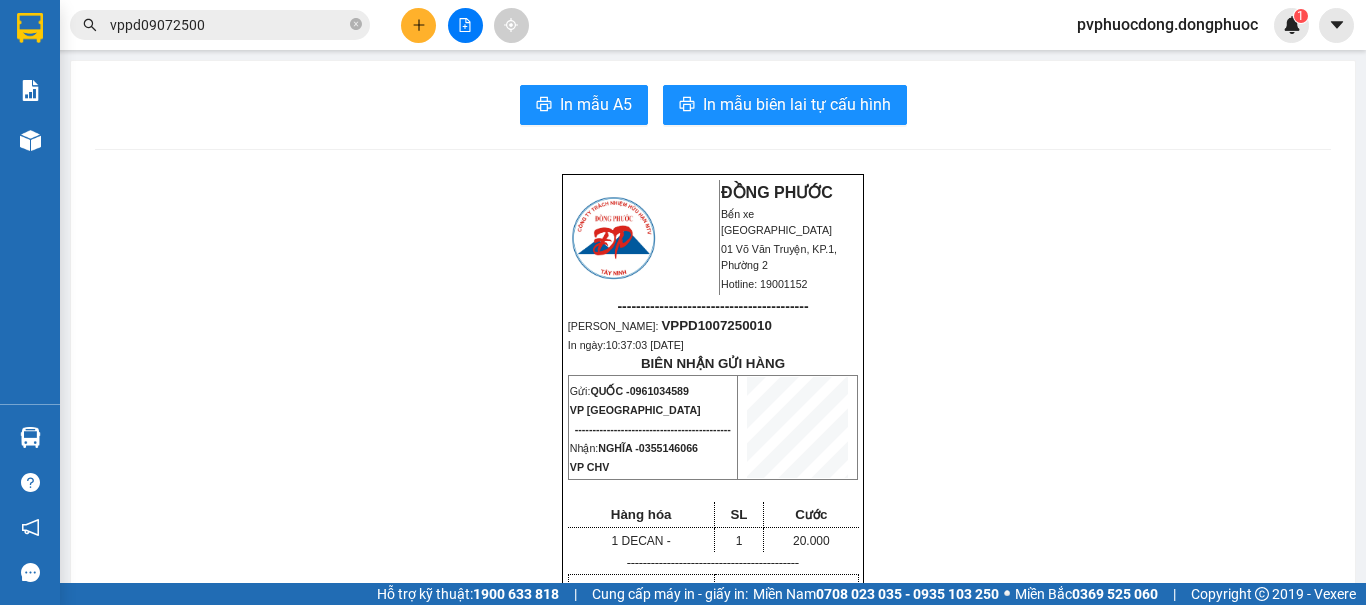 drag, startPoint x: 296, startPoint y: 316, endPoint x: 175, endPoint y: 210, distance: 160.8633 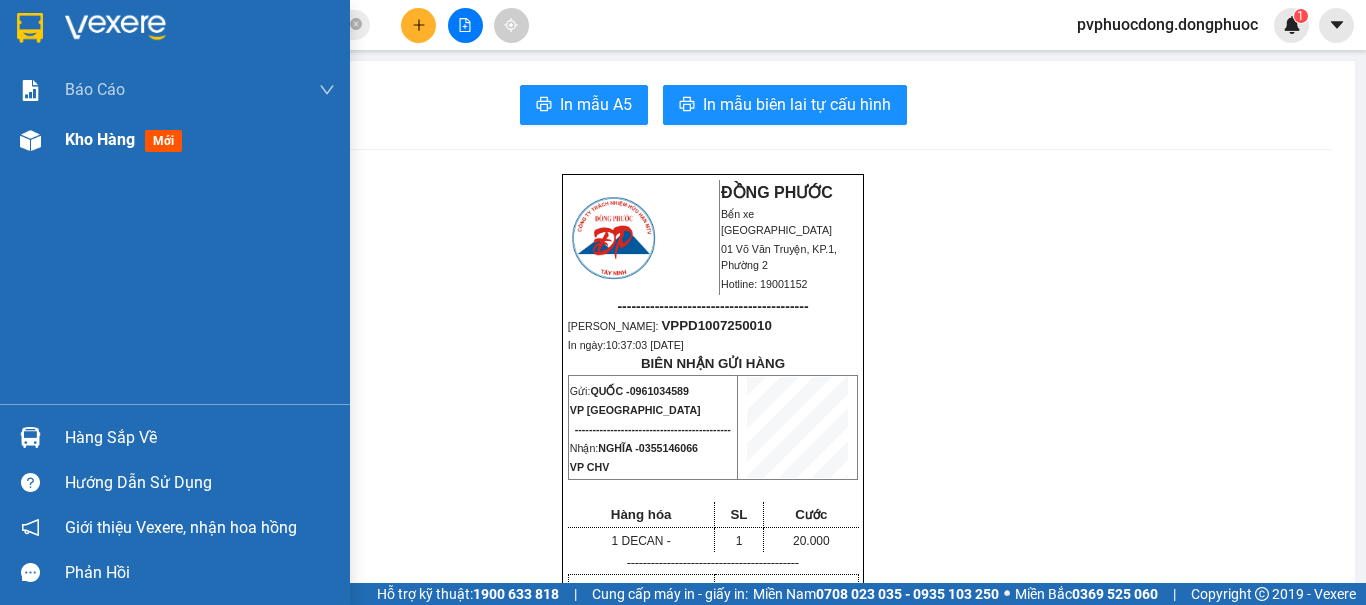 click at bounding box center (30, 140) 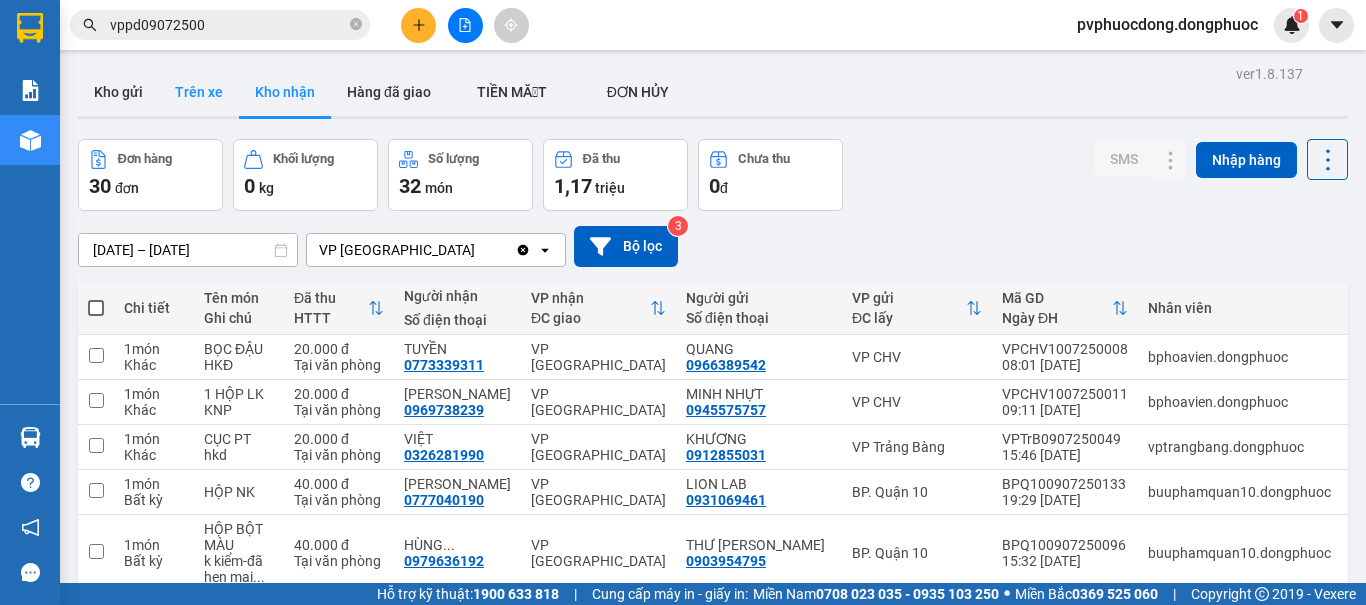 click on "Trên xe" at bounding box center [199, 92] 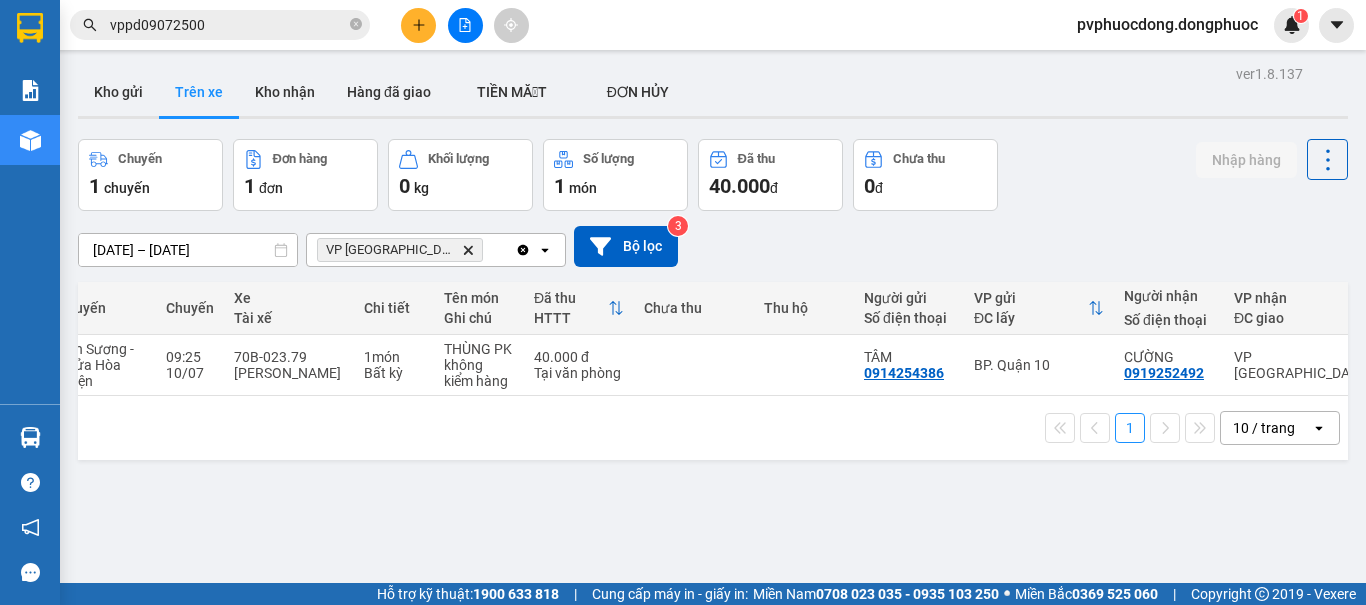 scroll, scrollTop: 0, scrollLeft: 0, axis: both 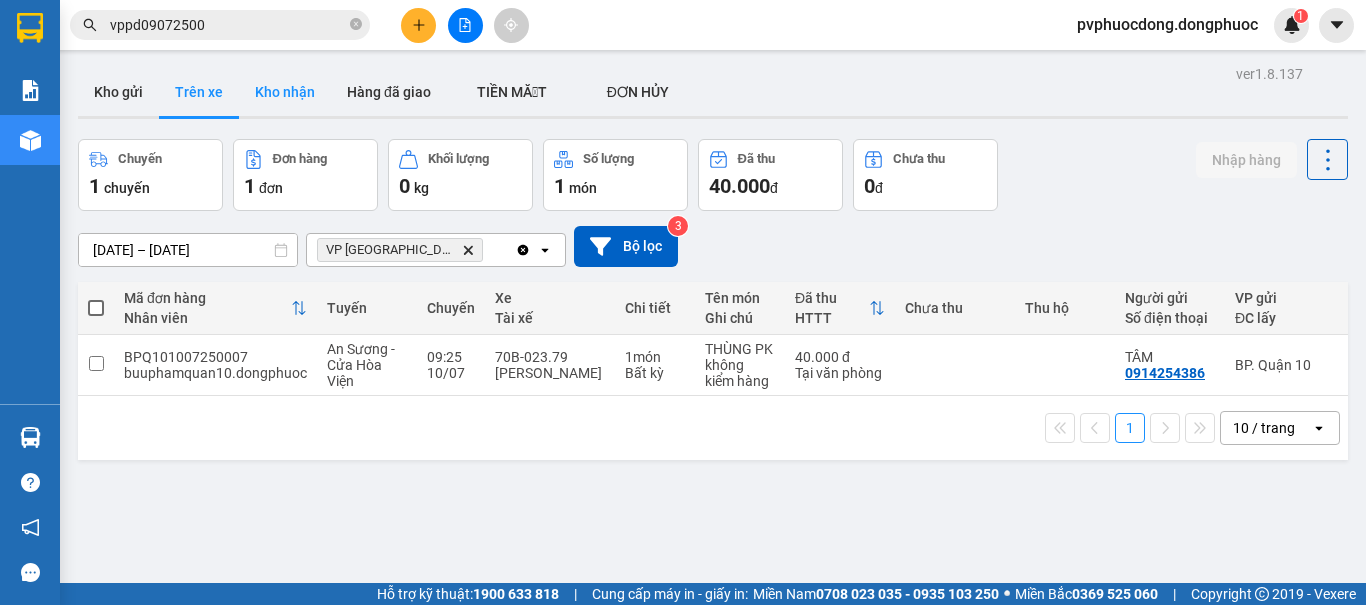 click on "Kho nhận" at bounding box center (285, 92) 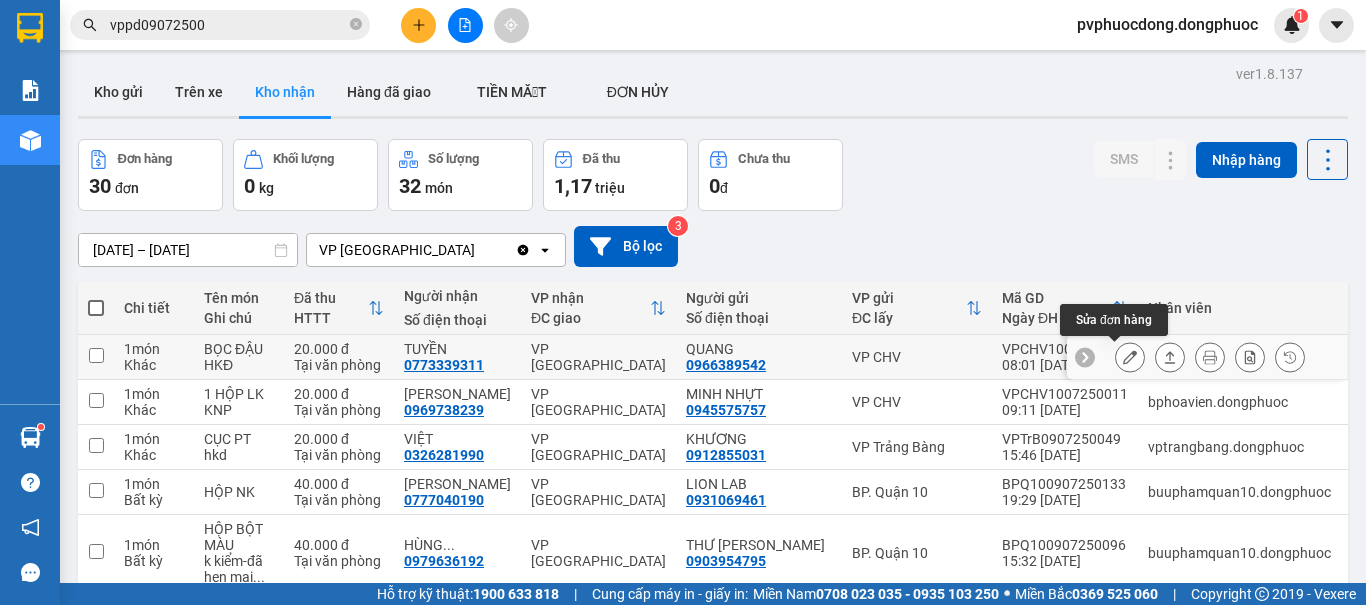 click at bounding box center (1130, 357) 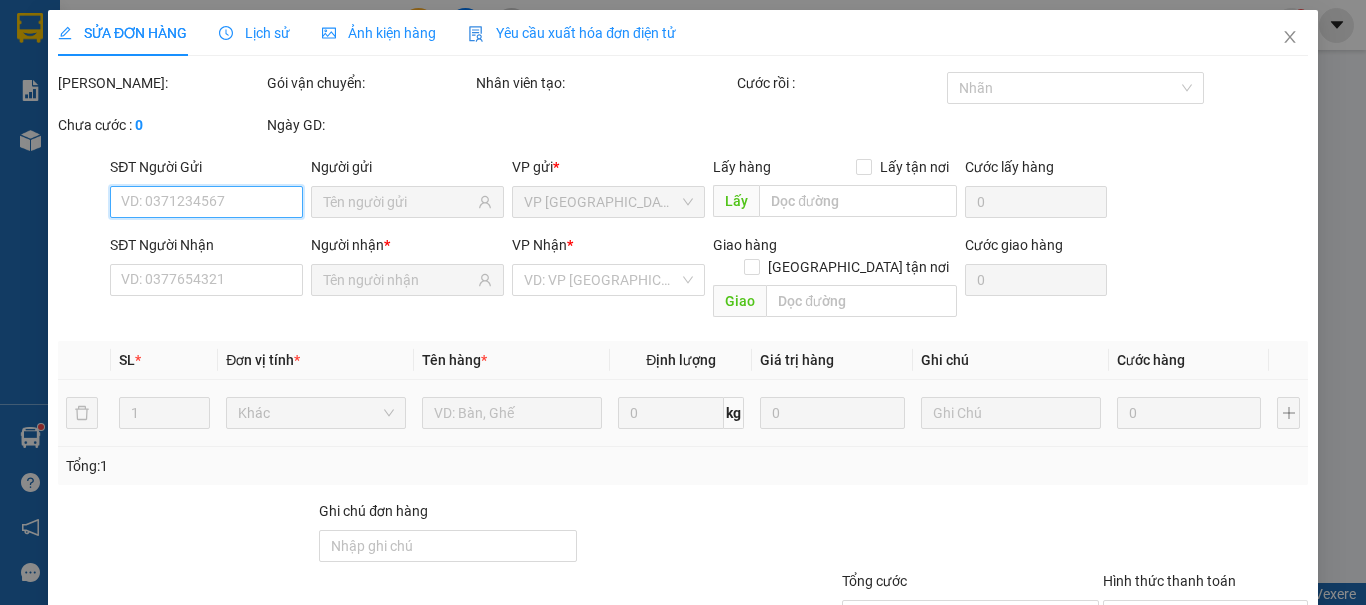 type on "0966389542" 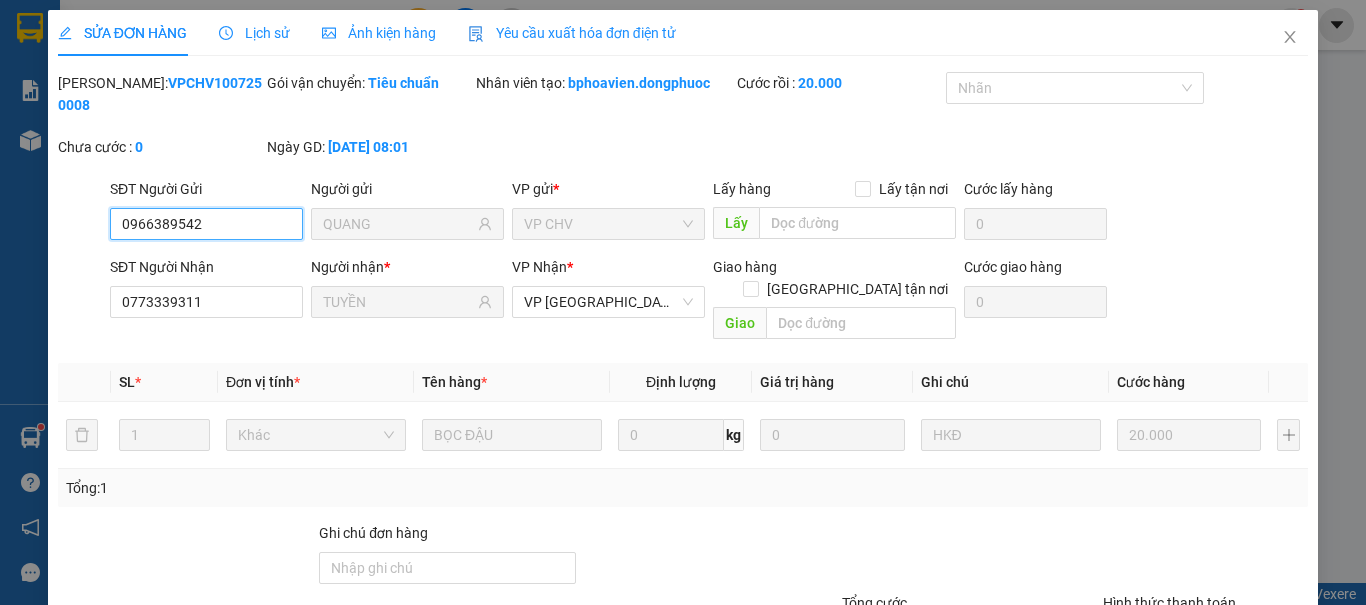 scroll, scrollTop: 100, scrollLeft: 0, axis: vertical 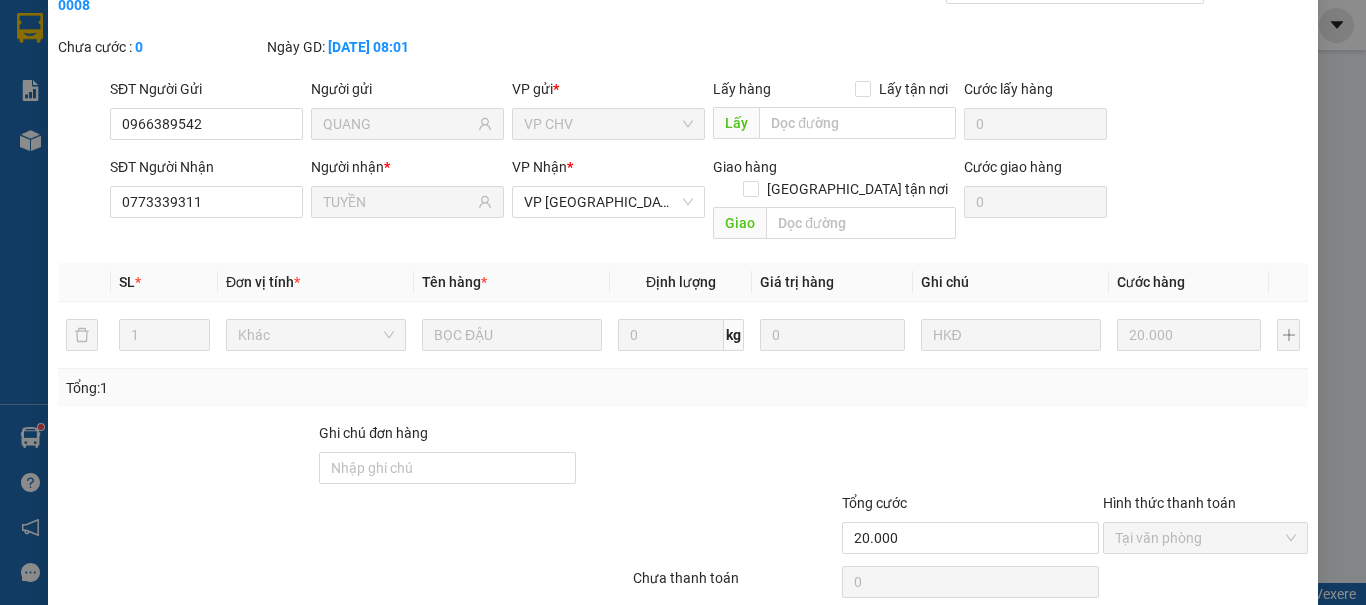 click on "Giao hàng" at bounding box center [929, 633] 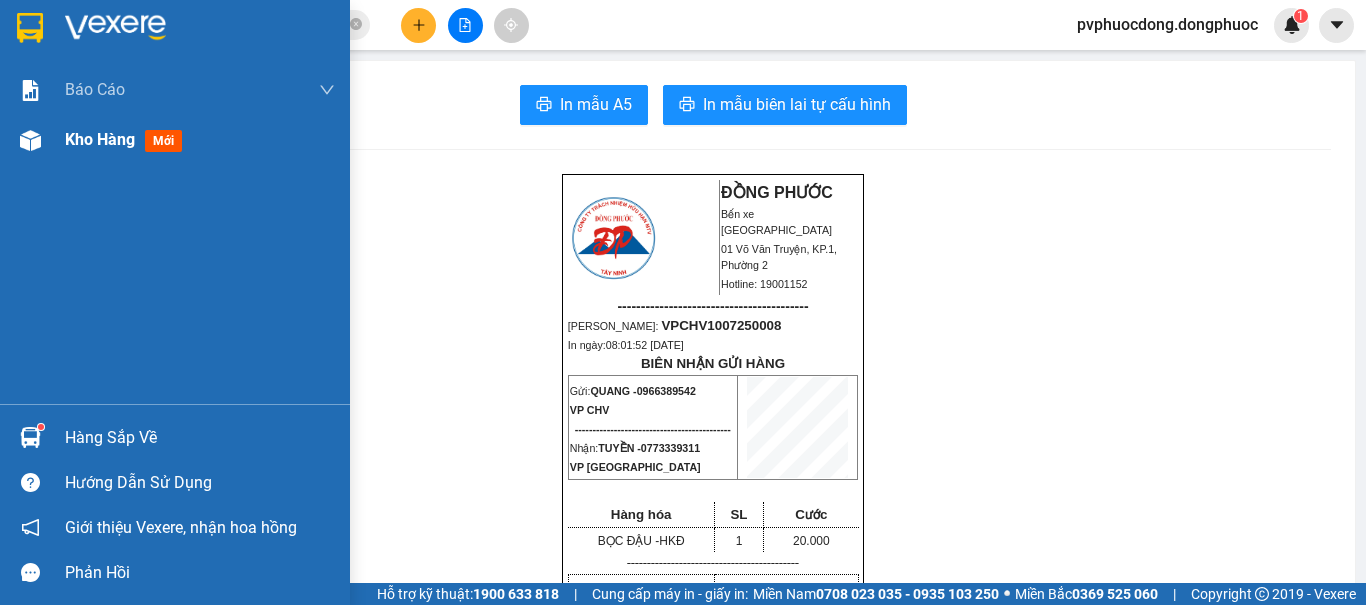click on "Kho hàng" at bounding box center [100, 139] 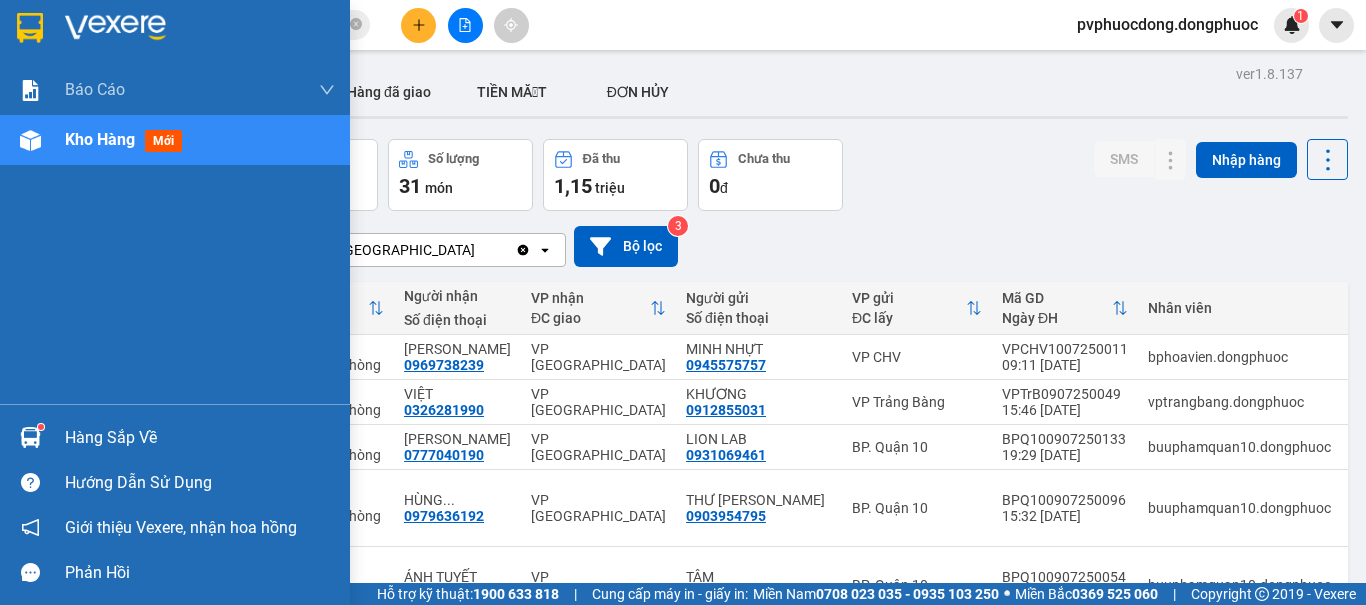 click on "Hàng sắp về" at bounding box center [200, 438] 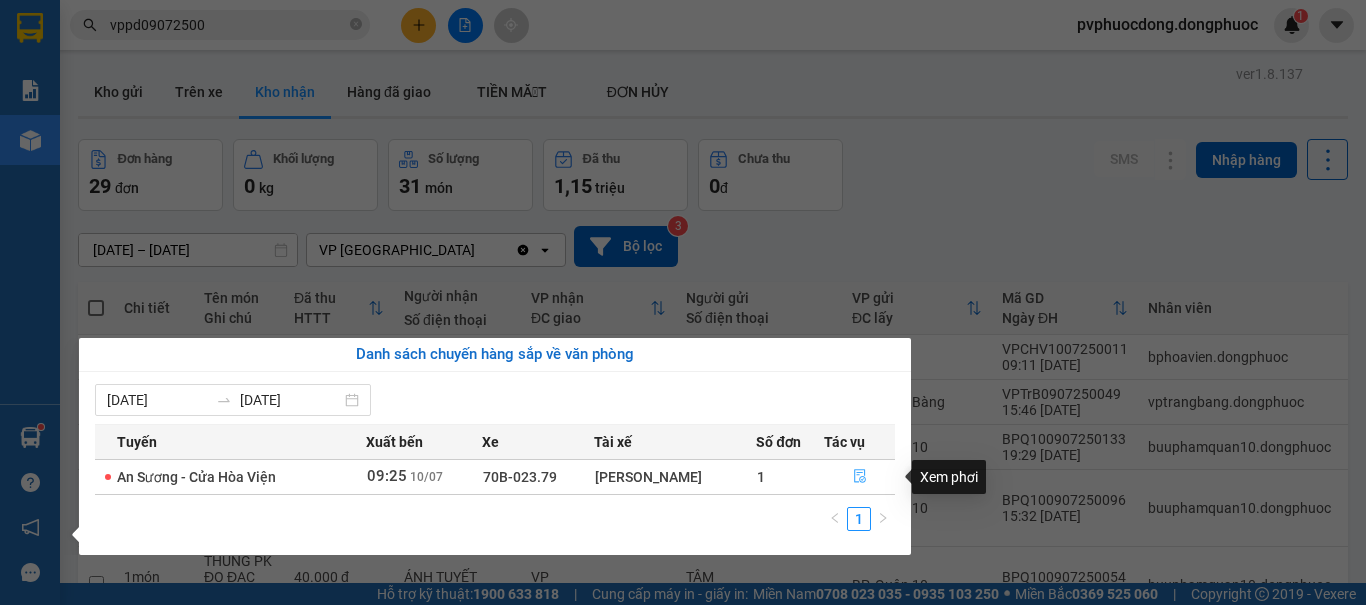 click 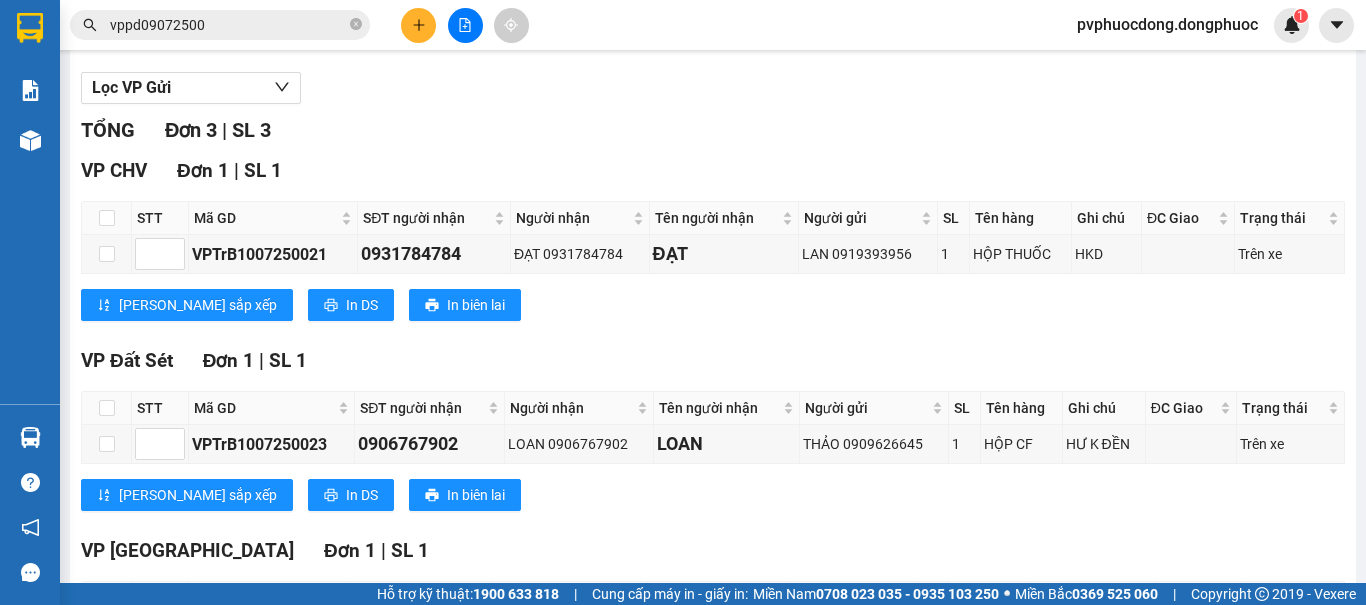 scroll, scrollTop: 391, scrollLeft: 0, axis: vertical 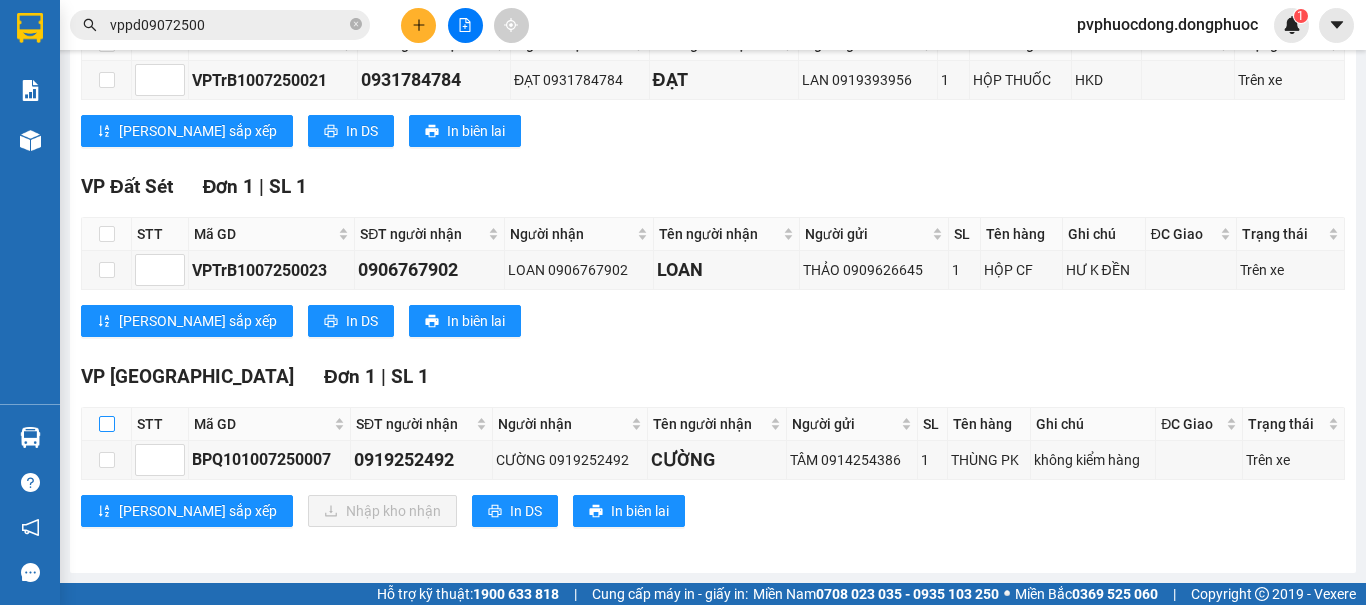 click at bounding box center (107, 424) 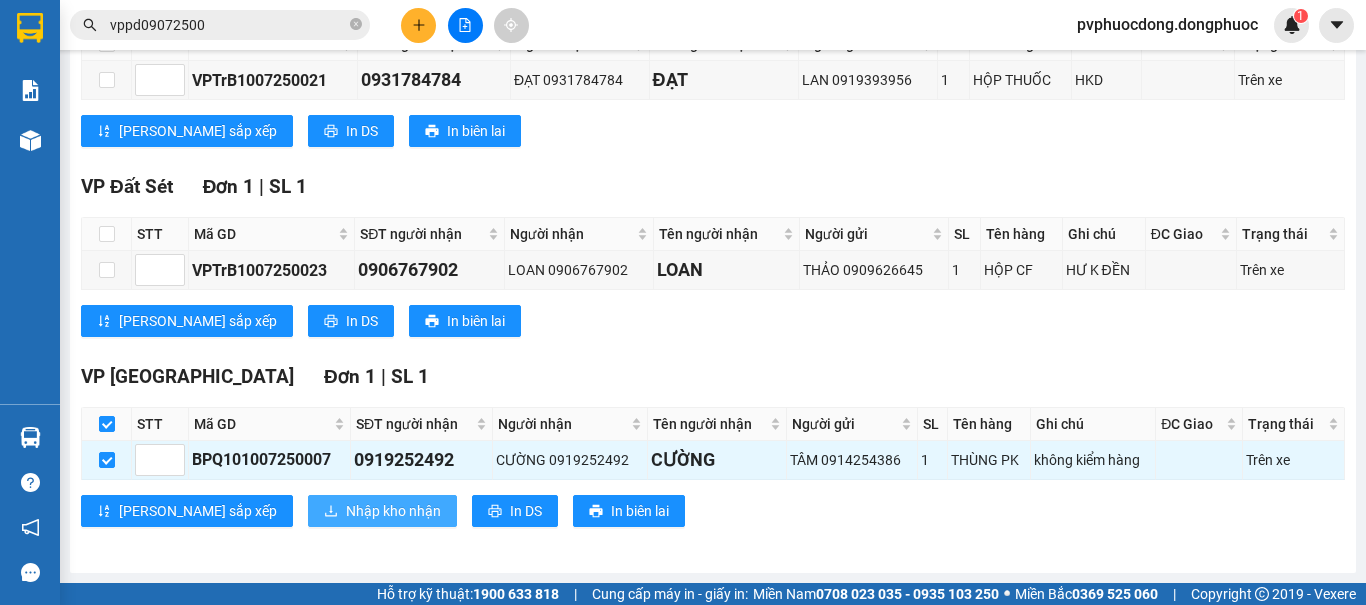 click on "Nhập kho nhận" at bounding box center (393, 511) 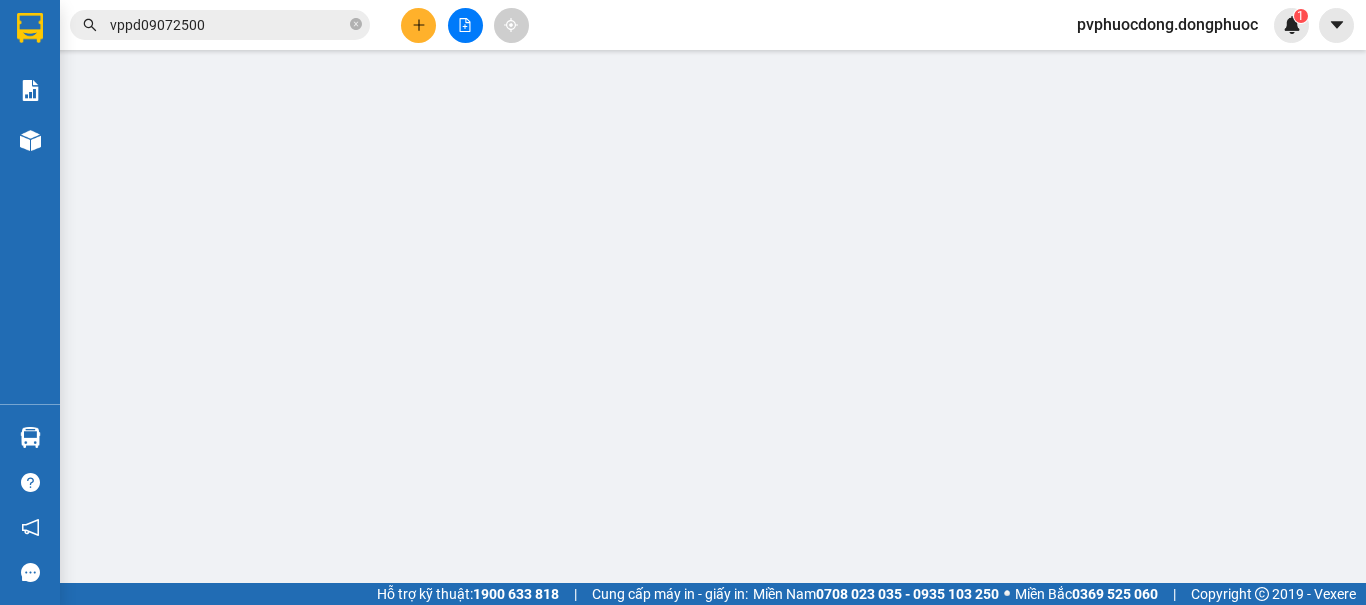 scroll, scrollTop: 0, scrollLeft: 0, axis: both 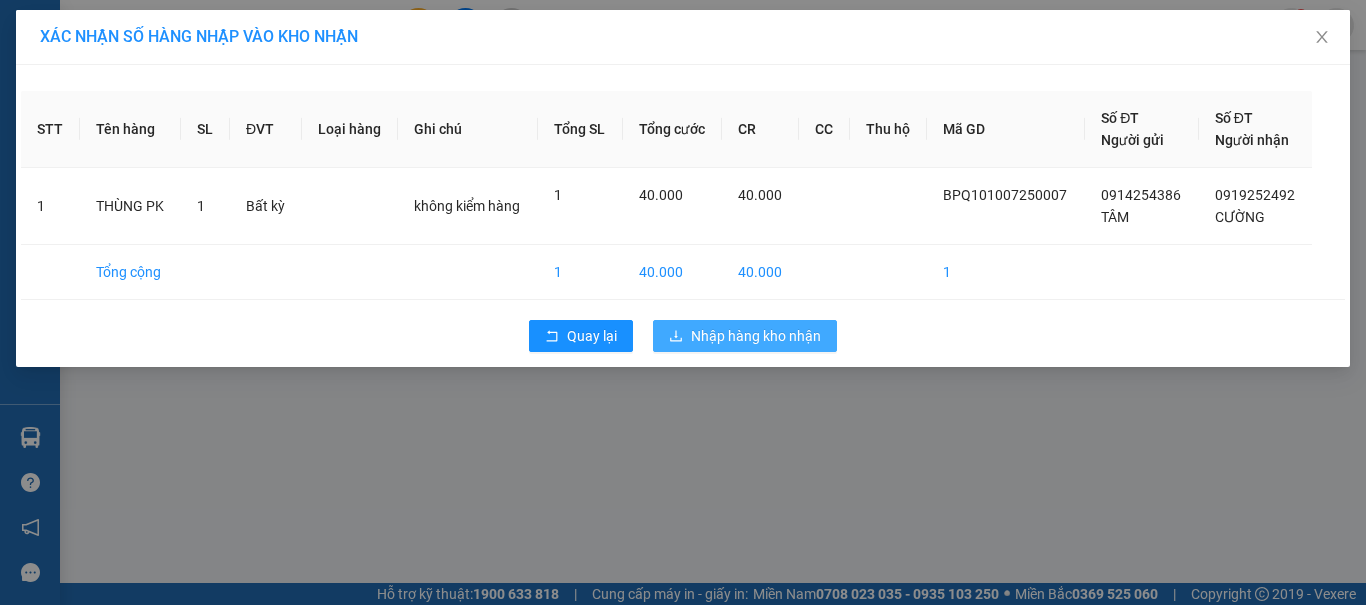 click on "Nhập hàng kho nhận" at bounding box center (756, 336) 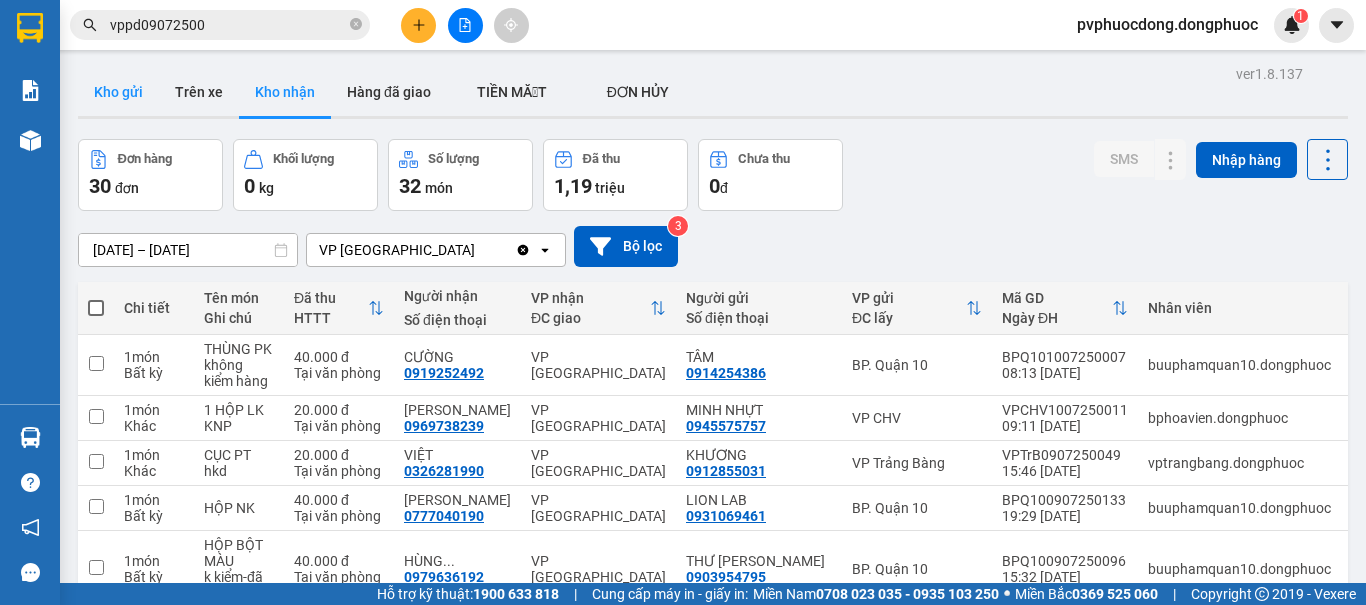 click on "Kho gửi" at bounding box center [118, 92] 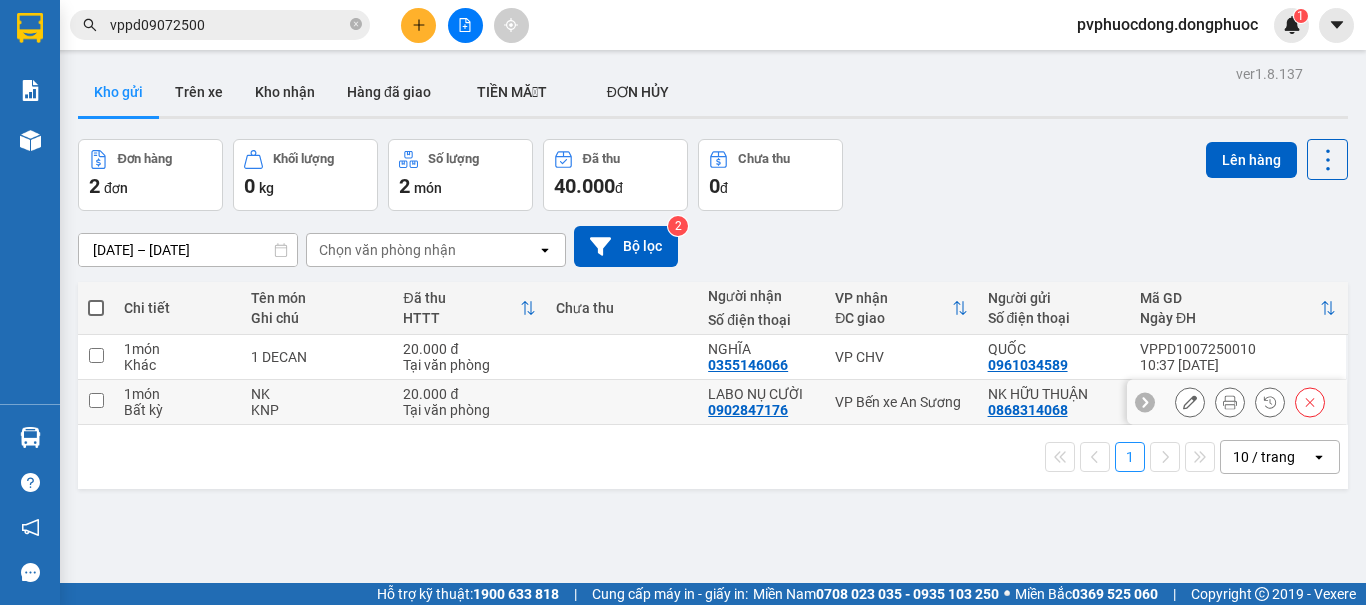 click on "VP Bến xe An Sương" at bounding box center (901, 402) 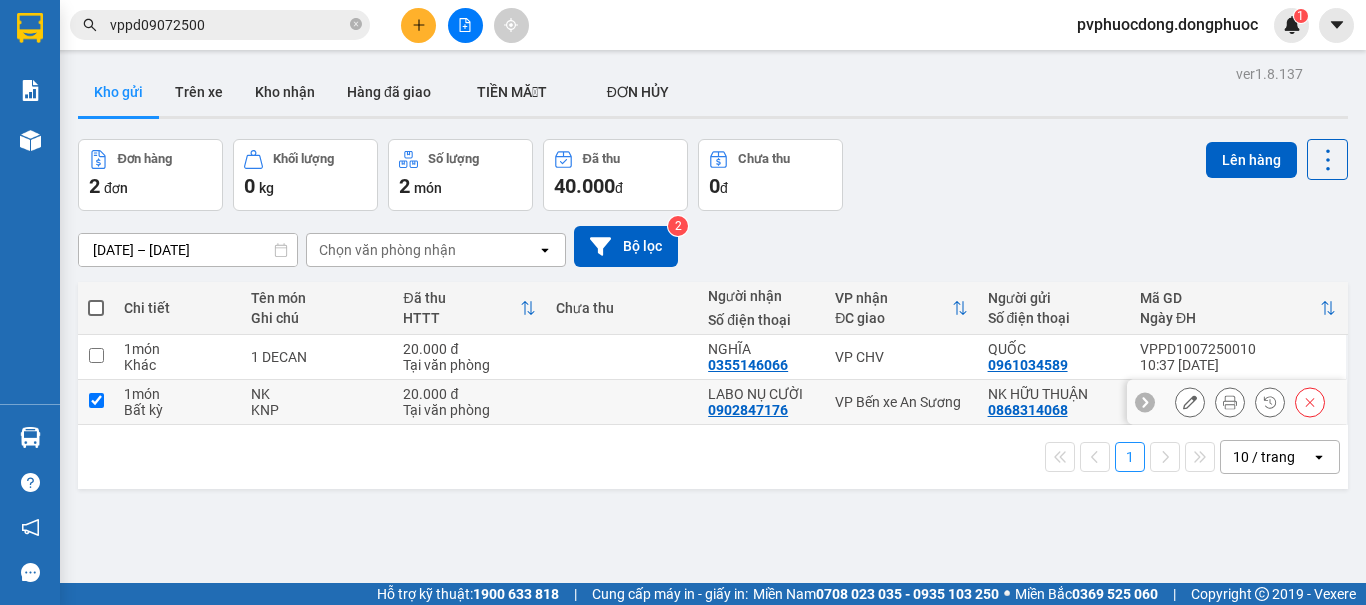 checkbox on "true" 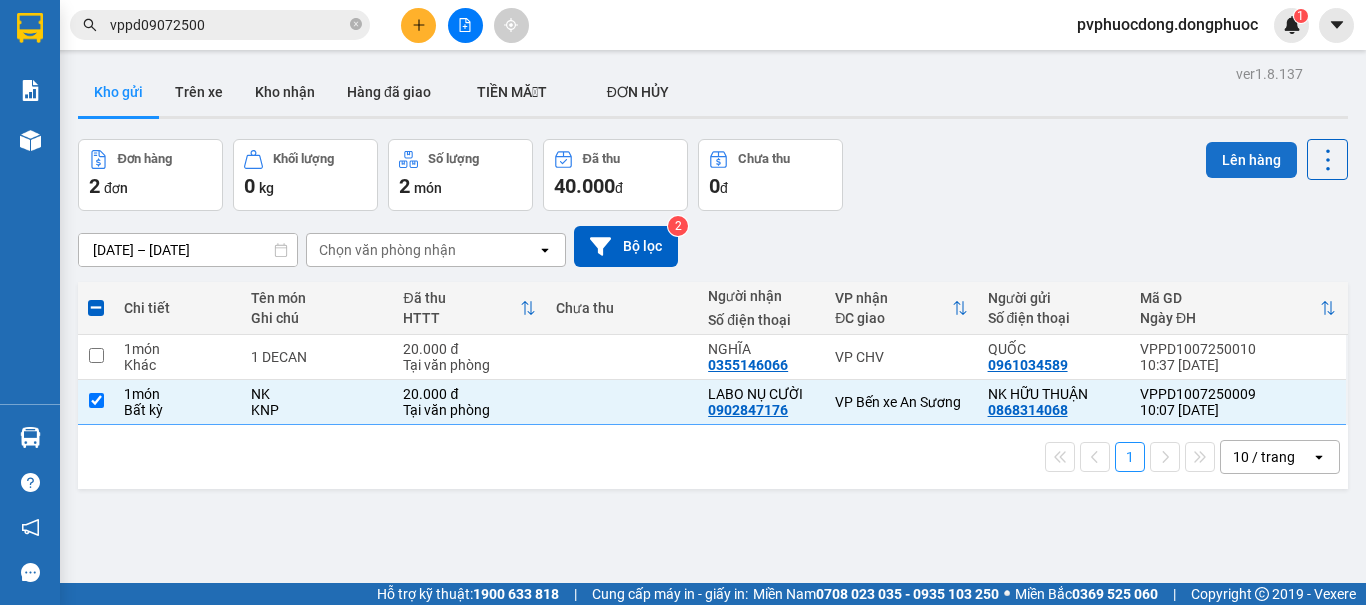 click on "Lên hàng" at bounding box center (1251, 160) 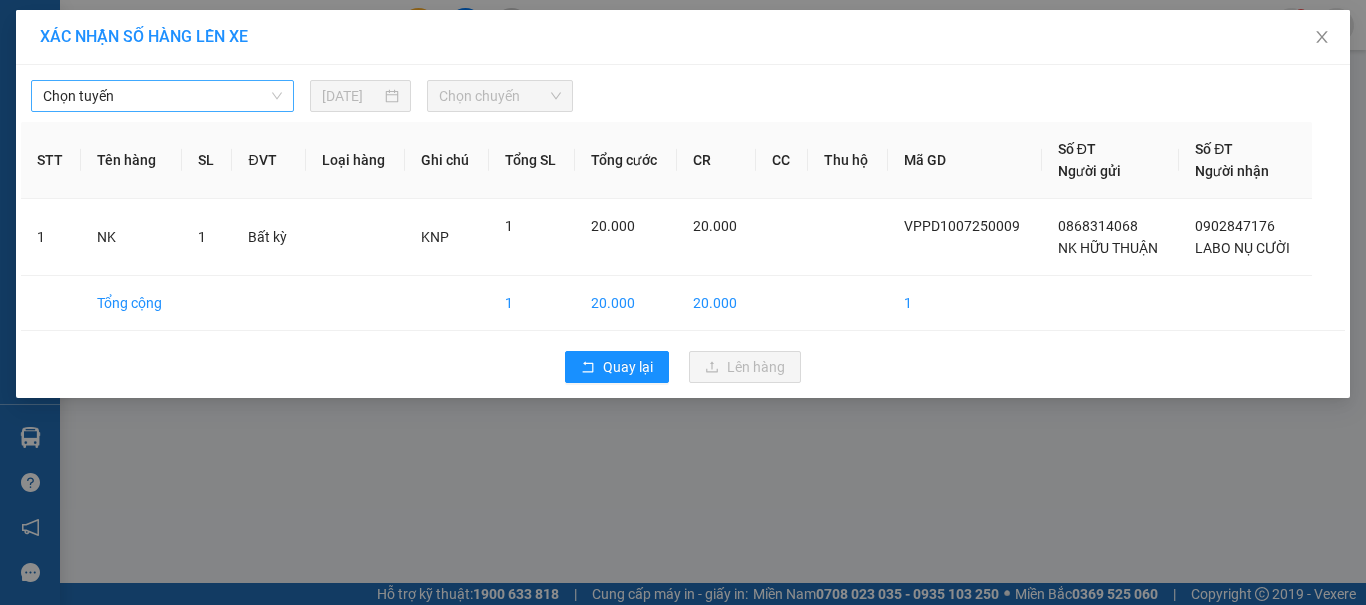 click on "Chọn tuyến" at bounding box center [162, 96] 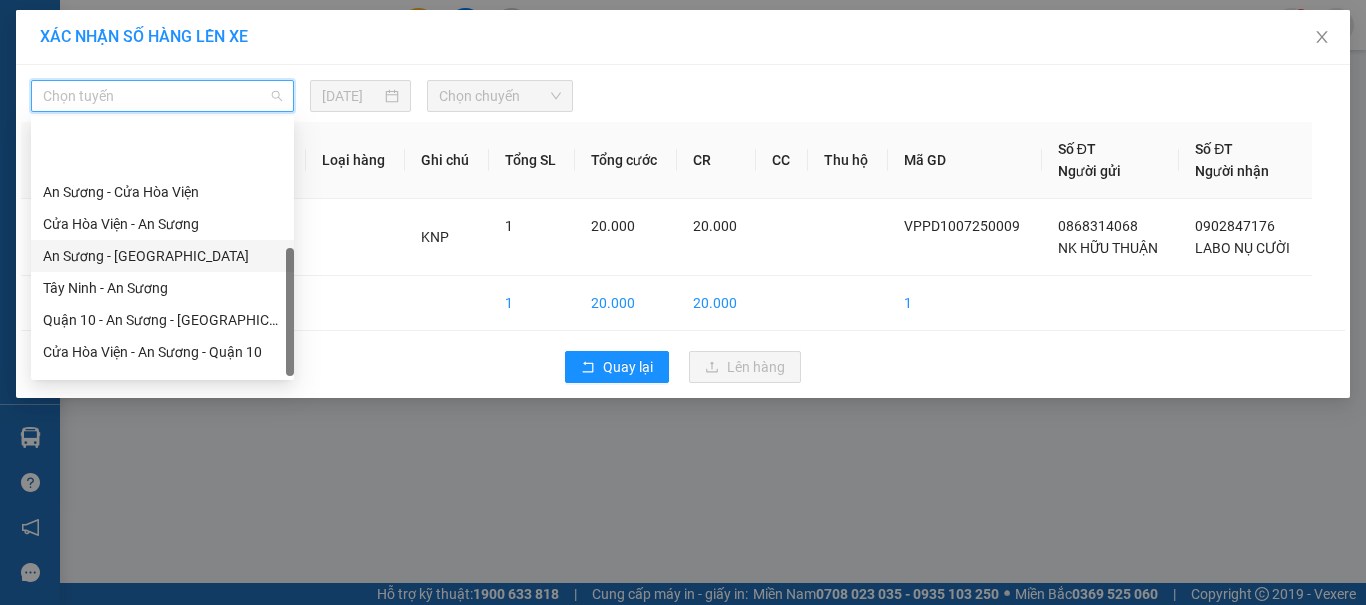 scroll, scrollTop: 280, scrollLeft: 0, axis: vertical 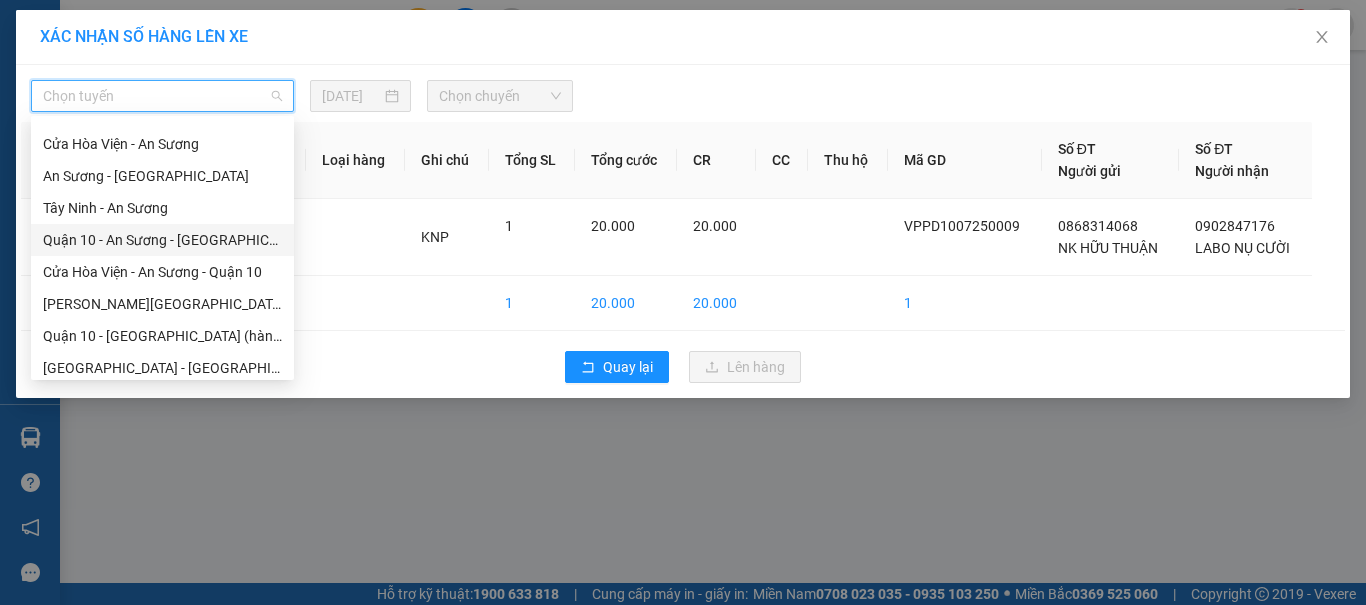 click on "Quận 10 - An Sương - [GEOGRAPHIC_DATA]" at bounding box center (162, 240) 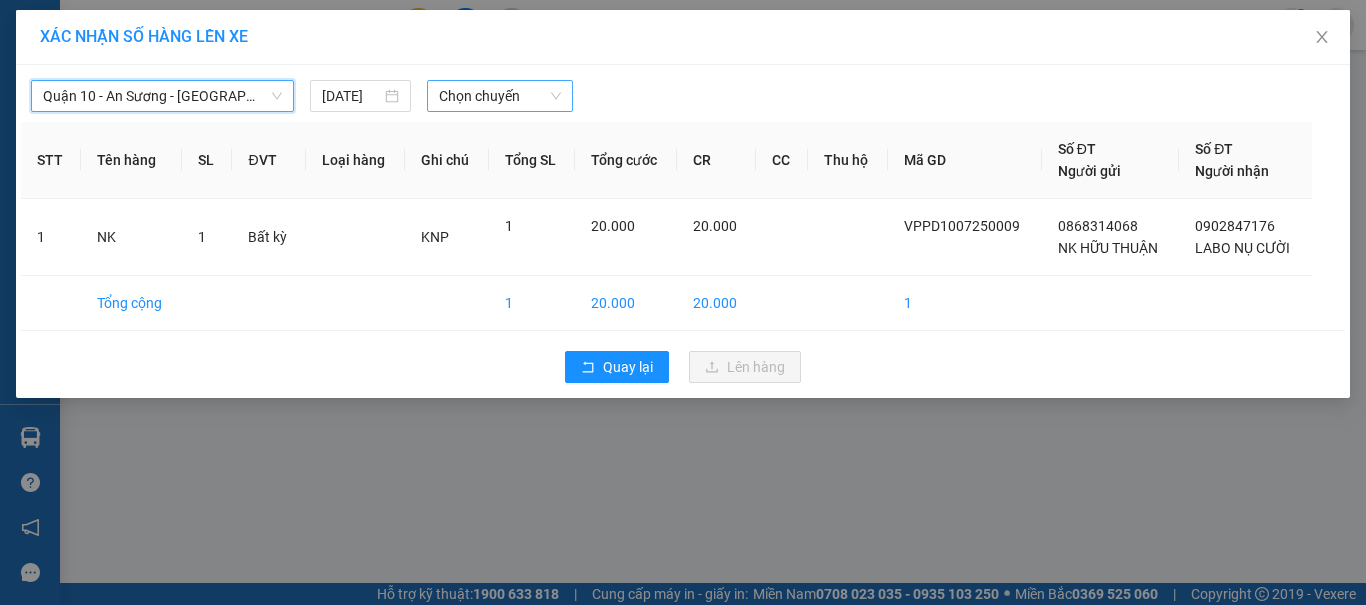 click on "Chọn chuyến" at bounding box center (500, 96) 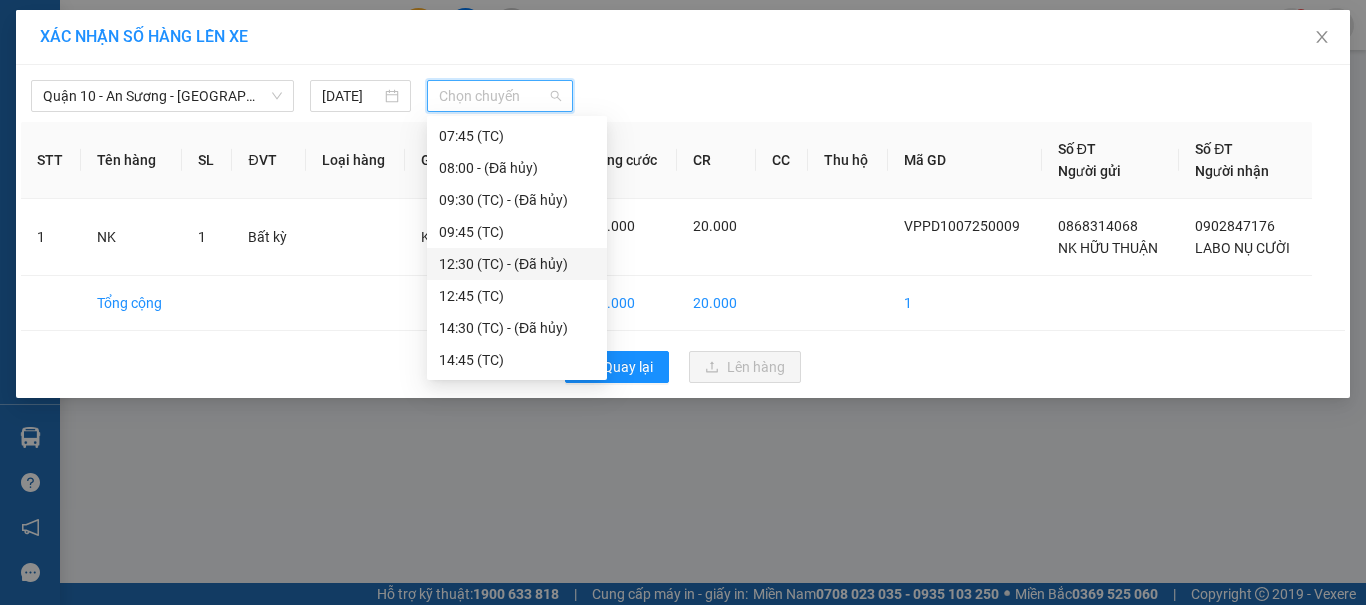 scroll, scrollTop: 60, scrollLeft: 0, axis: vertical 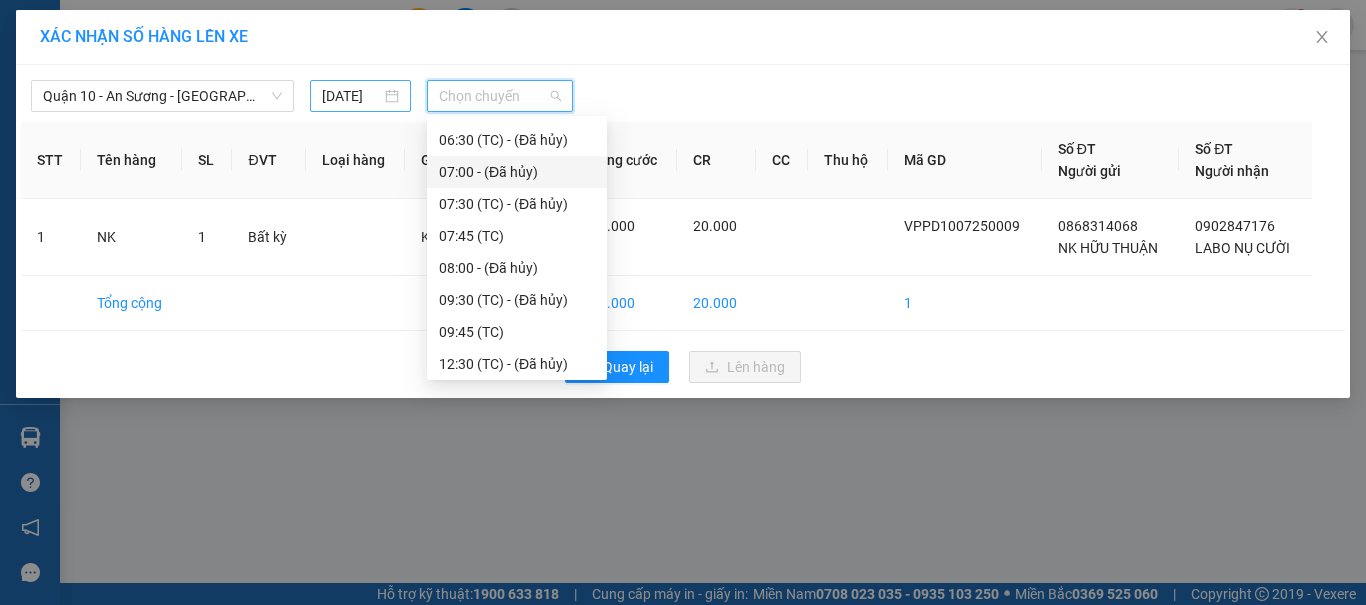 click on "[DATE]" at bounding box center (351, 96) 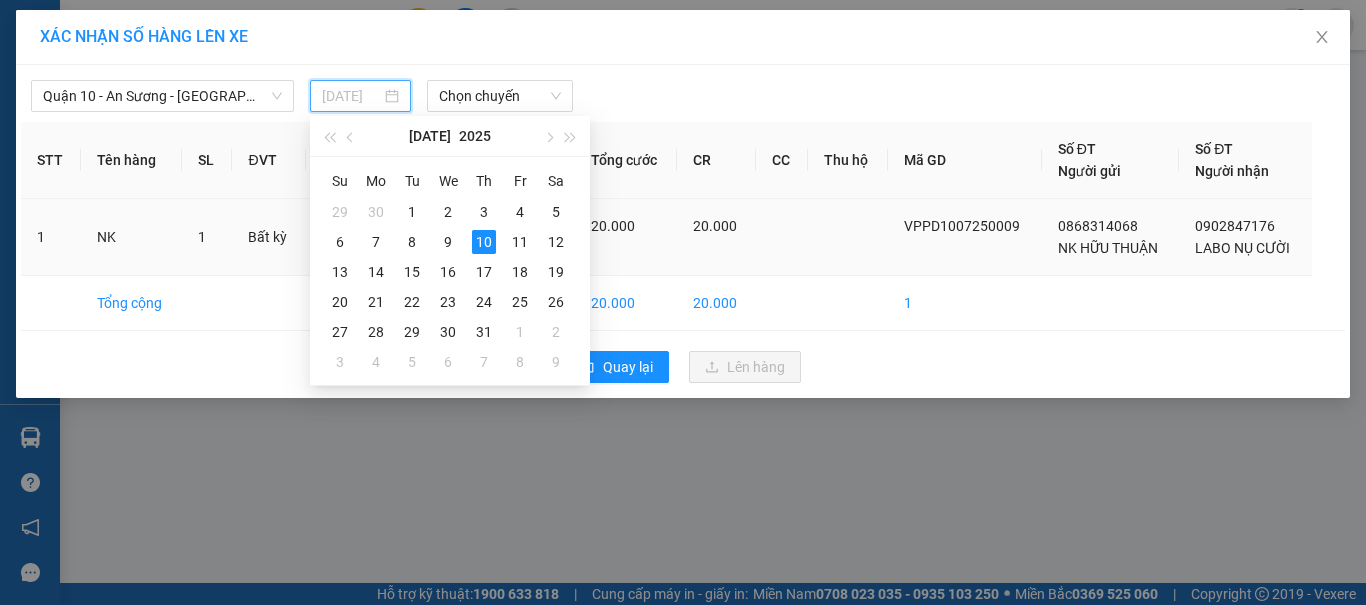 type on "[DATE]" 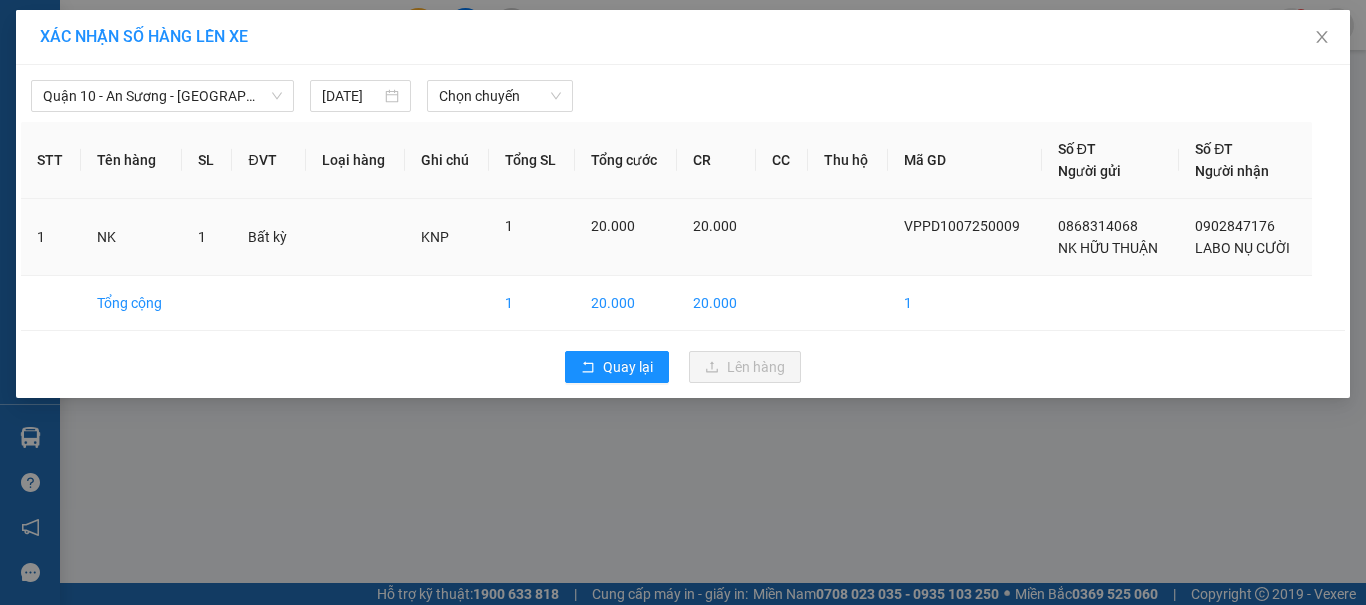 click at bounding box center [847, 237] 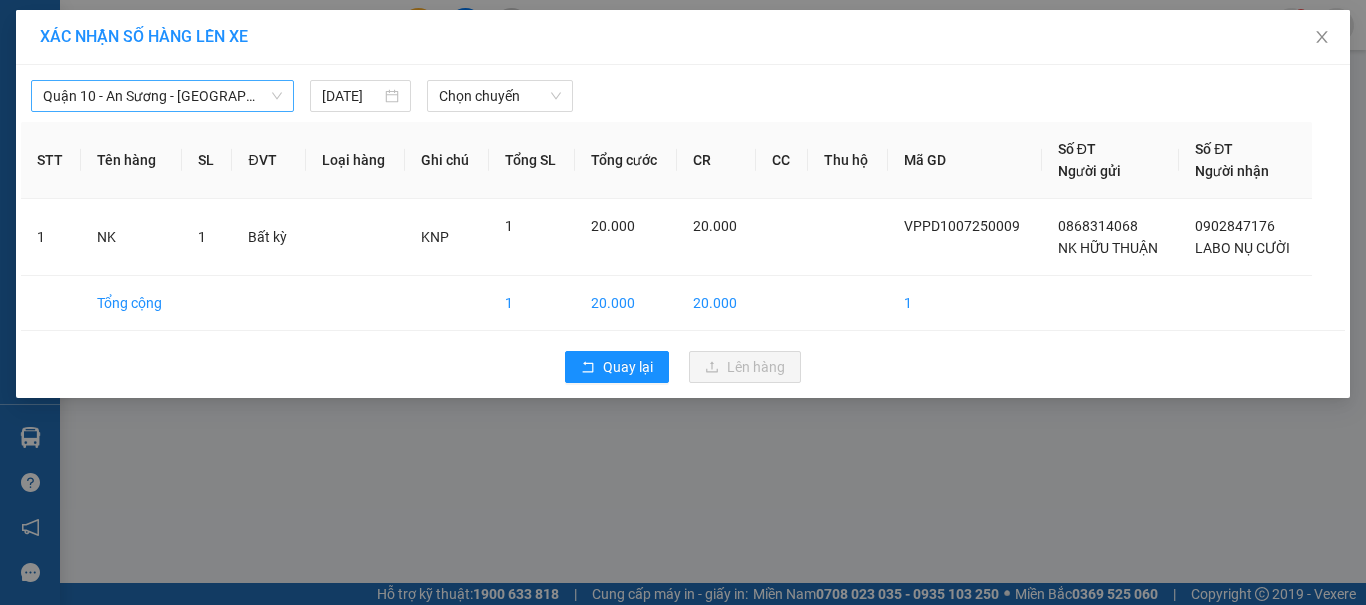click on "Quận 10 - An Sương - [GEOGRAPHIC_DATA]" at bounding box center [162, 96] 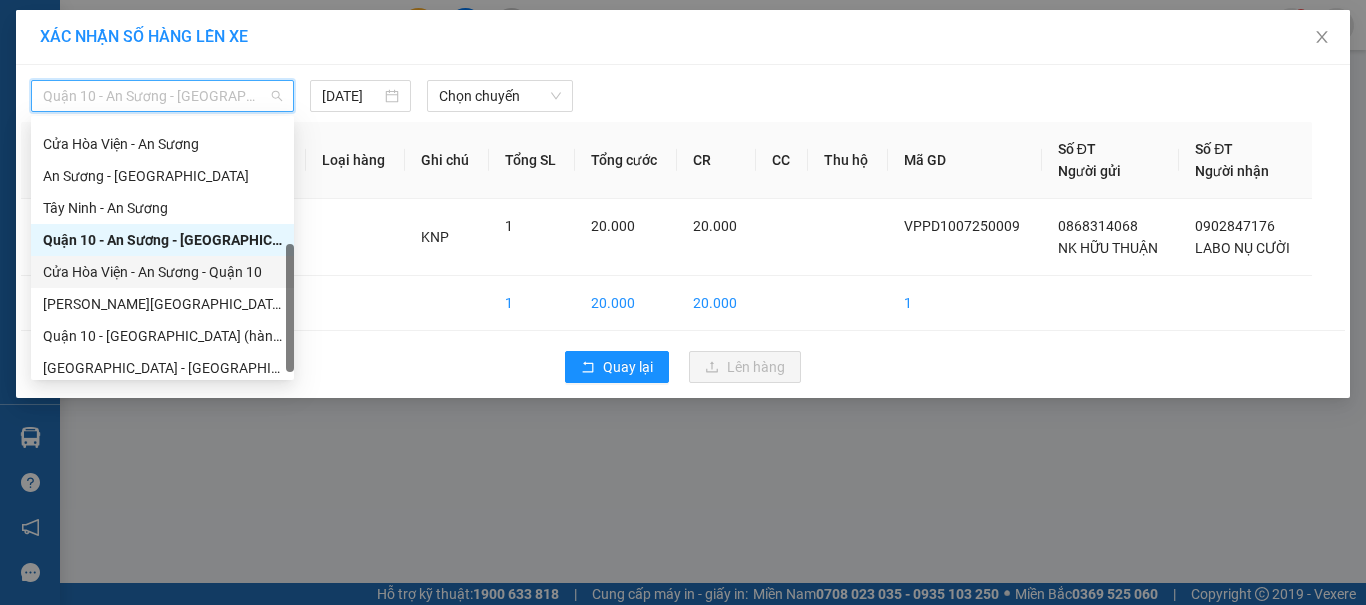 click on "Cửa Hòa Viện - An Sương - Quận 10" at bounding box center [162, 272] 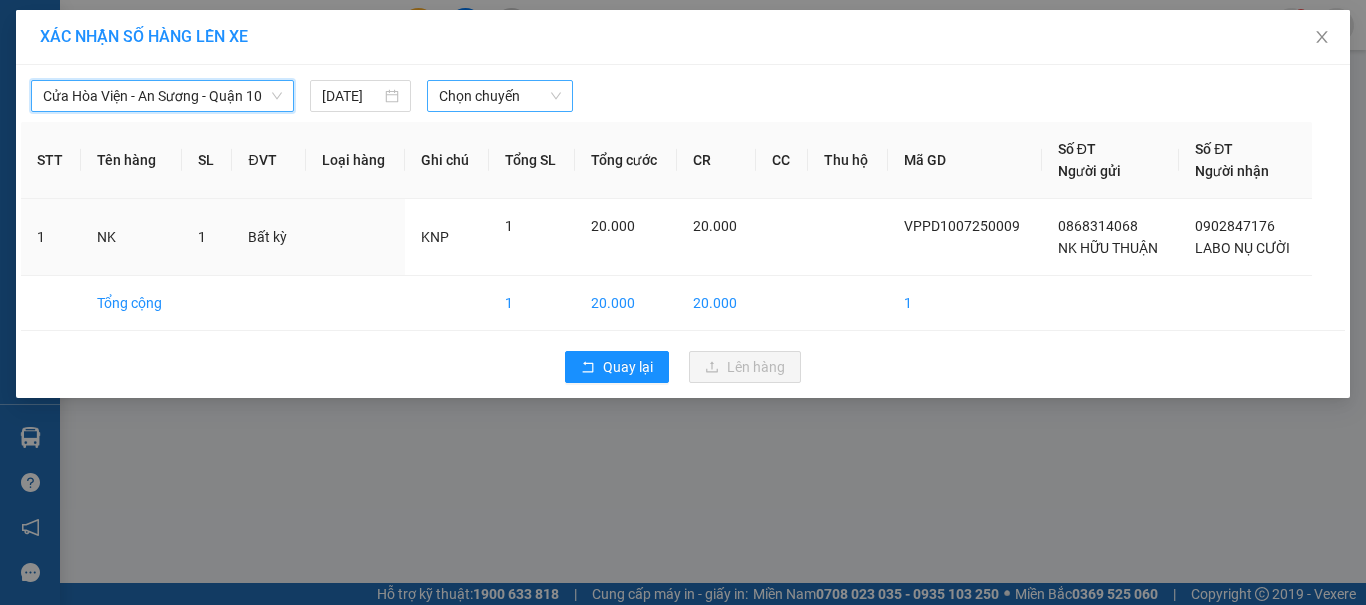 scroll, scrollTop: 0, scrollLeft: 0, axis: both 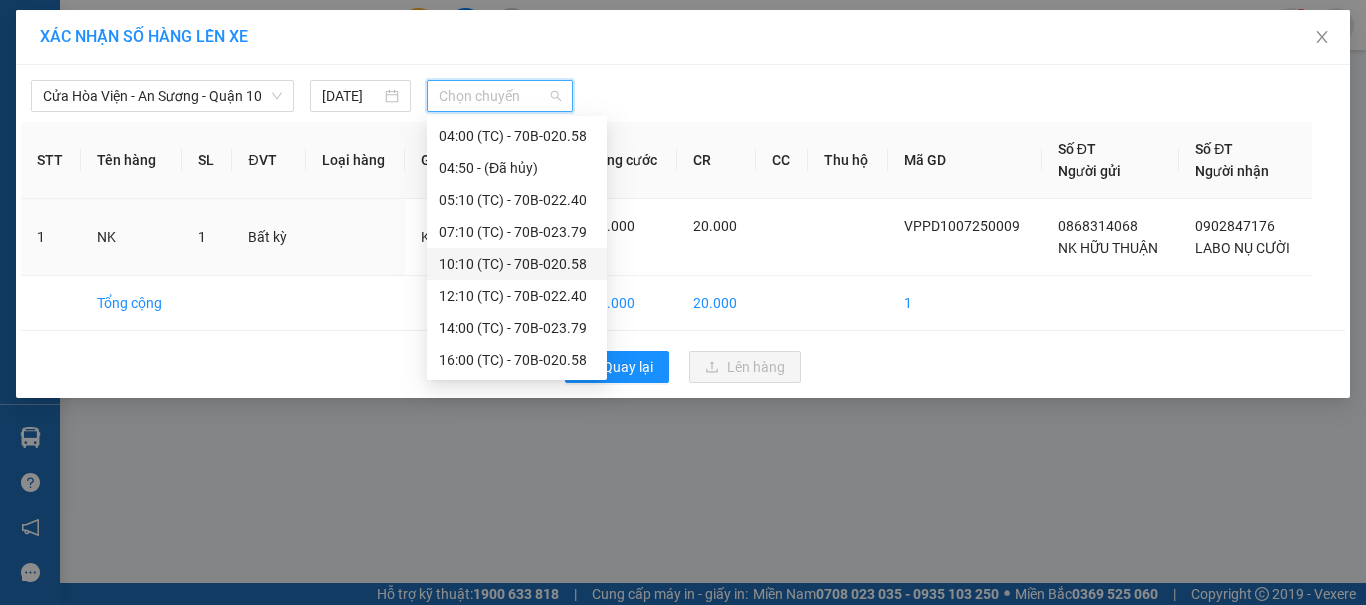click on "10:10   (TC)   - 70B-020.58" at bounding box center (517, 264) 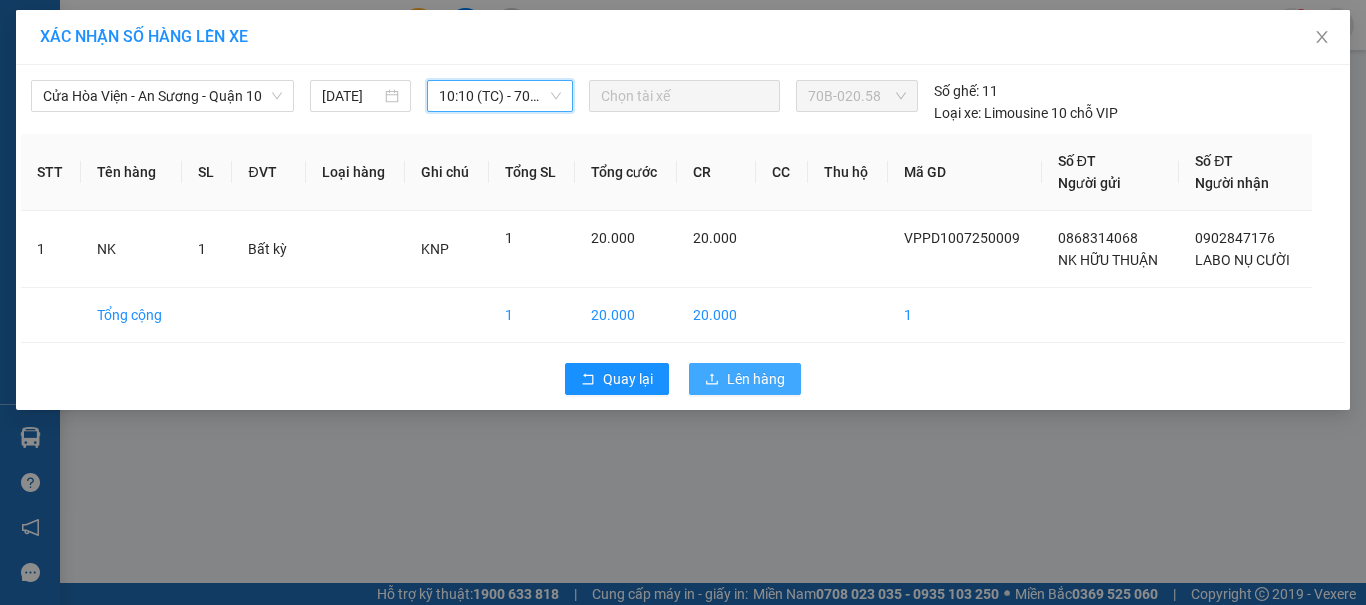 click on "Lên hàng" at bounding box center [756, 379] 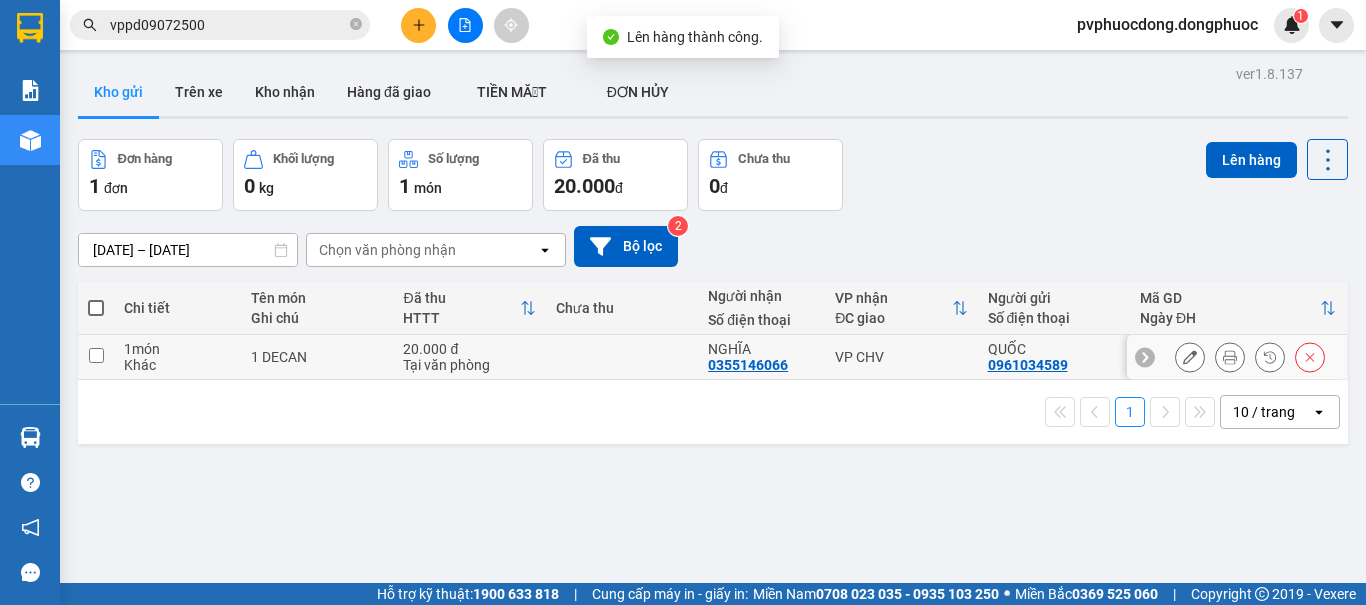 click at bounding box center (622, 357) 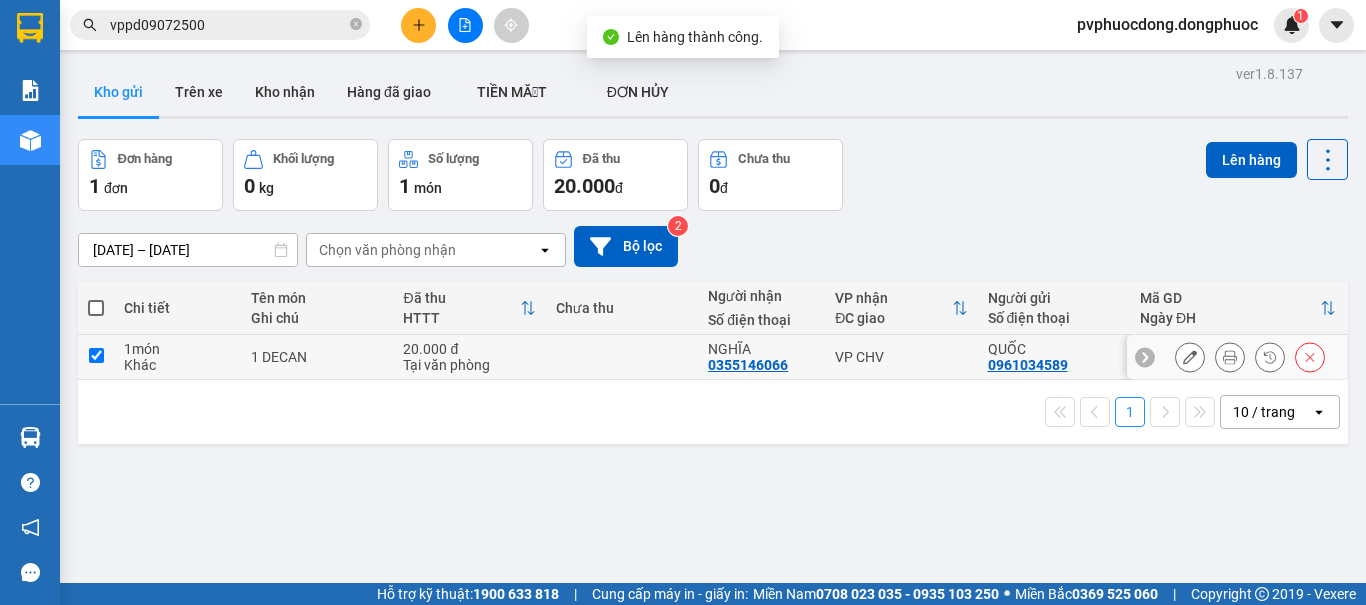 checkbox on "true" 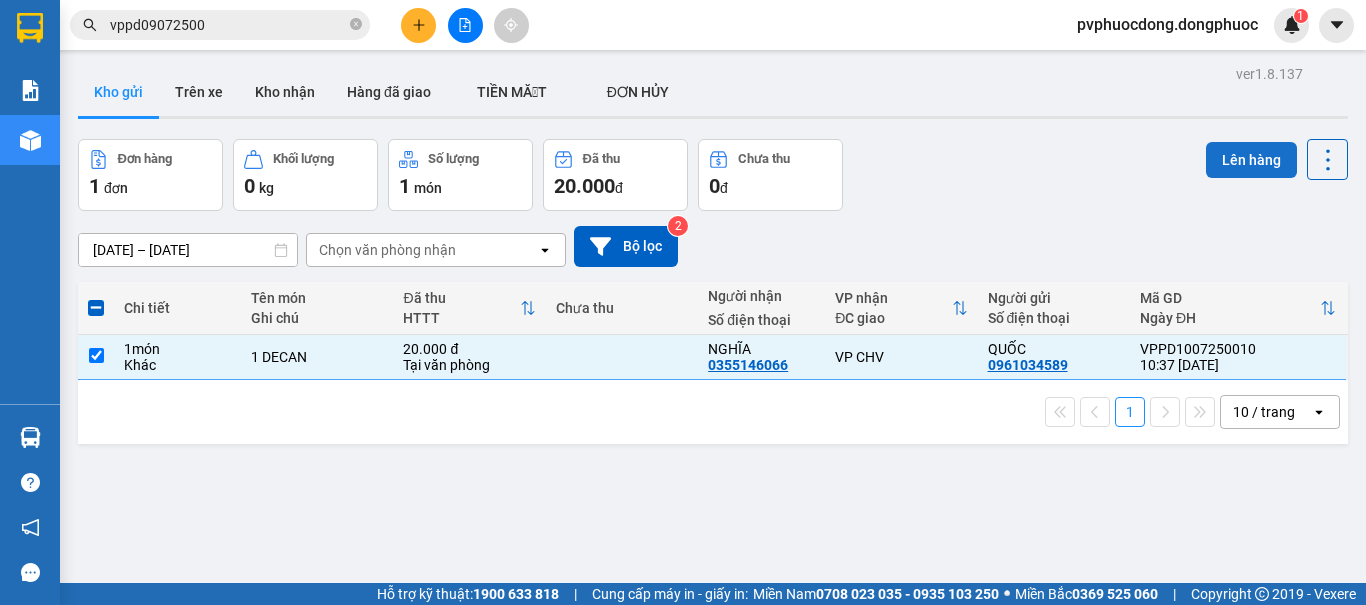 click on "Lên hàng" at bounding box center (1251, 160) 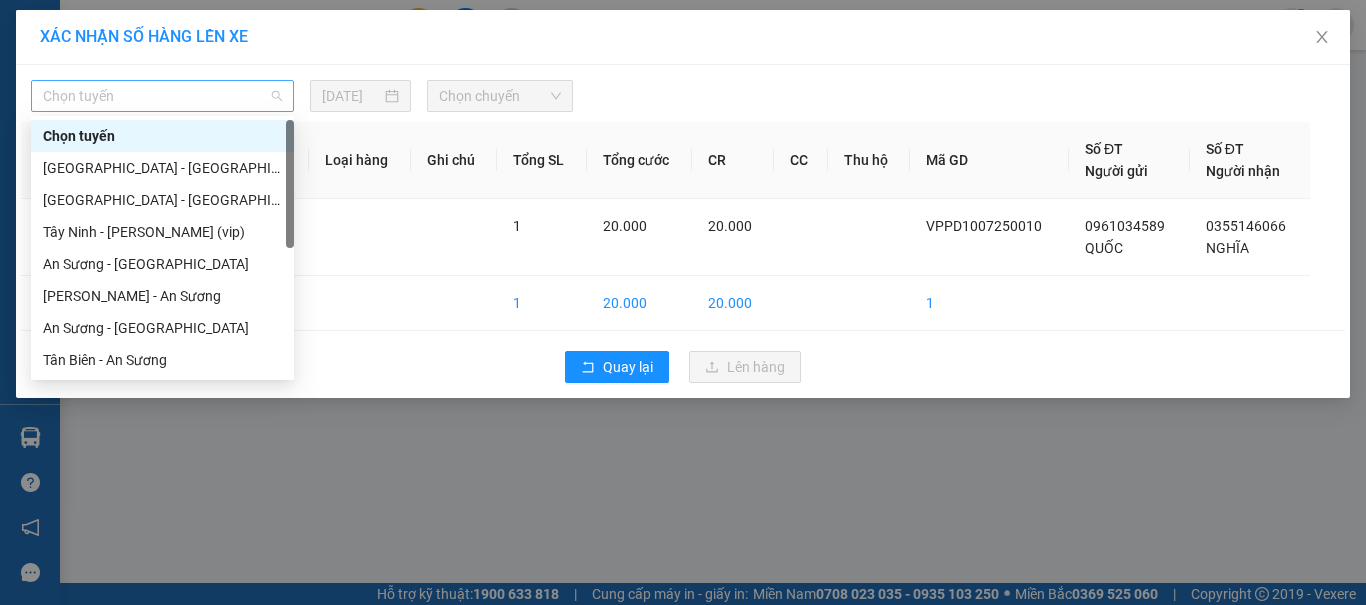 click on "Chọn tuyến" at bounding box center (162, 96) 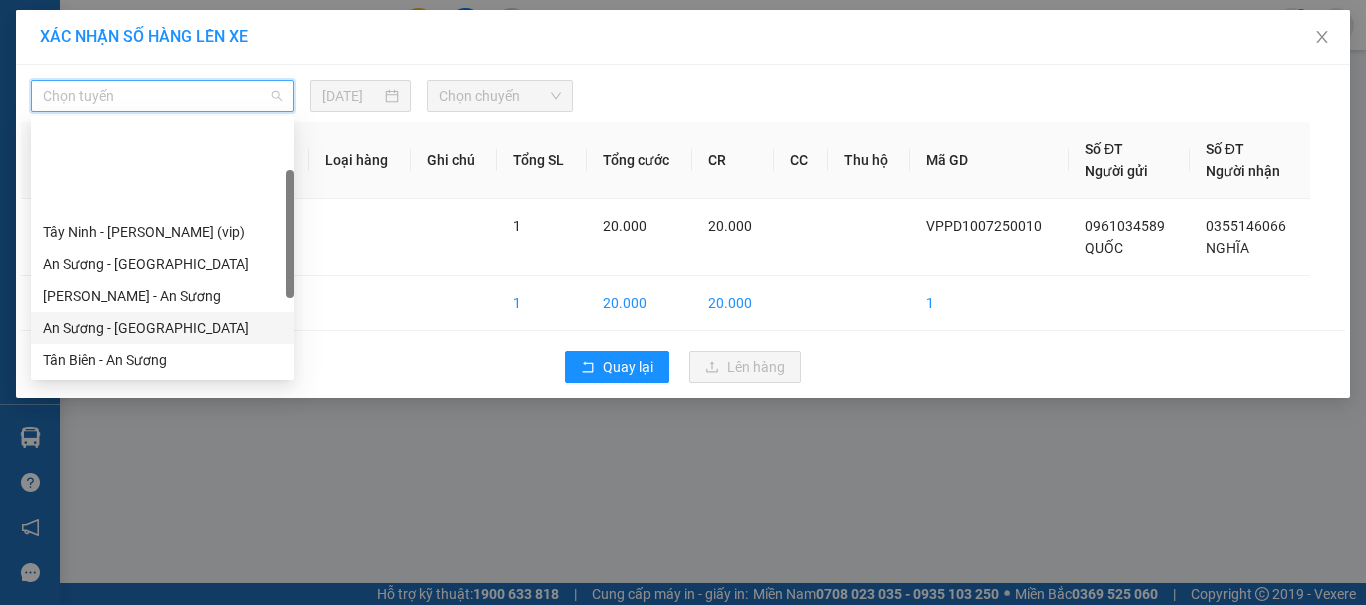 scroll, scrollTop: 200, scrollLeft: 0, axis: vertical 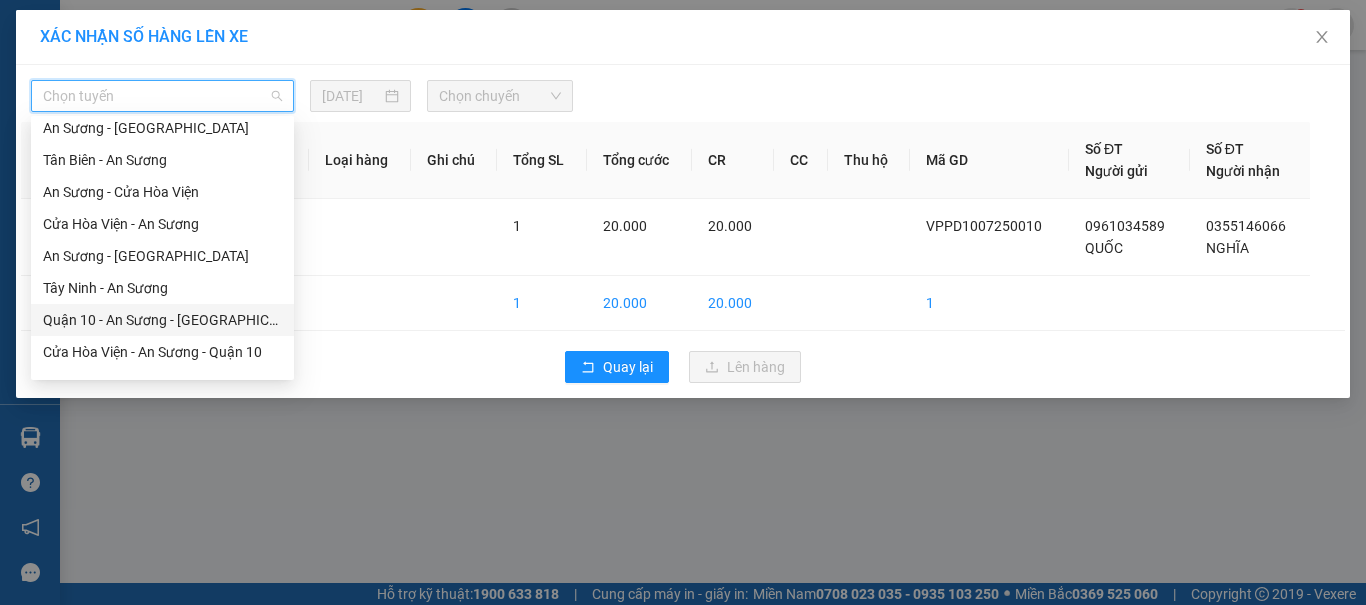 click on "Quận 10 - An Sương - [GEOGRAPHIC_DATA]" at bounding box center [162, 320] 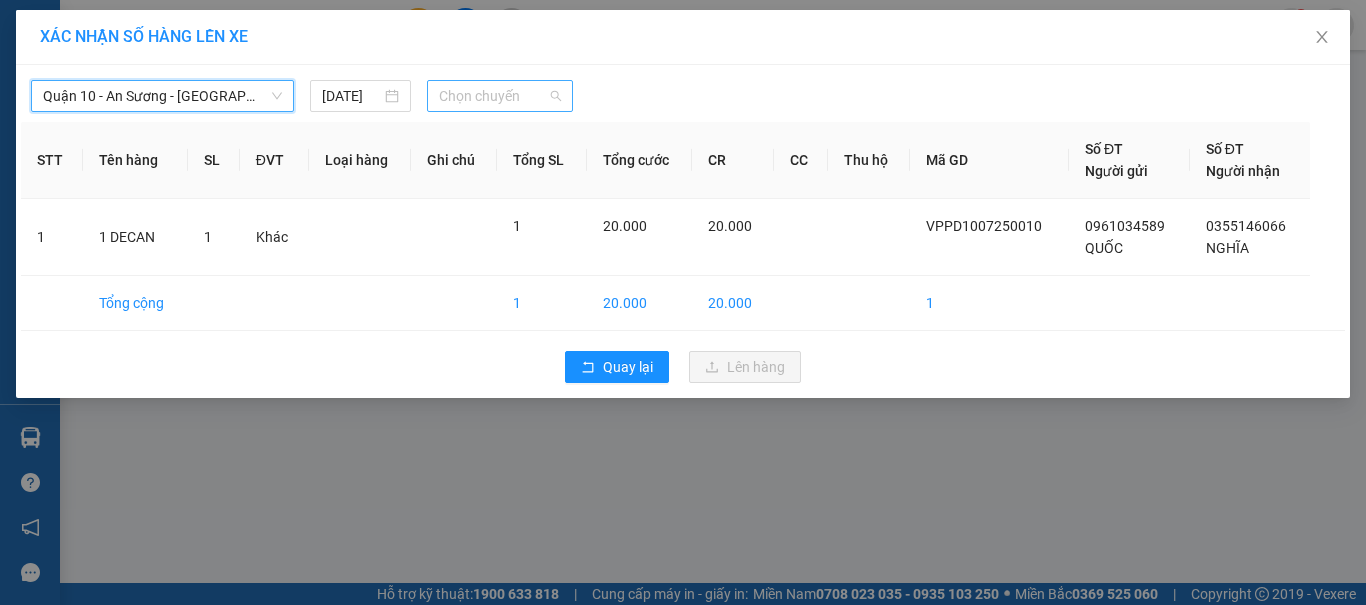 click on "Chọn chuyến" at bounding box center (500, 96) 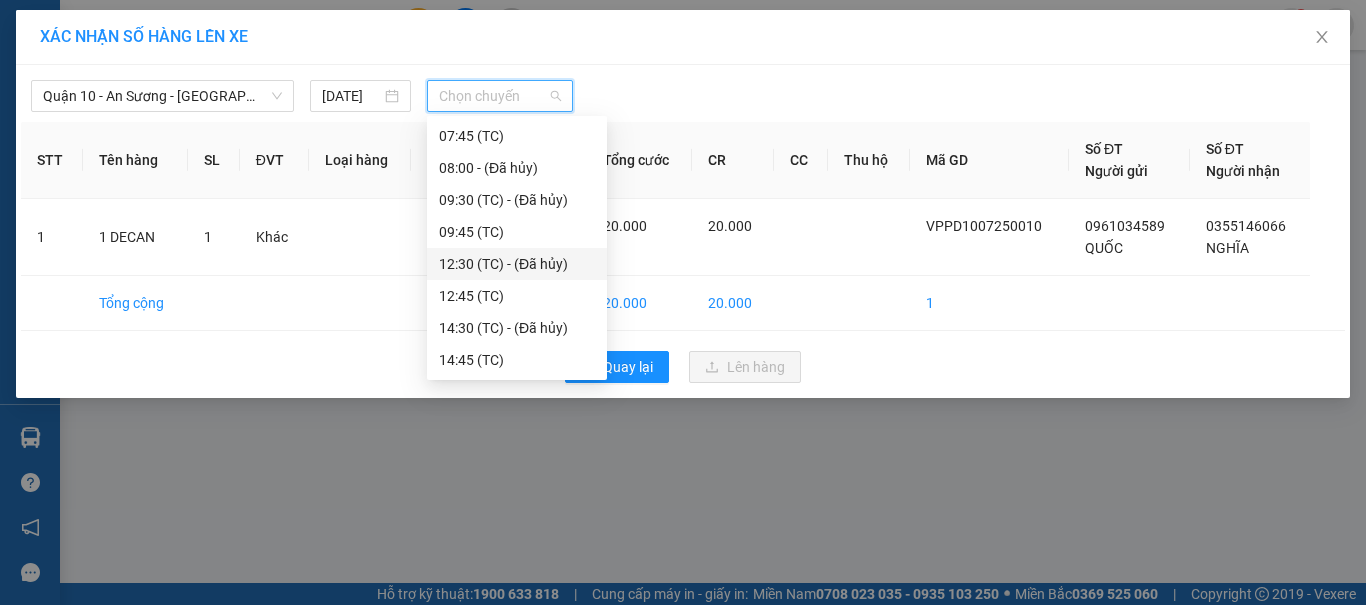 scroll, scrollTop: 0, scrollLeft: 0, axis: both 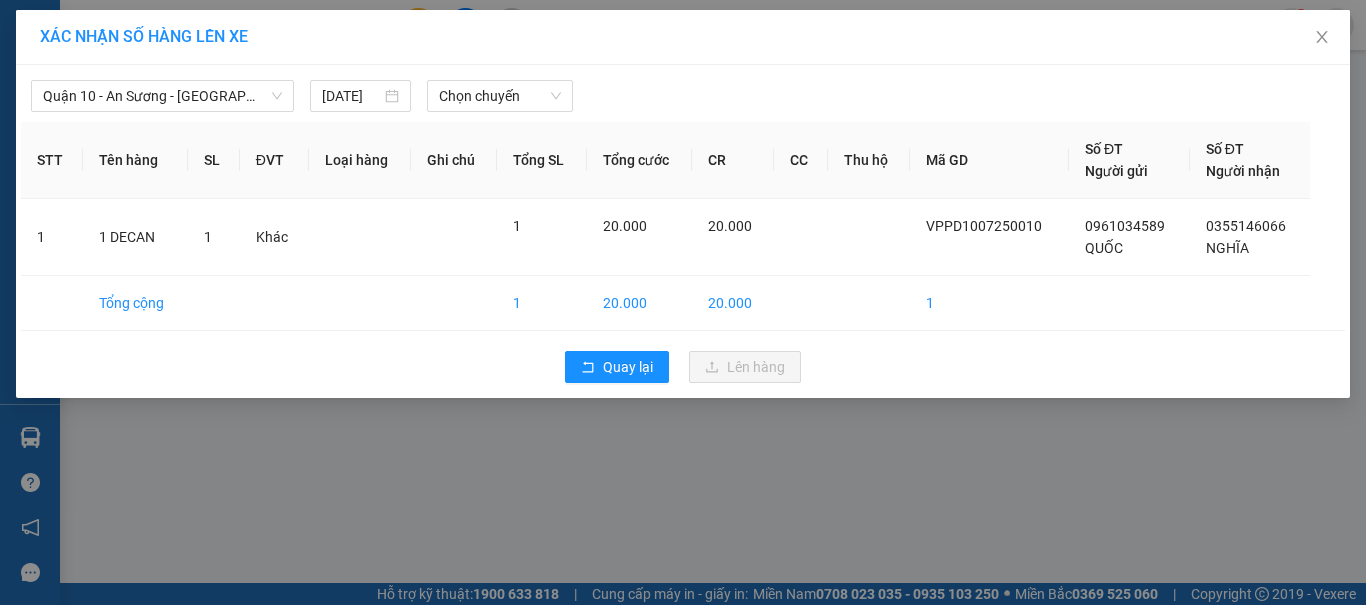 click on "XÁC NHẬN SỐ HÀNG LÊN XE Quận 10 - An Sương - [GEOGRAPHIC_DATA] [DATE] Chọn chuyến STT Tên hàng SL ĐVT Loại hàng Ghi chú Tổng SL Tổng cước CR CC Thu hộ Mã GD Số ĐT Người gửi Số ĐT Người nhận 1 1 DECAN 1 Khác 1 20.000 20.000 VPPD1007250010 0961034589 QUỐC 0355146066 NGHĨA  Tổng cộng 1 20.000 20.000 1 Quay lại Lên hàng" at bounding box center (683, 302) 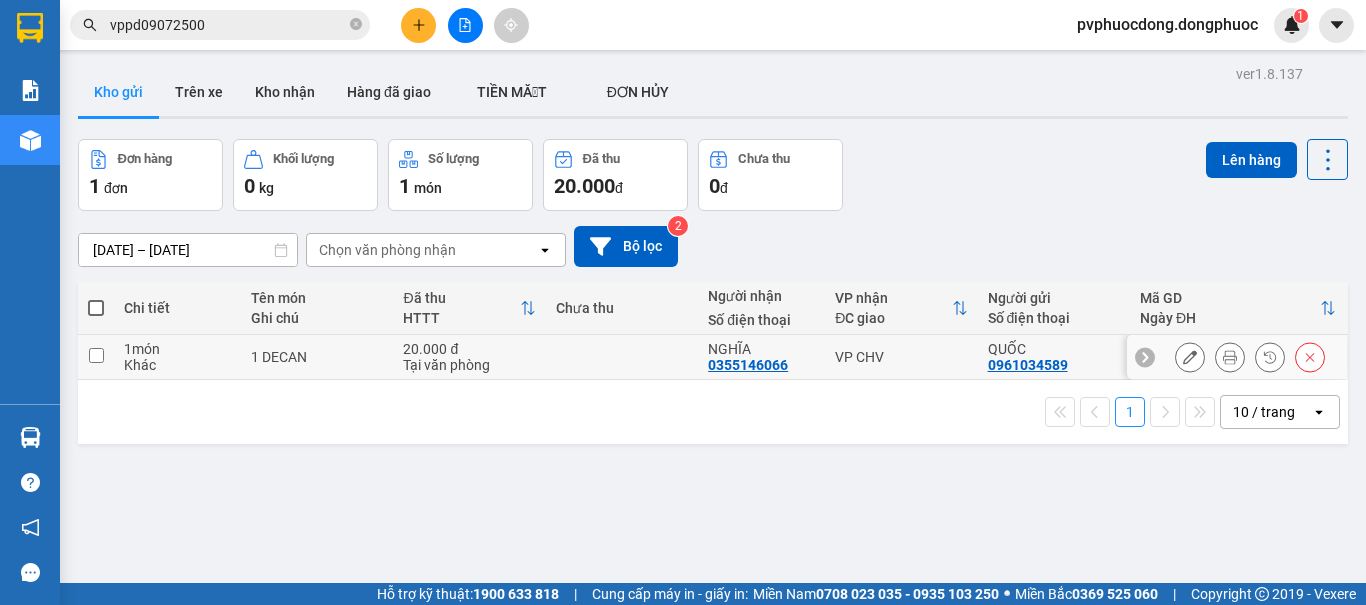 click on "VP CHV" at bounding box center [901, 357] 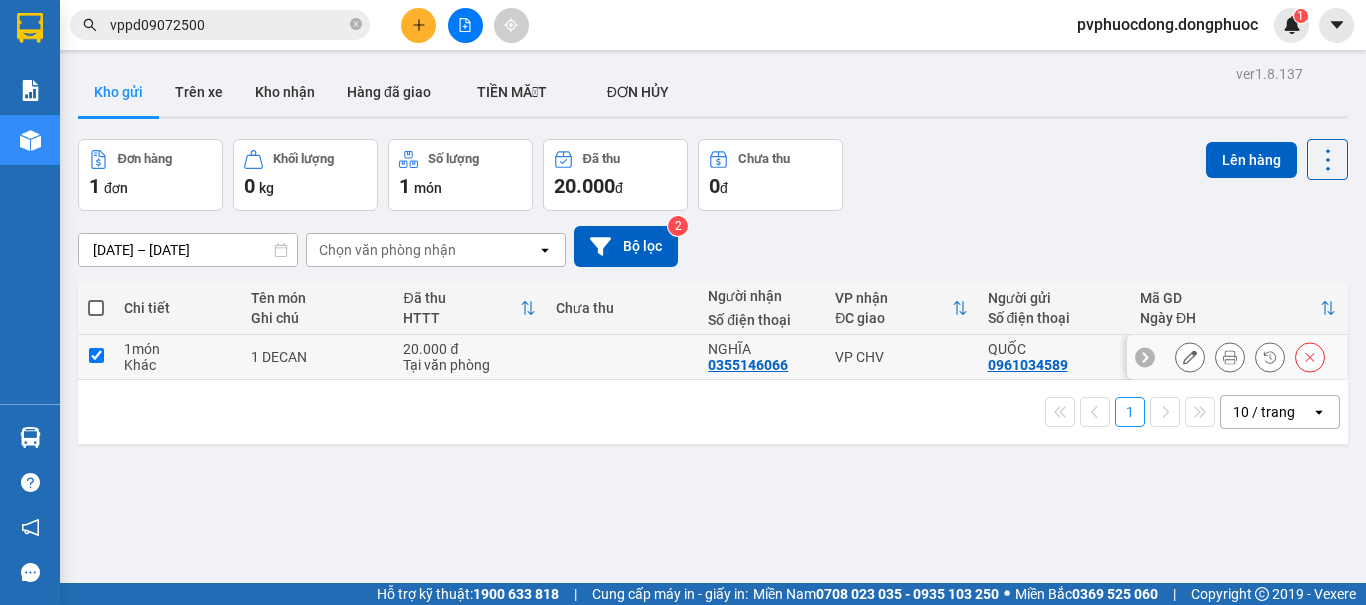 checkbox on "true" 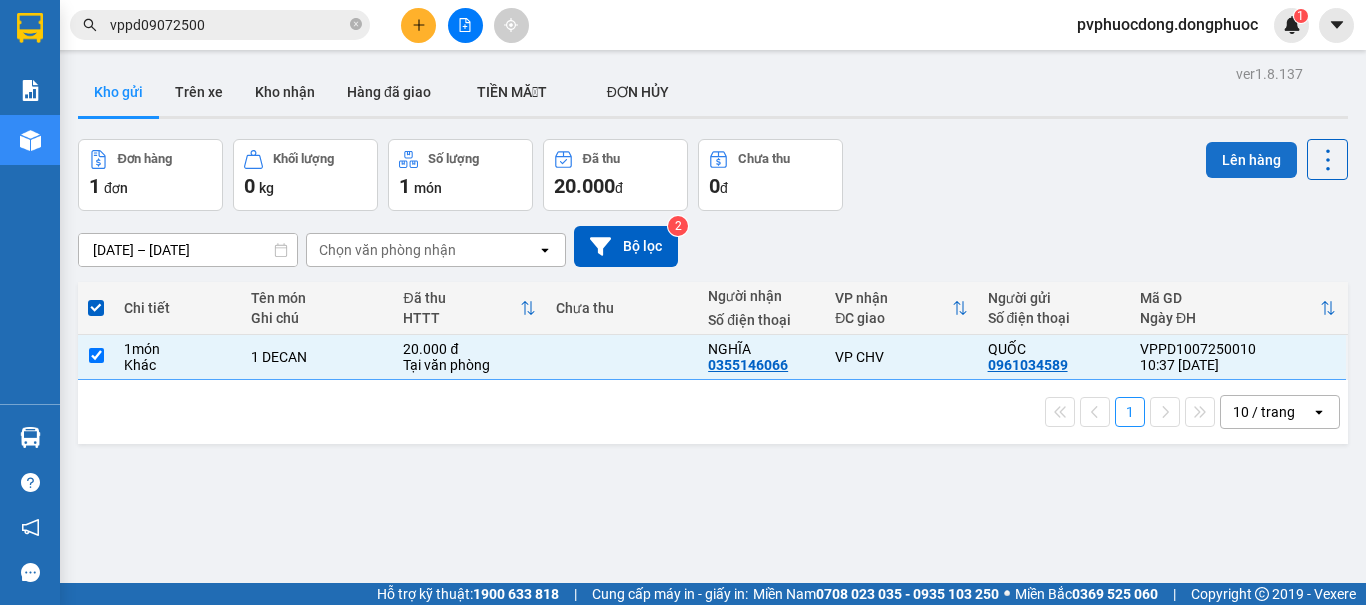 click on "Lên hàng" at bounding box center [1251, 160] 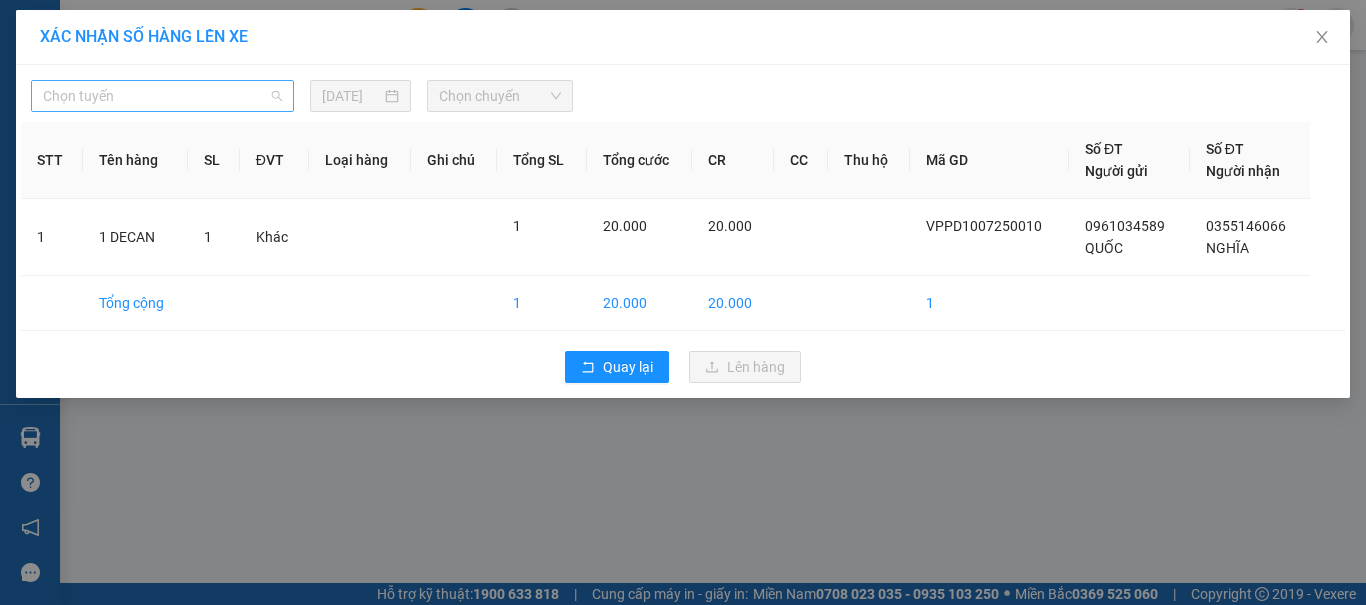 click on "Chọn tuyến" at bounding box center (162, 96) 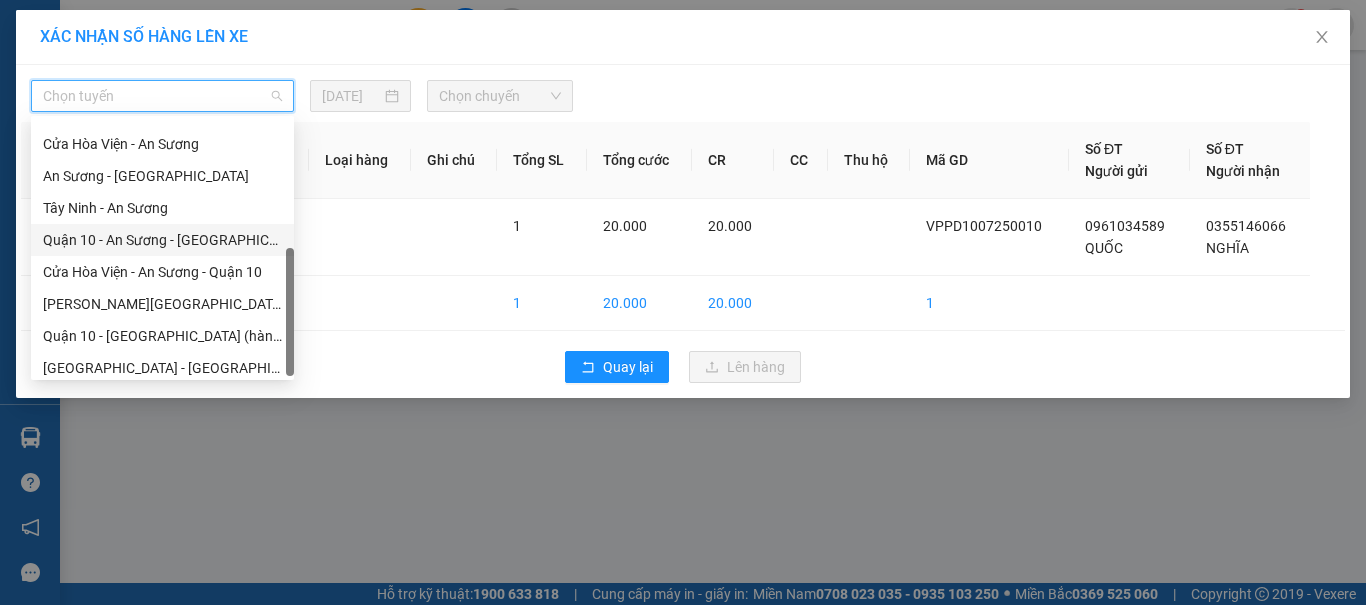 scroll, scrollTop: 288, scrollLeft: 0, axis: vertical 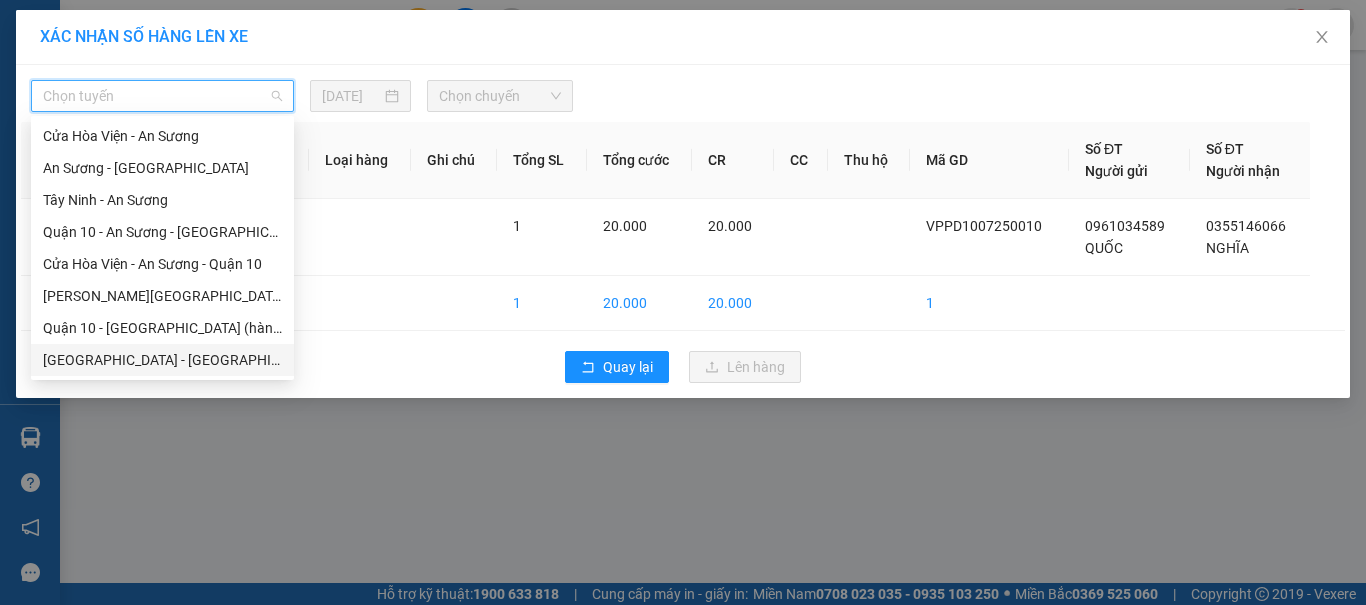 click on "[GEOGRAPHIC_DATA] - [GEOGRAPHIC_DATA] (vip)" at bounding box center [162, 360] 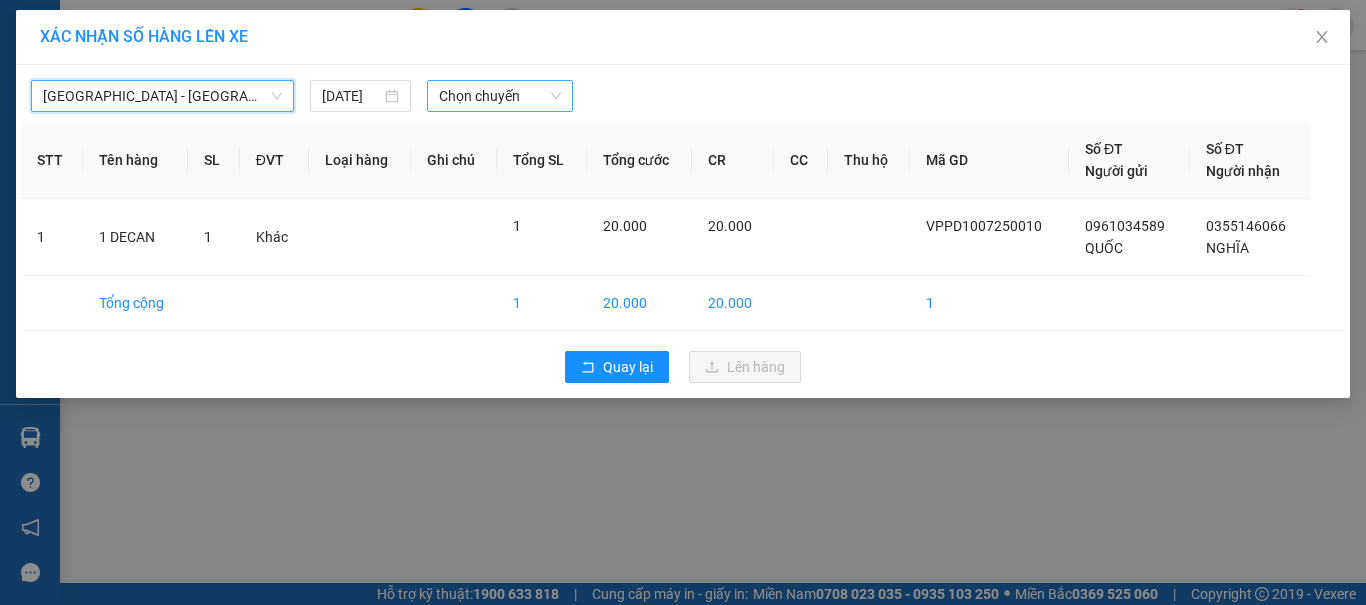 click on "Chọn chuyến" at bounding box center (500, 96) 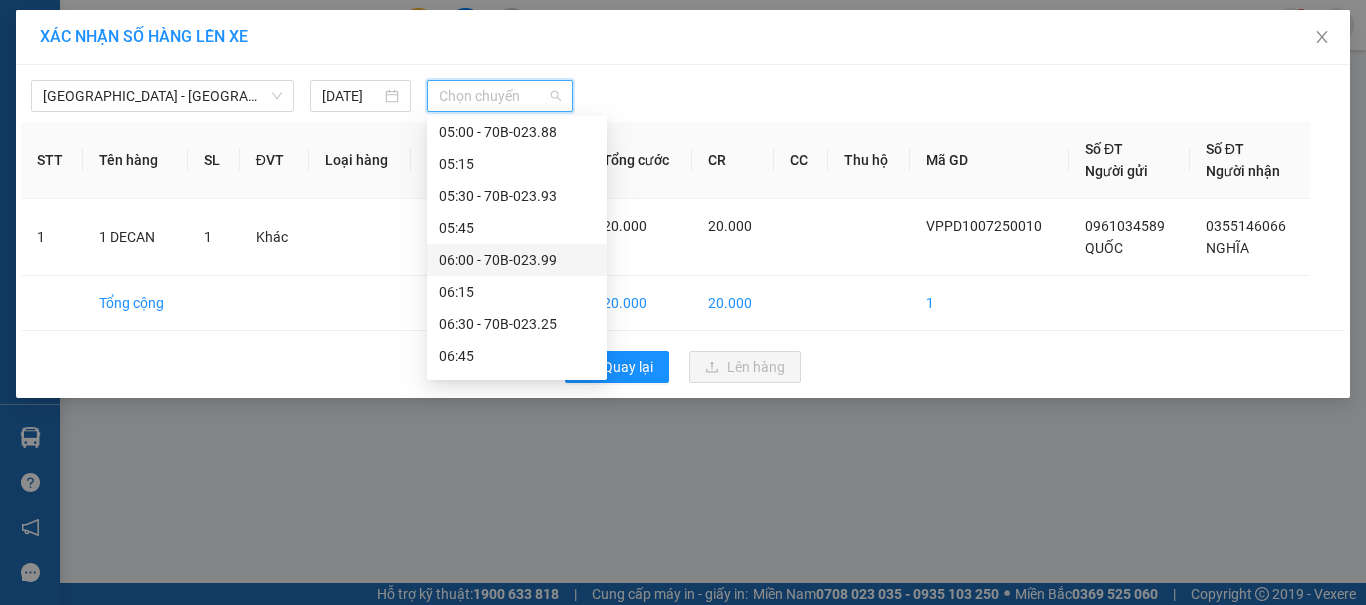 scroll, scrollTop: 0, scrollLeft: 0, axis: both 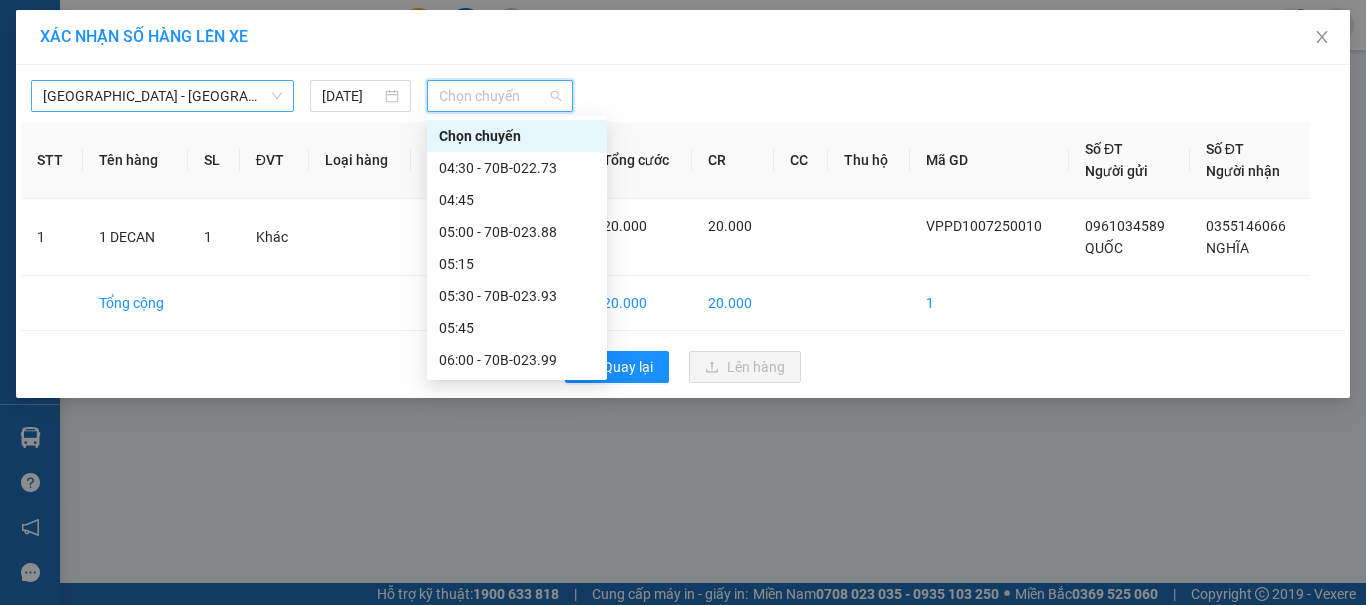 click on "[GEOGRAPHIC_DATA] - [GEOGRAPHIC_DATA] (vip)" at bounding box center [162, 96] 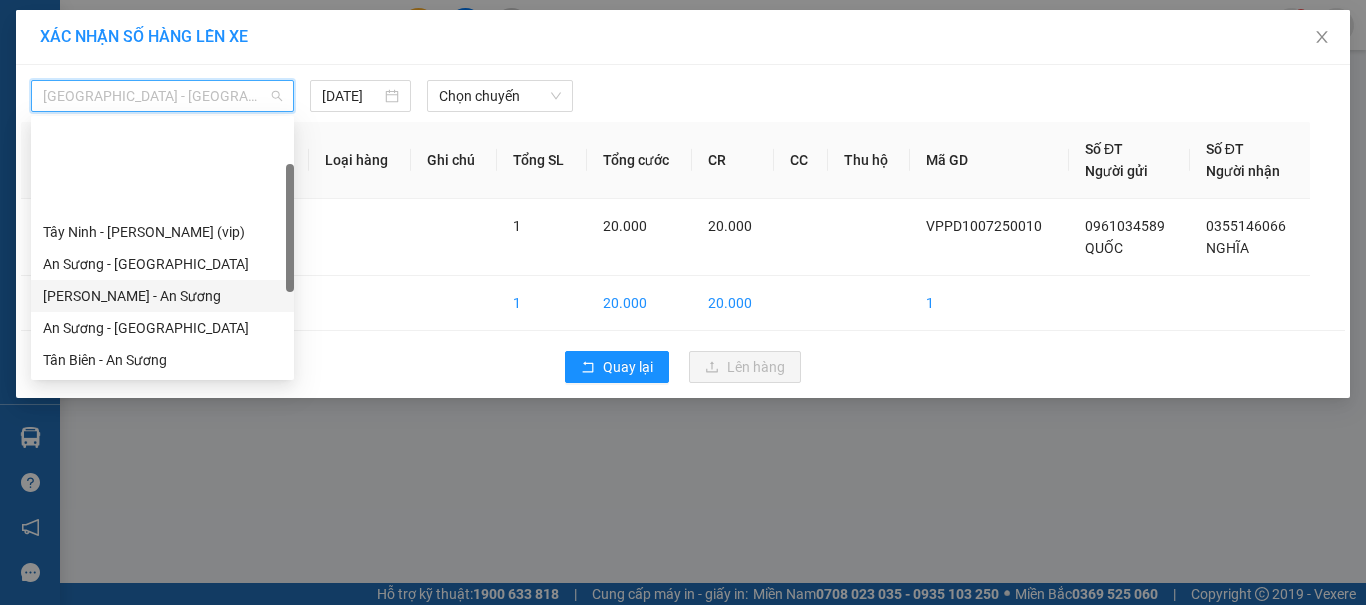 scroll, scrollTop: 100, scrollLeft: 0, axis: vertical 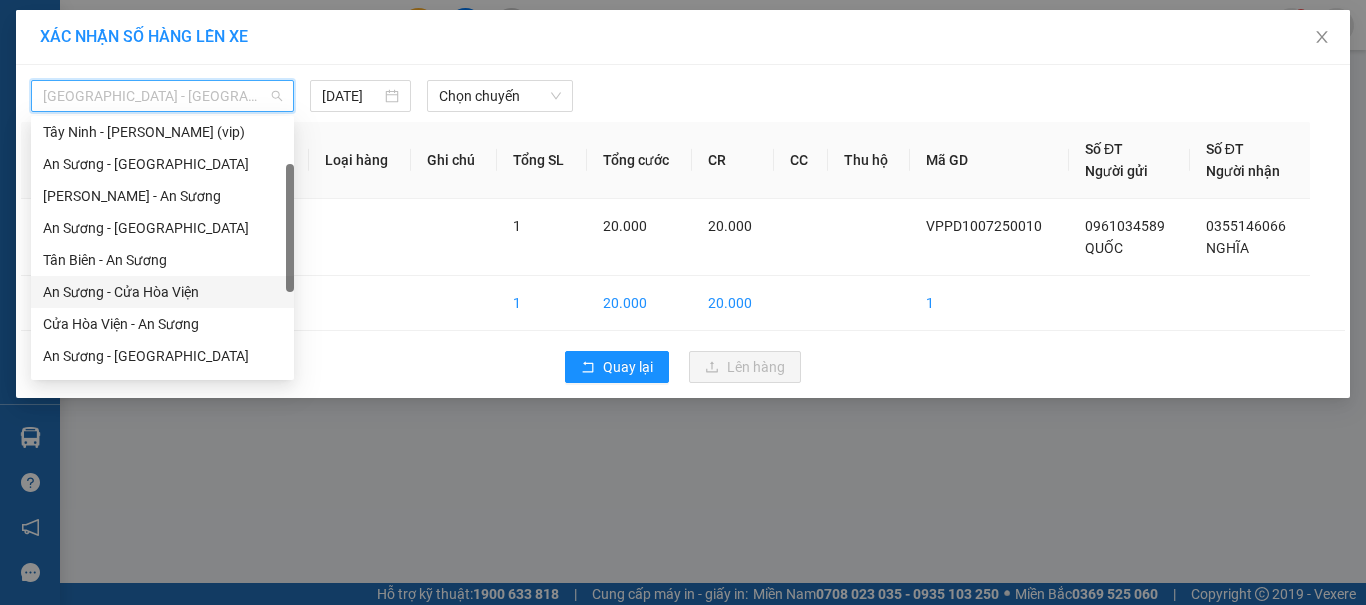 click on "An Sương - Cửa Hòa Viện" at bounding box center (162, 292) 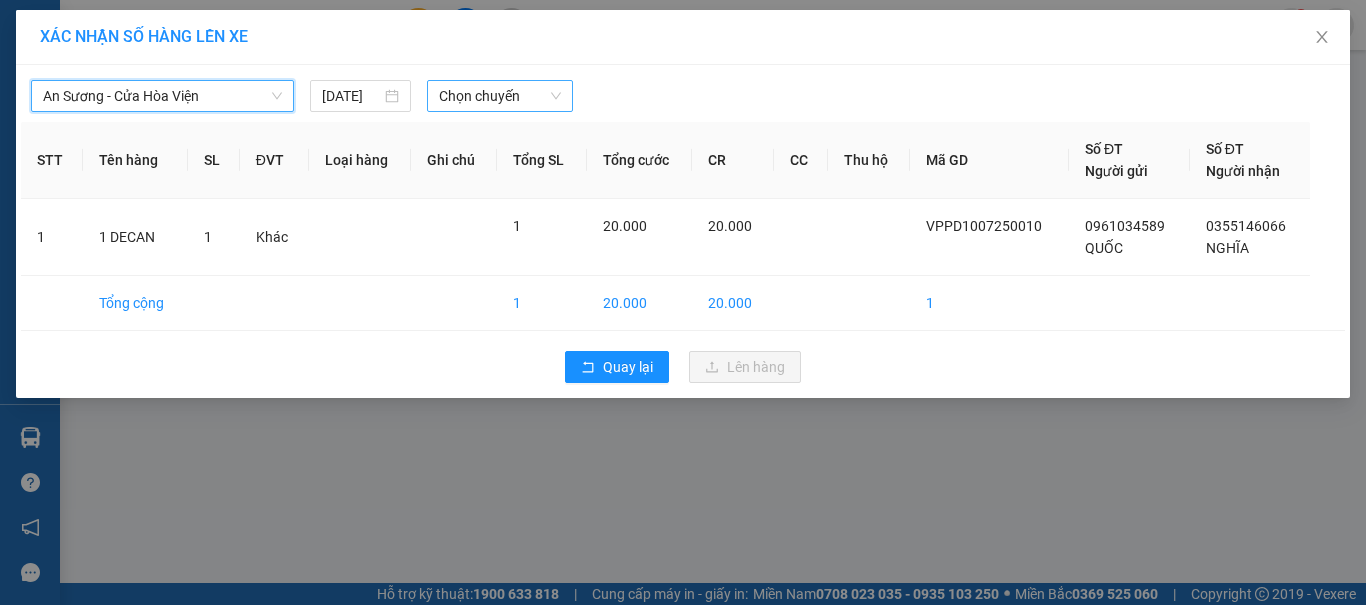 click on "Chọn chuyến" at bounding box center (500, 96) 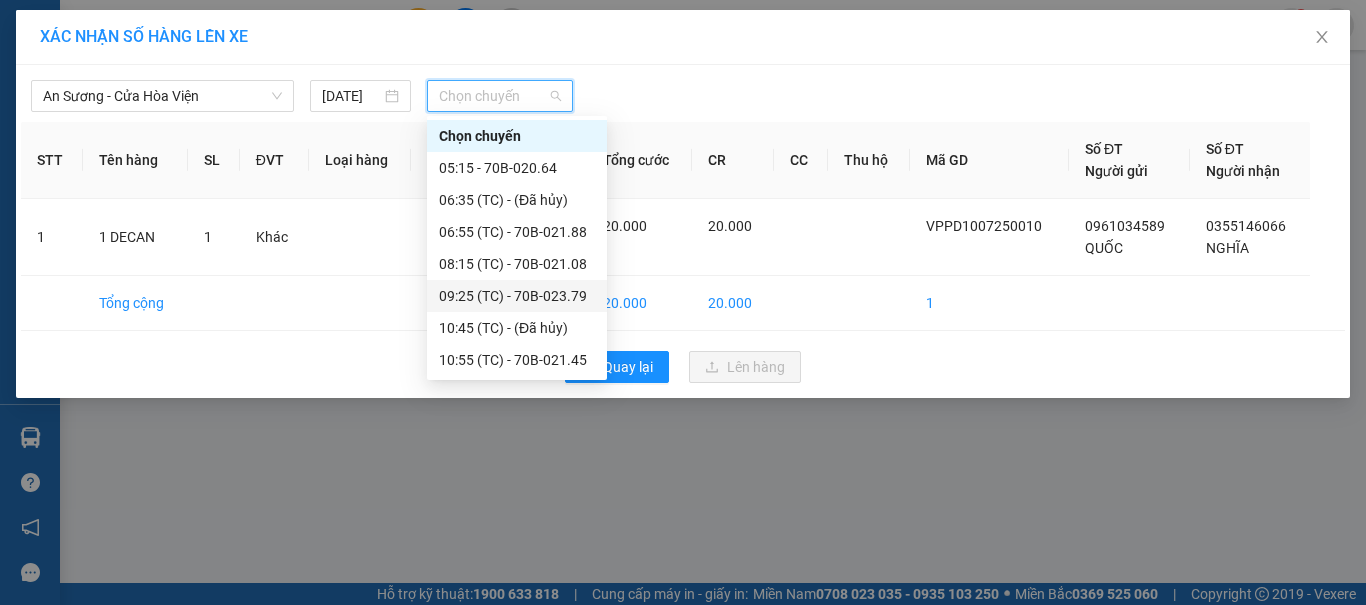 click on "09:25   (TC)   - 70B-023.79" at bounding box center (517, 296) 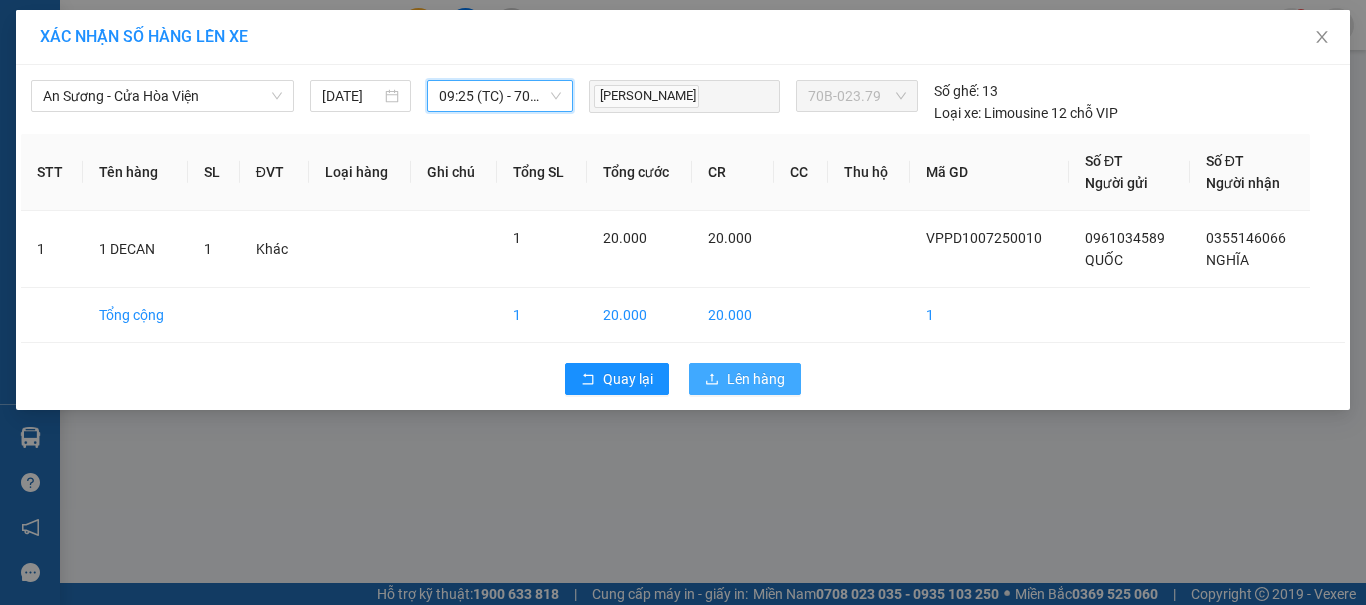 click on "Lên hàng" at bounding box center (756, 379) 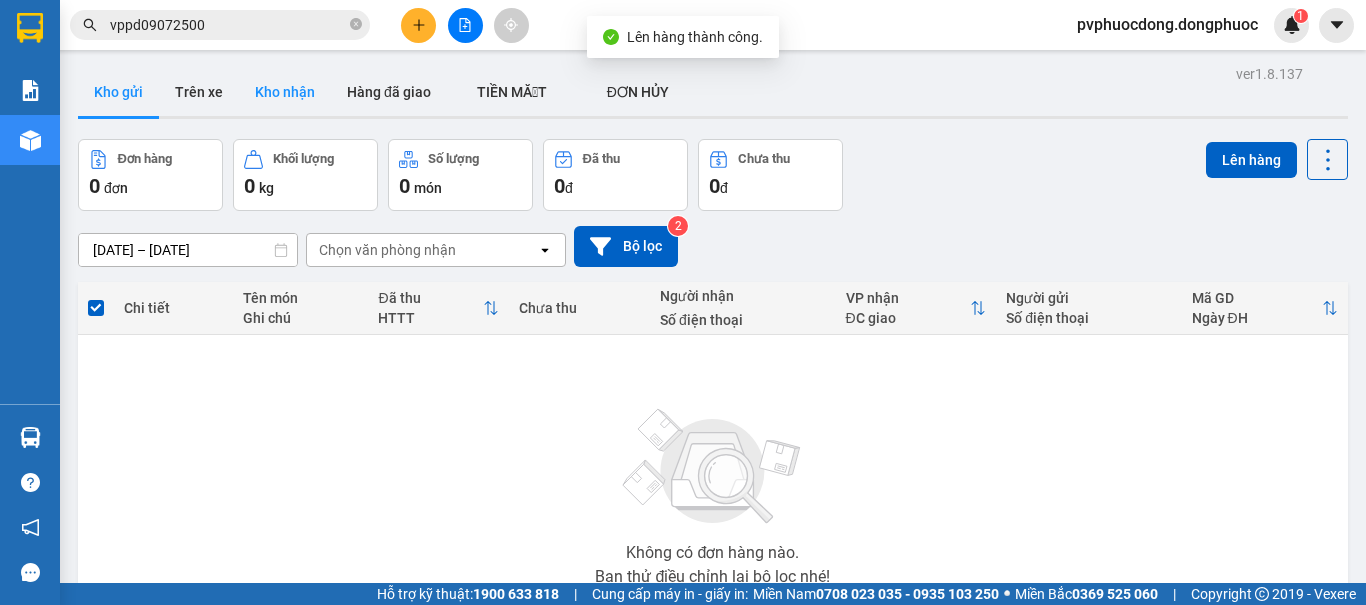 click on "Kho nhận" at bounding box center (285, 92) 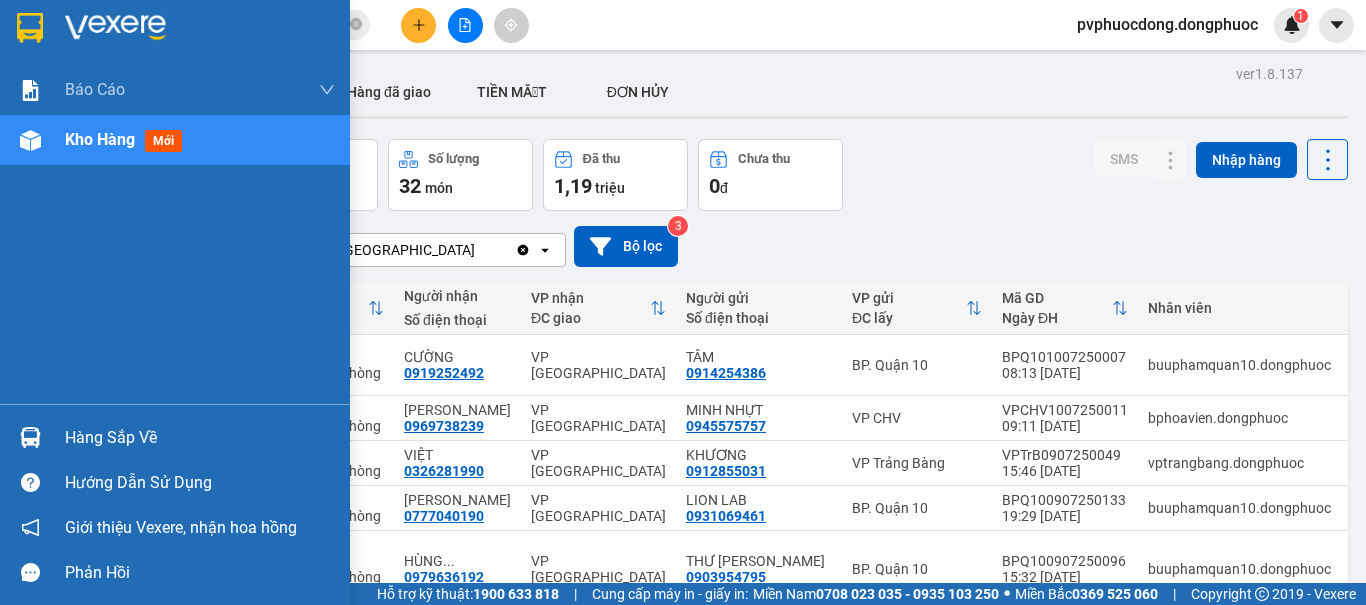 click on "Hàng sắp về" at bounding box center [200, 438] 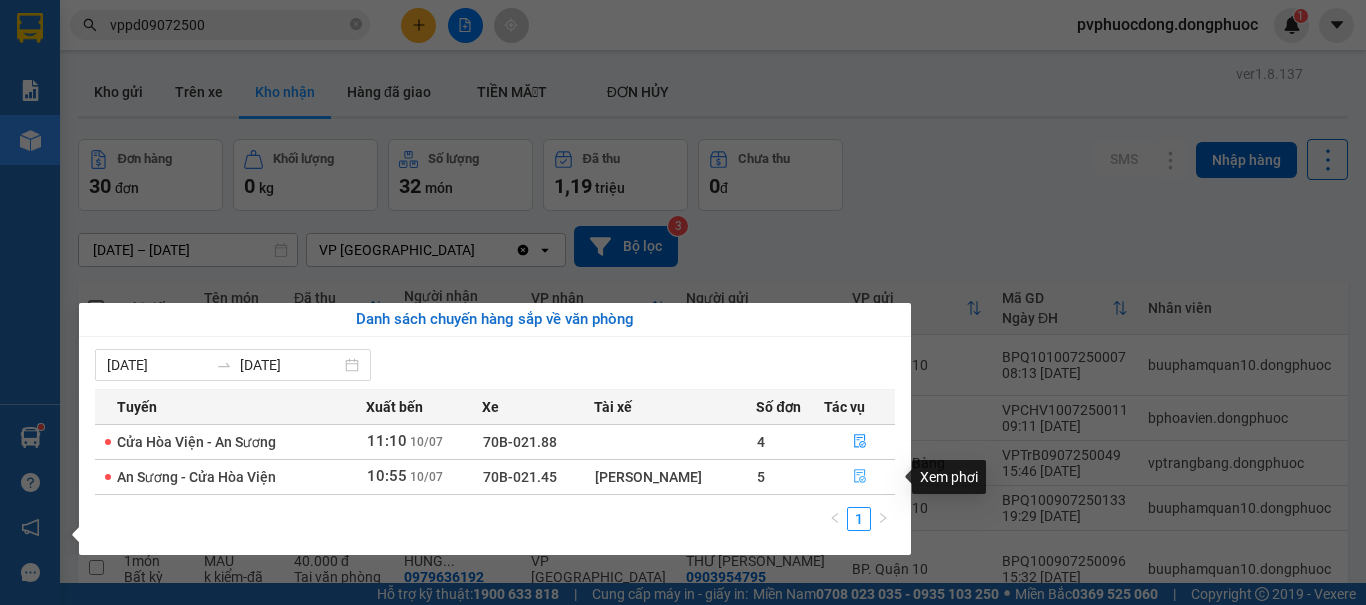 click 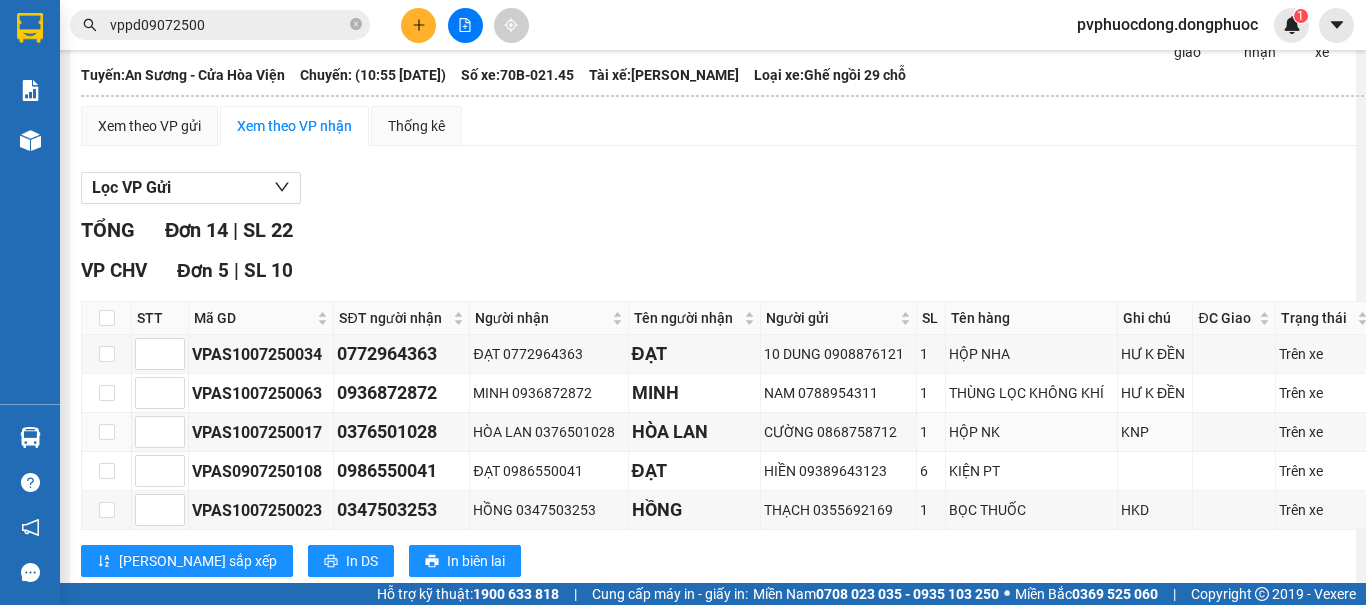 scroll, scrollTop: 300, scrollLeft: 0, axis: vertical 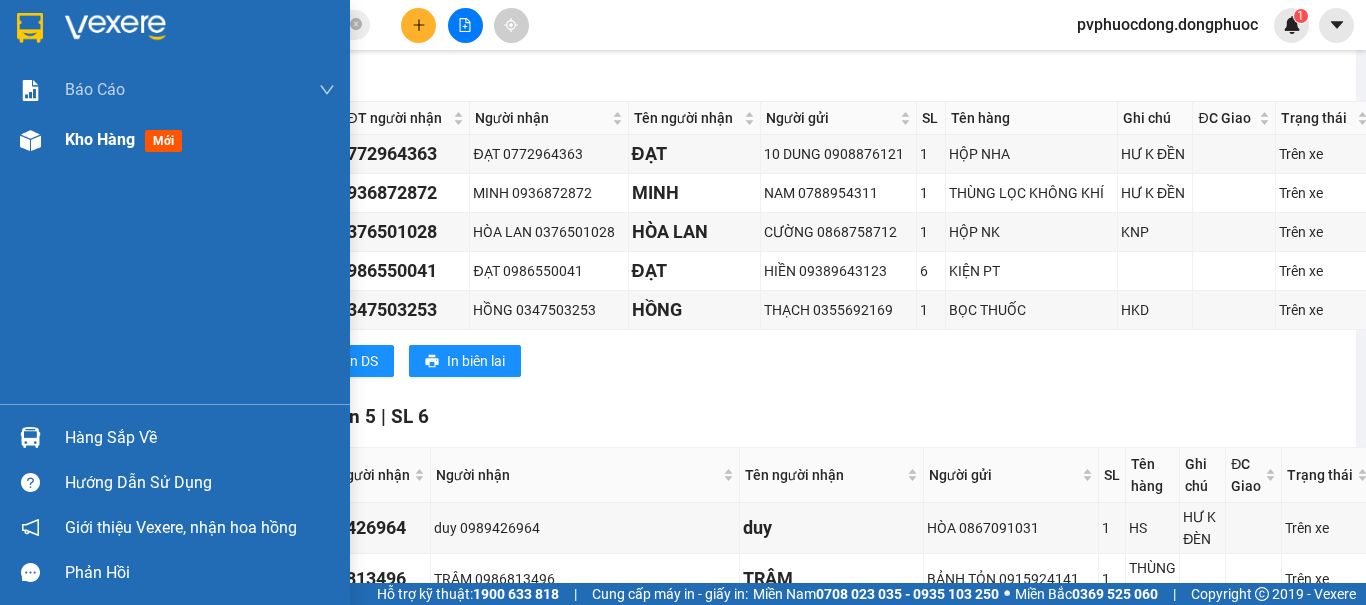 click on "Kho hàng" at bounding box center (100, 139) 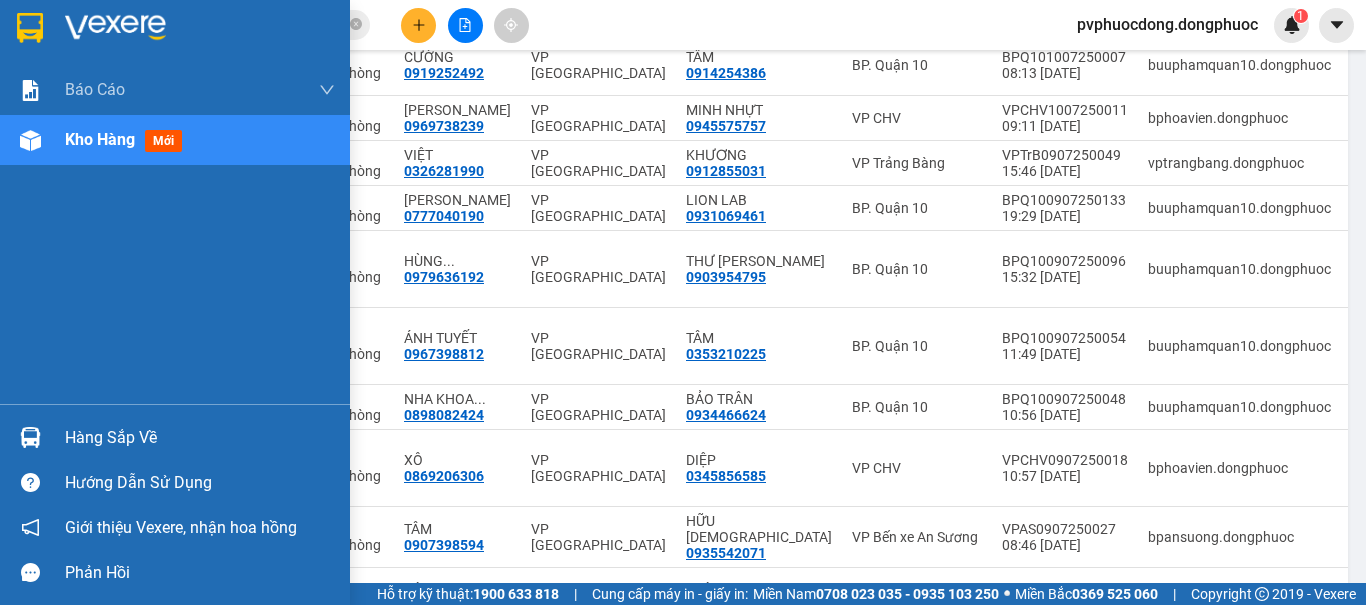click on "Hàng sắp về" at bounding box center [200, 438] 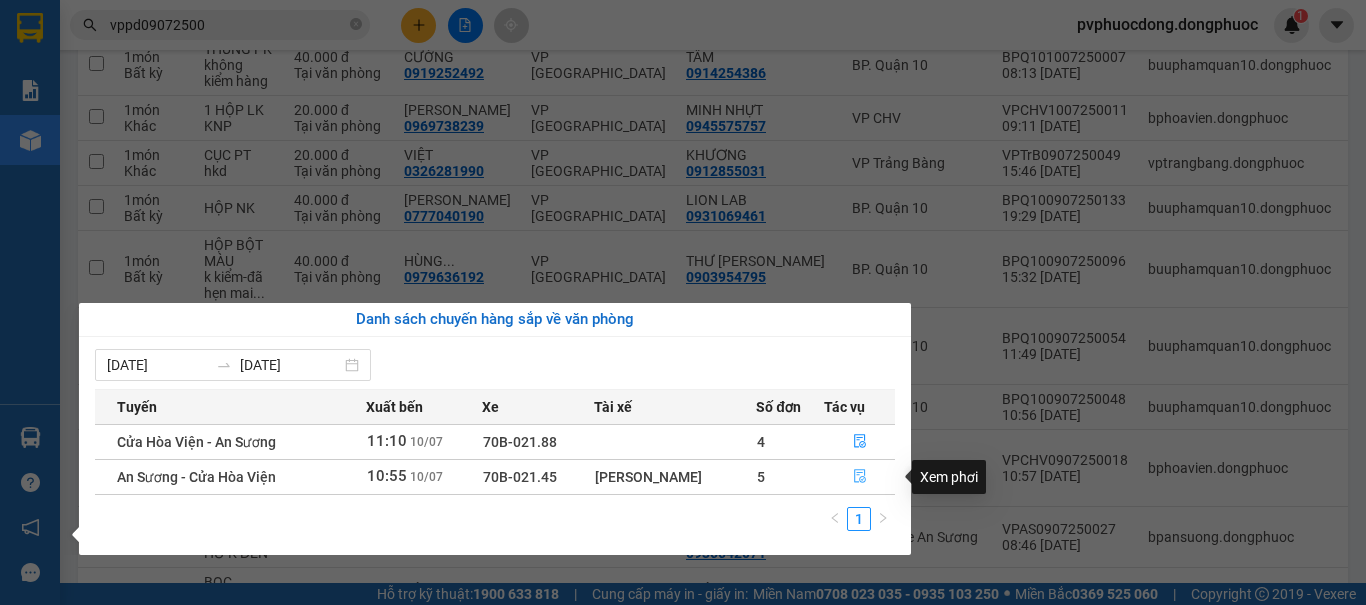 click 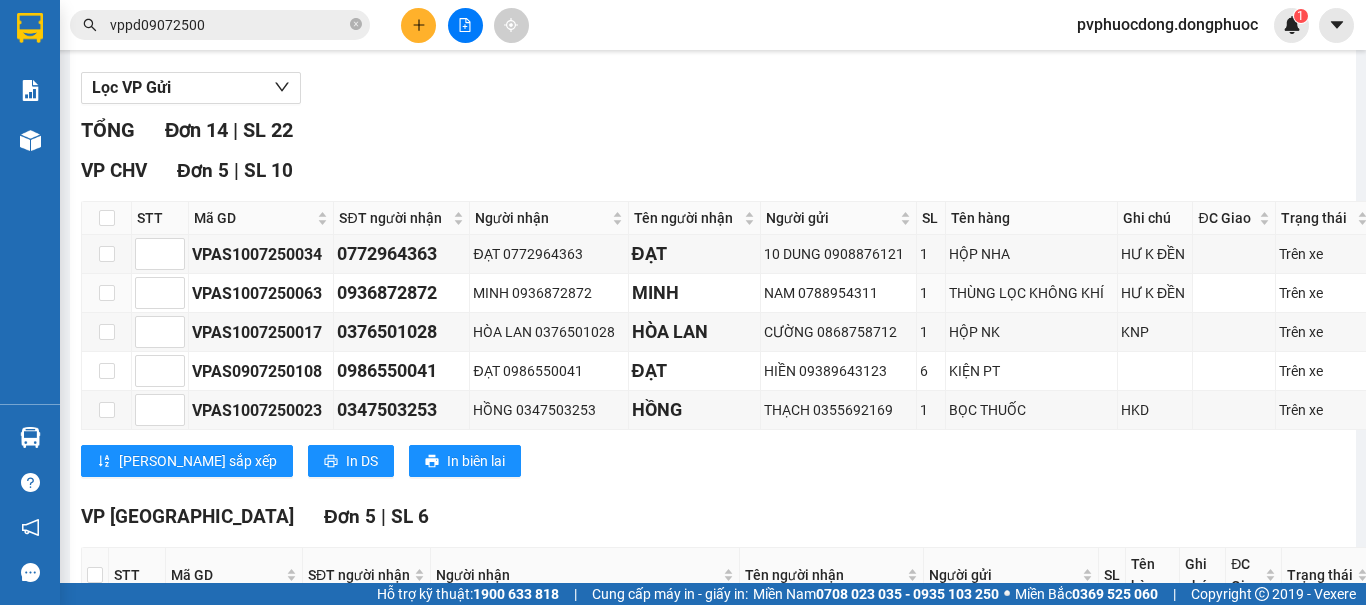 scroll, scrollTop: 600, scrollLeft: 0, axis: vertical 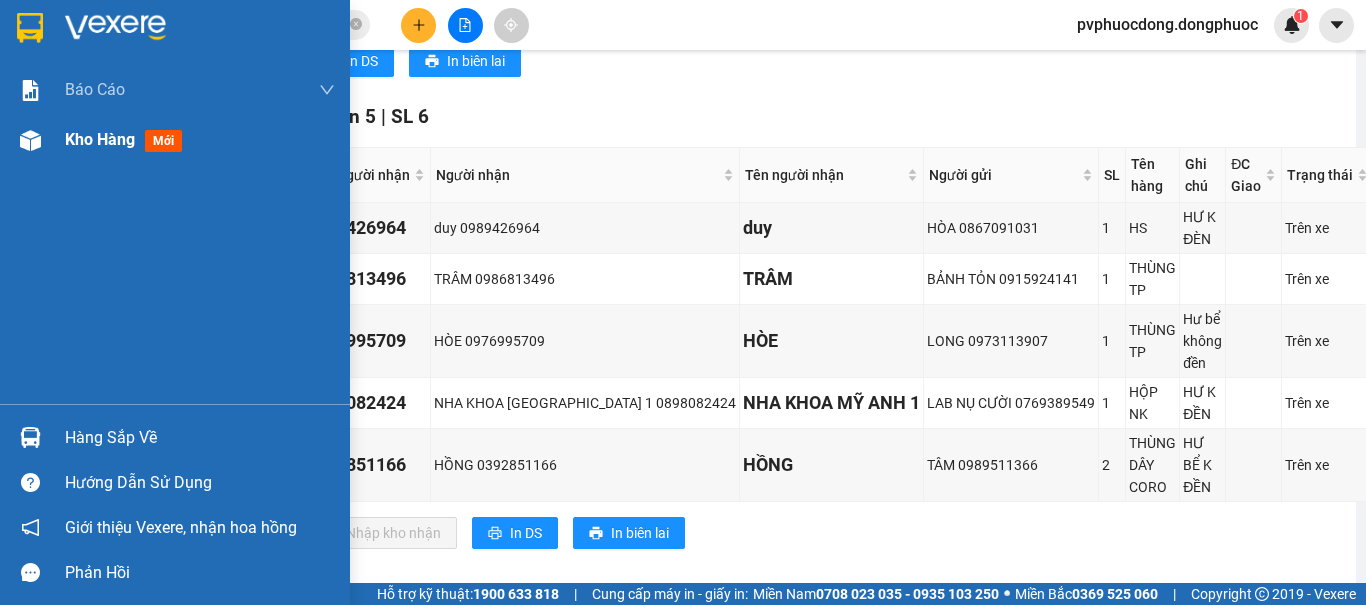 click on "Kho hàng mới" at bounding box center [175, 140] 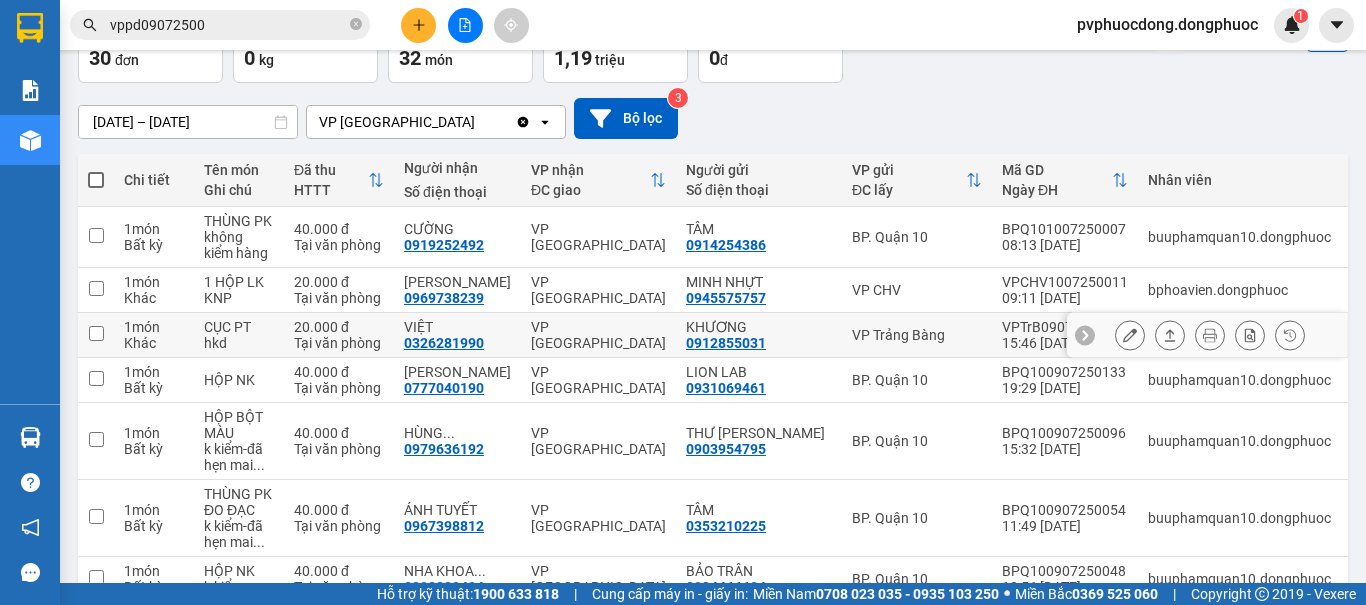 scroll, scrollTop: 0, scrollLeft: 0, axis: both 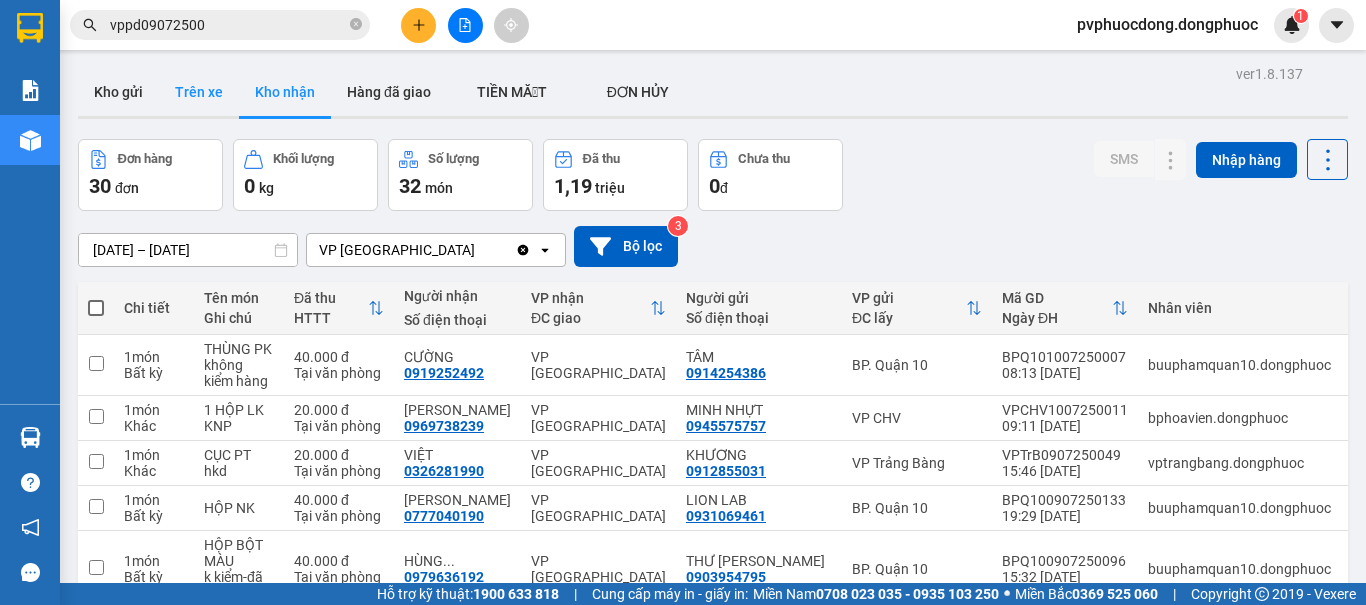click on "Trên xe" at bounding box center (199, 92) 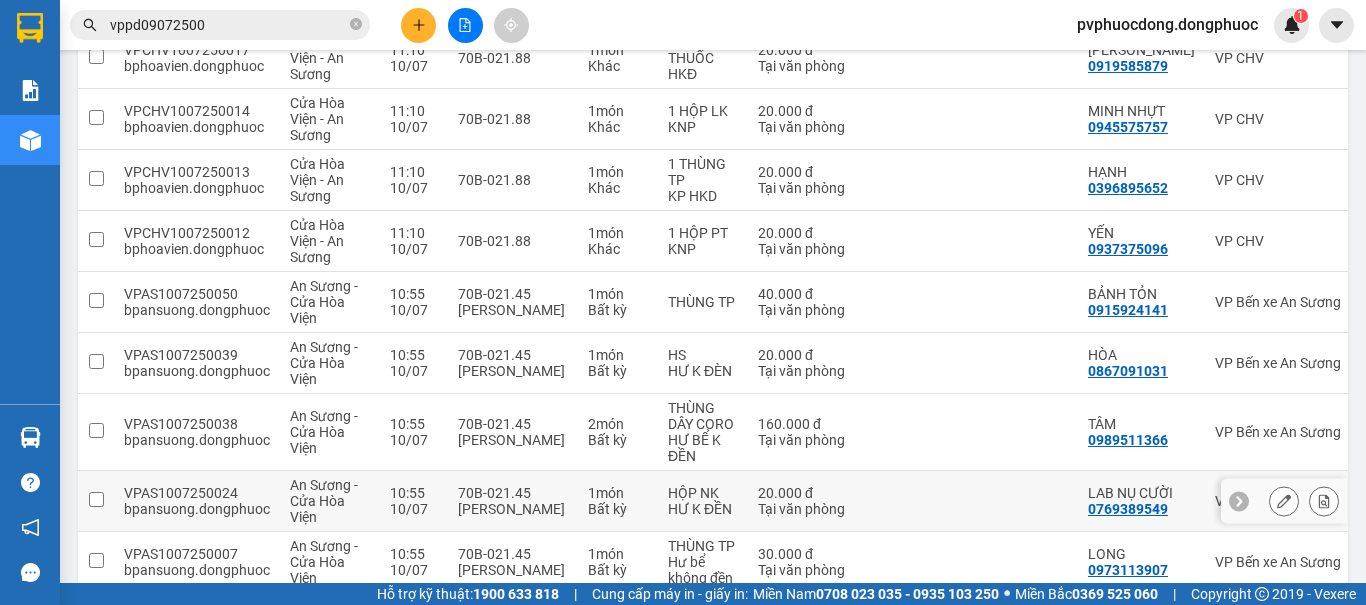 scroll, scrollTop: 407, scrollLeft: 0, axis: vertical 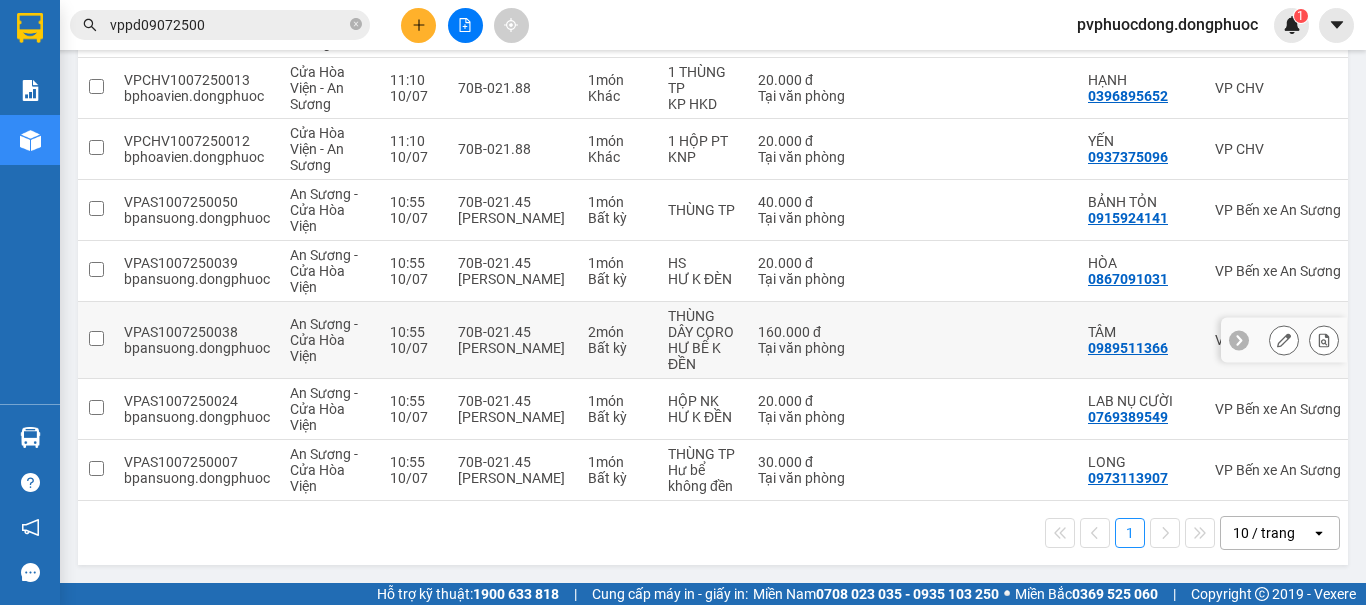 click at bounding box center [1324, 340] 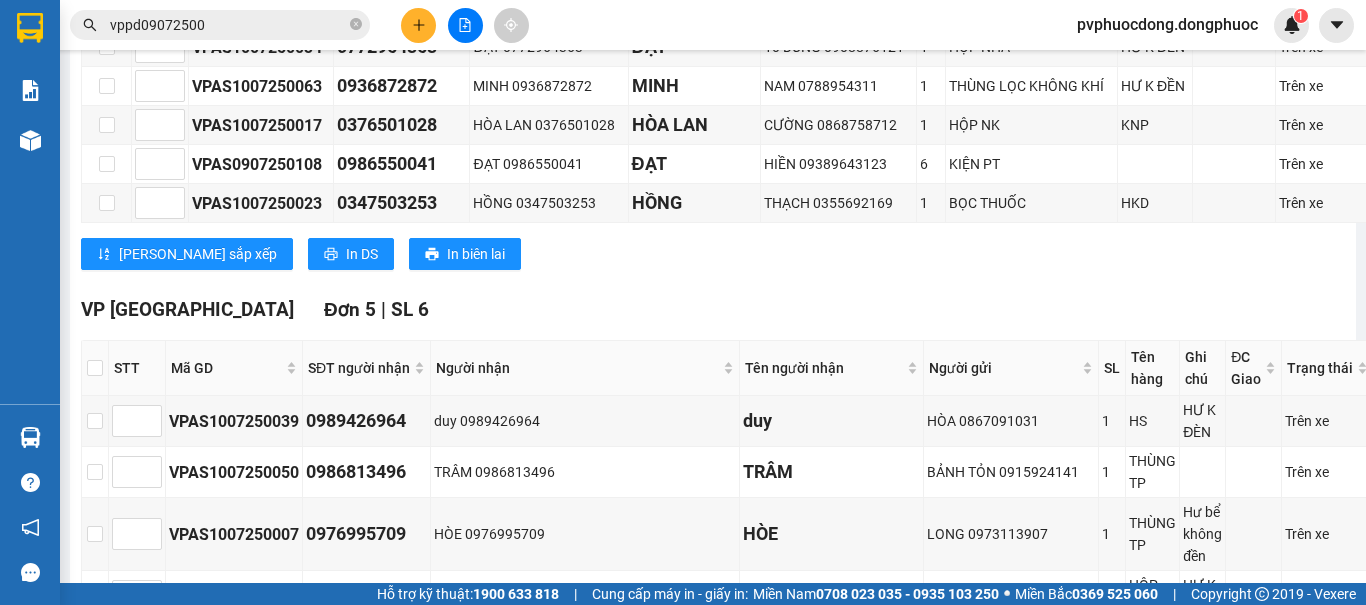 scroll, scrollTop: 307, scrollLeft: 0, axis: vertical 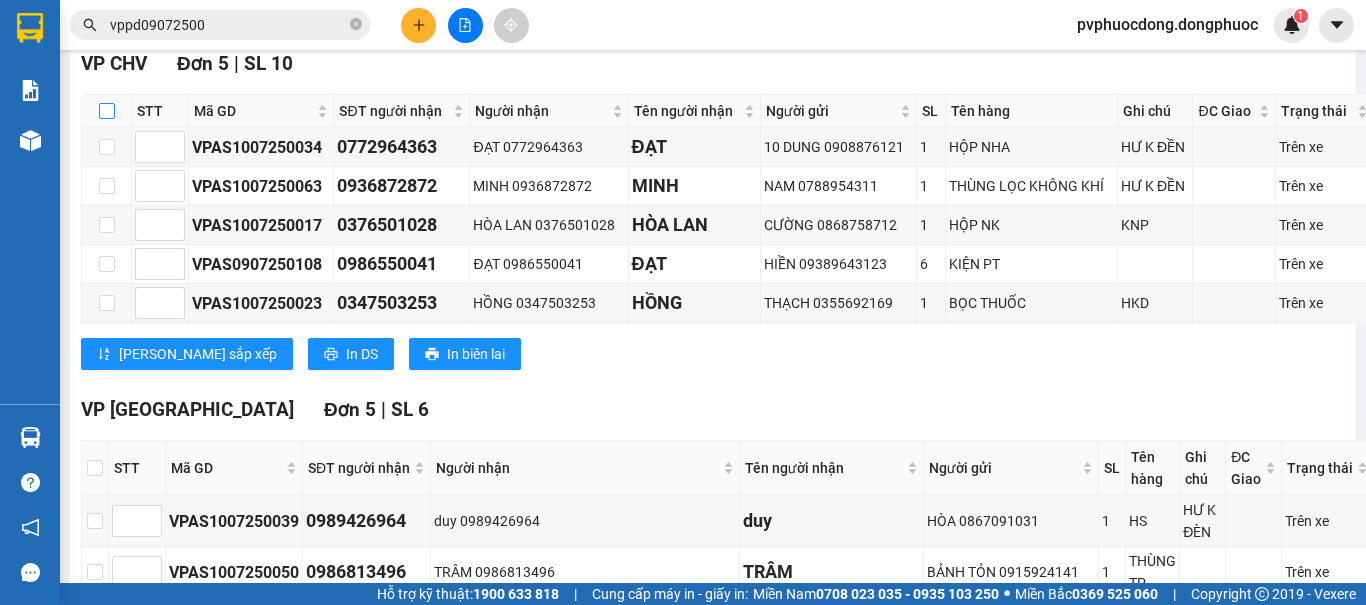click at bounding box center (107, 111) 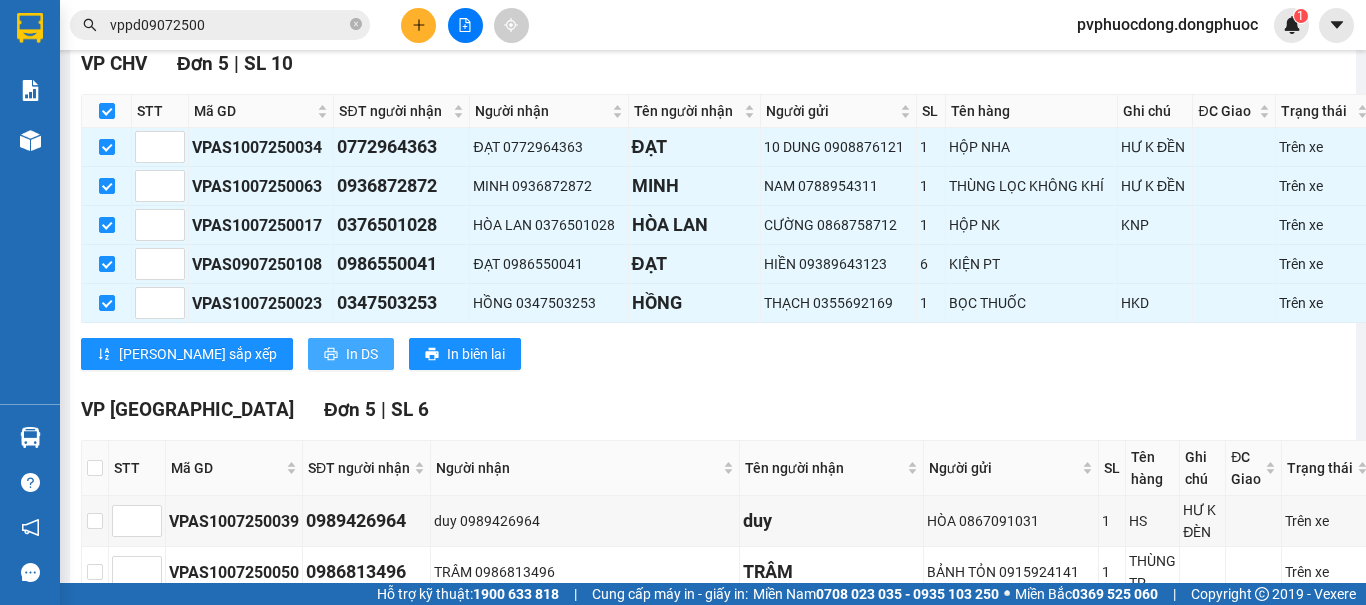 click on "In DS" at bounding box center [362, 354] 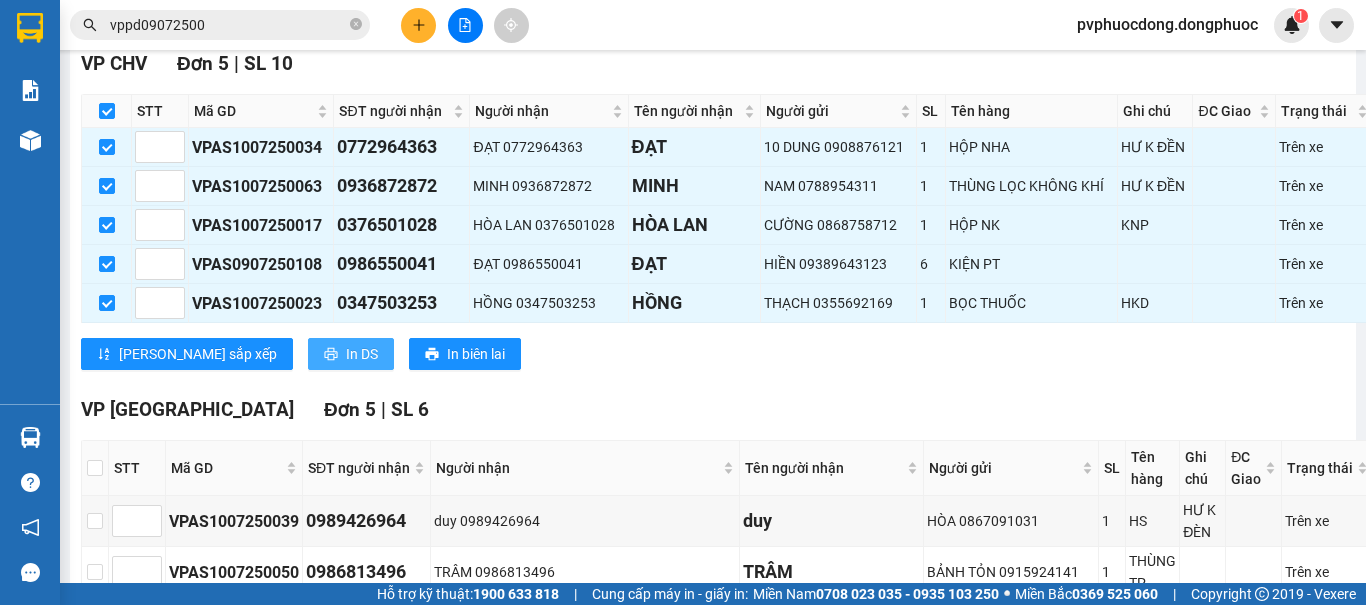 scroll, scrollTop: 0, scrollLeft: 0, axis: both 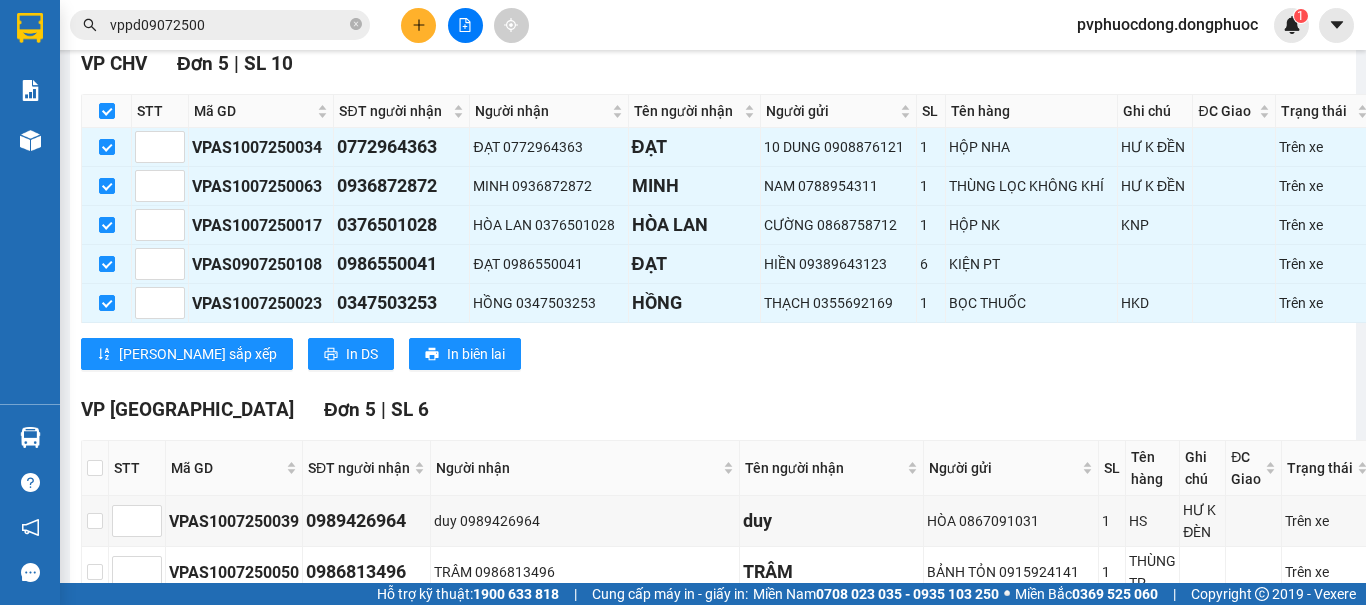 click on "VP [GEOGRAPHIC_DATA]   5 | SL   6" at bounding box center [727, 410] 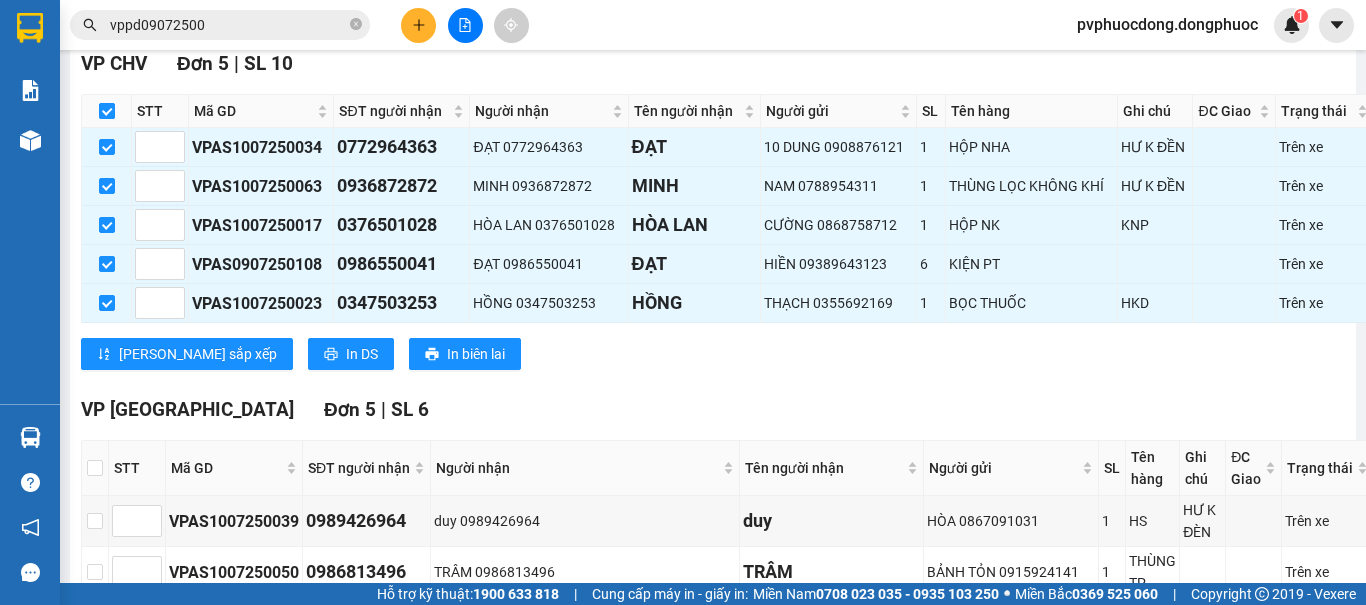 click at bounding box center [107, 111] 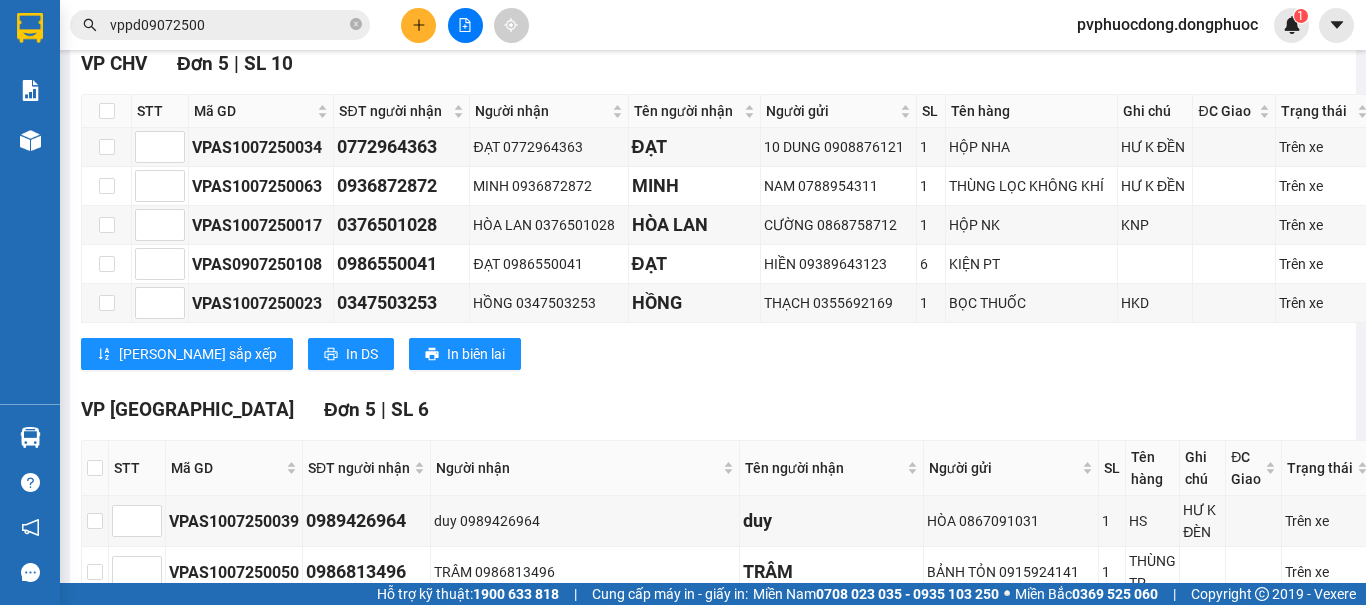 click on "[PERSON_NAME] sắp xếp In DS In biên lai" at bounding box center [727, 354] 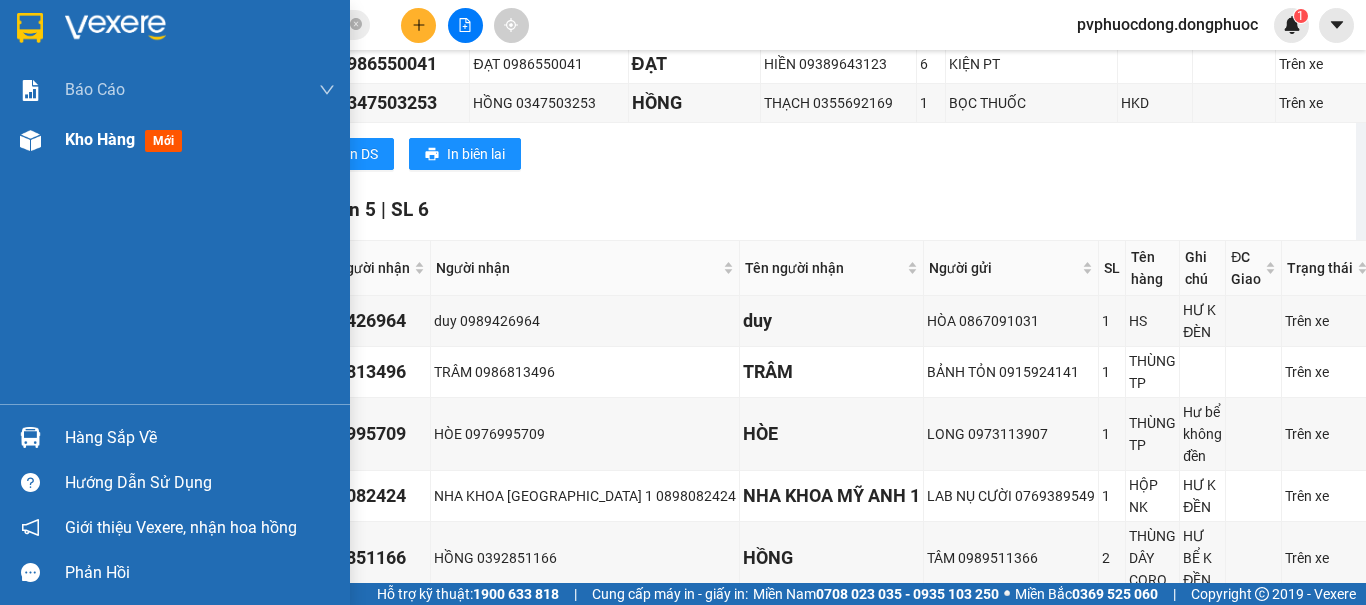 click on "Kho hàng" at bounding box center (100, 139) 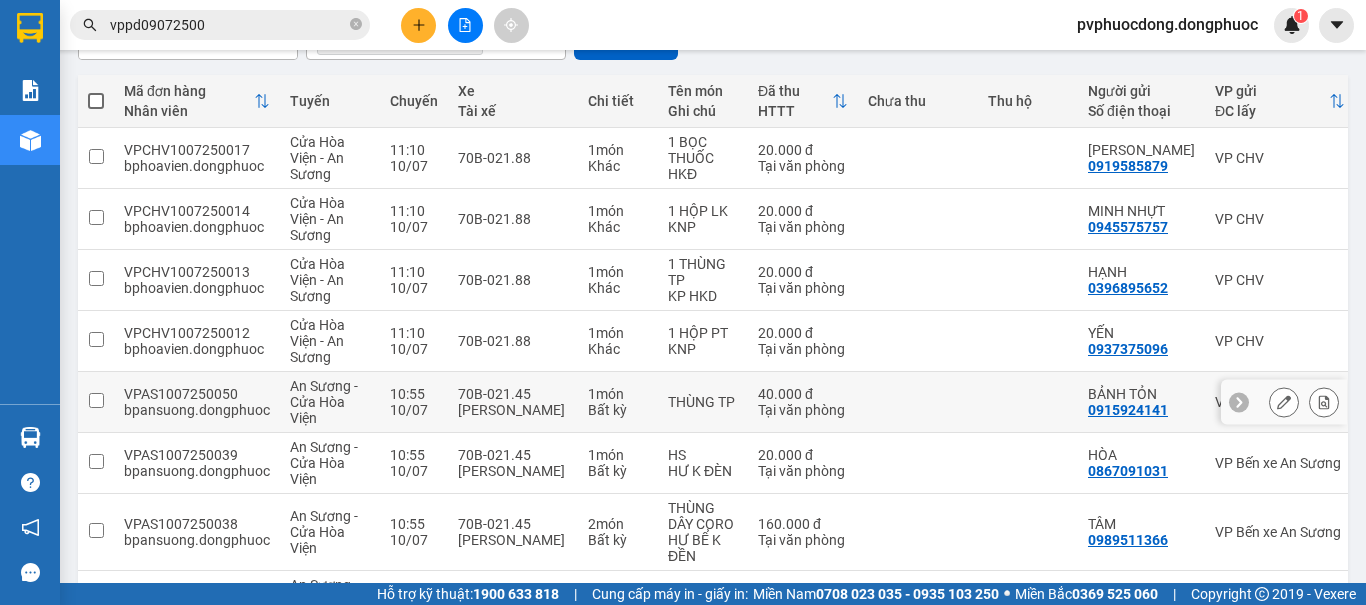 scroll, scrollTop: 0, scrollLeft: 0, axis: both 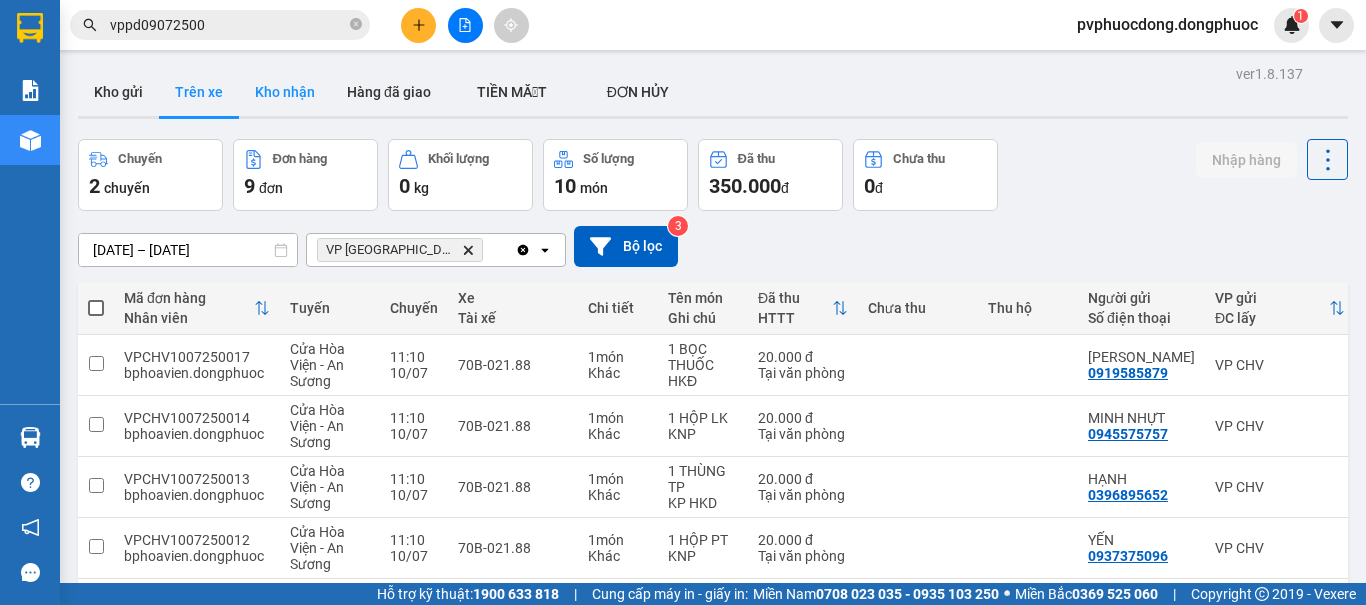 click on "Kho nhận" at bounding box center (285, 92) 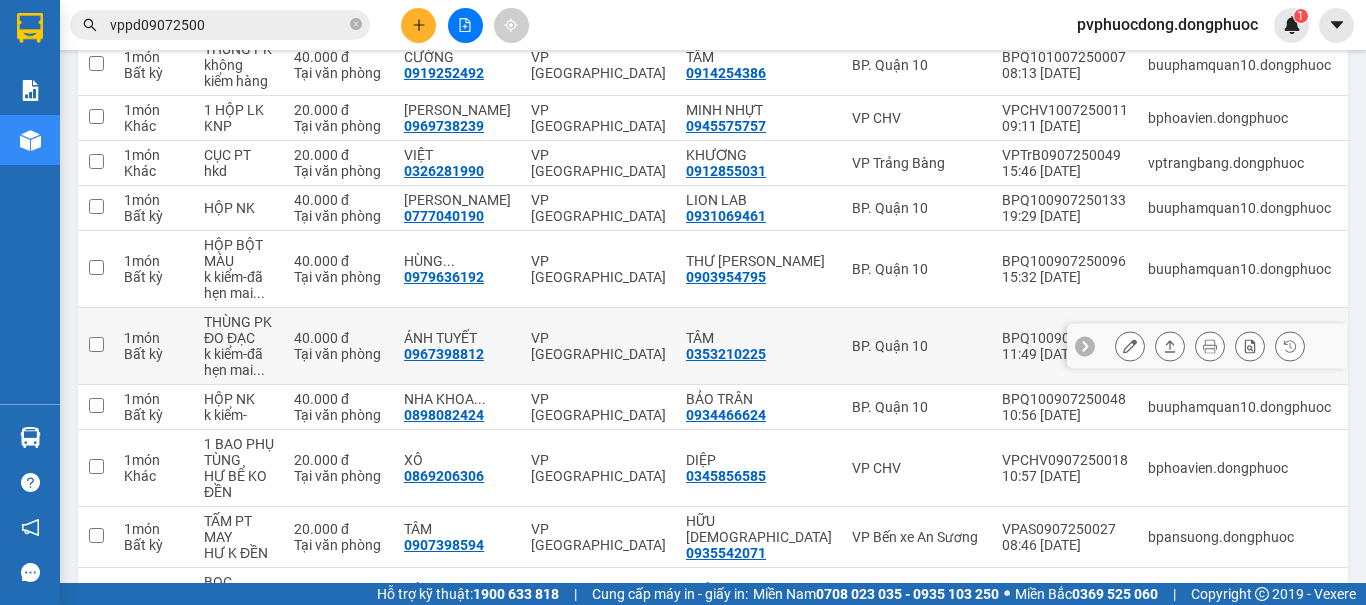 scroll, scrollTop: 200, scrollLeft: 0, axis: vertical 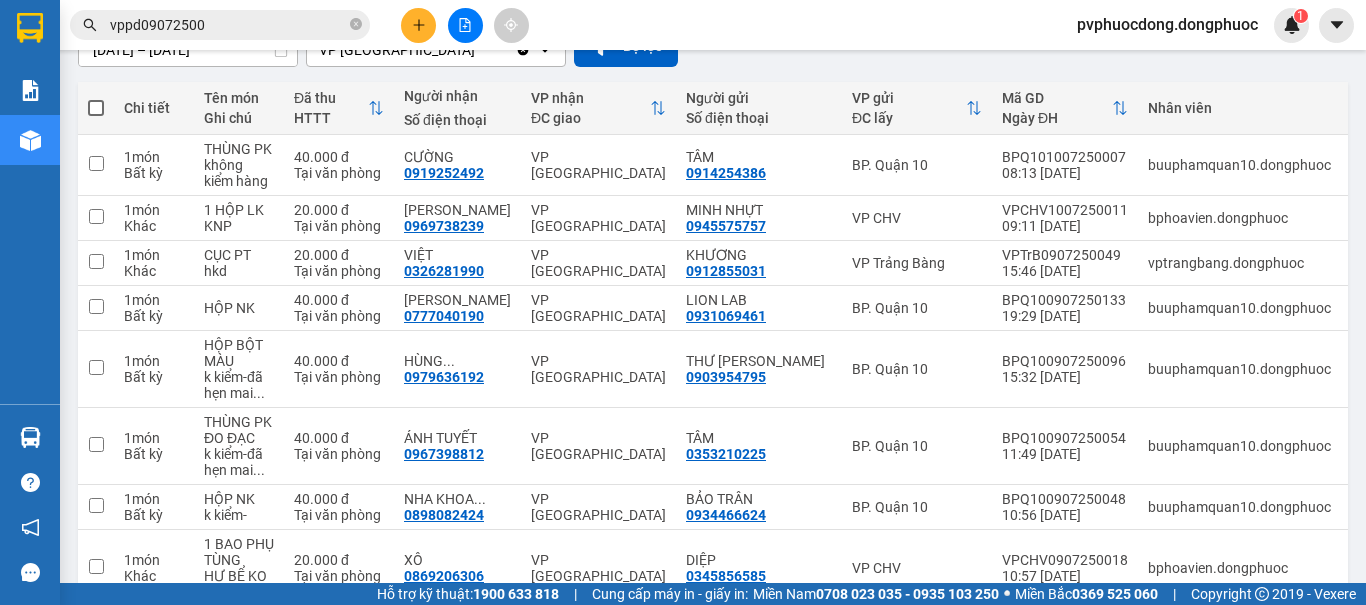 click 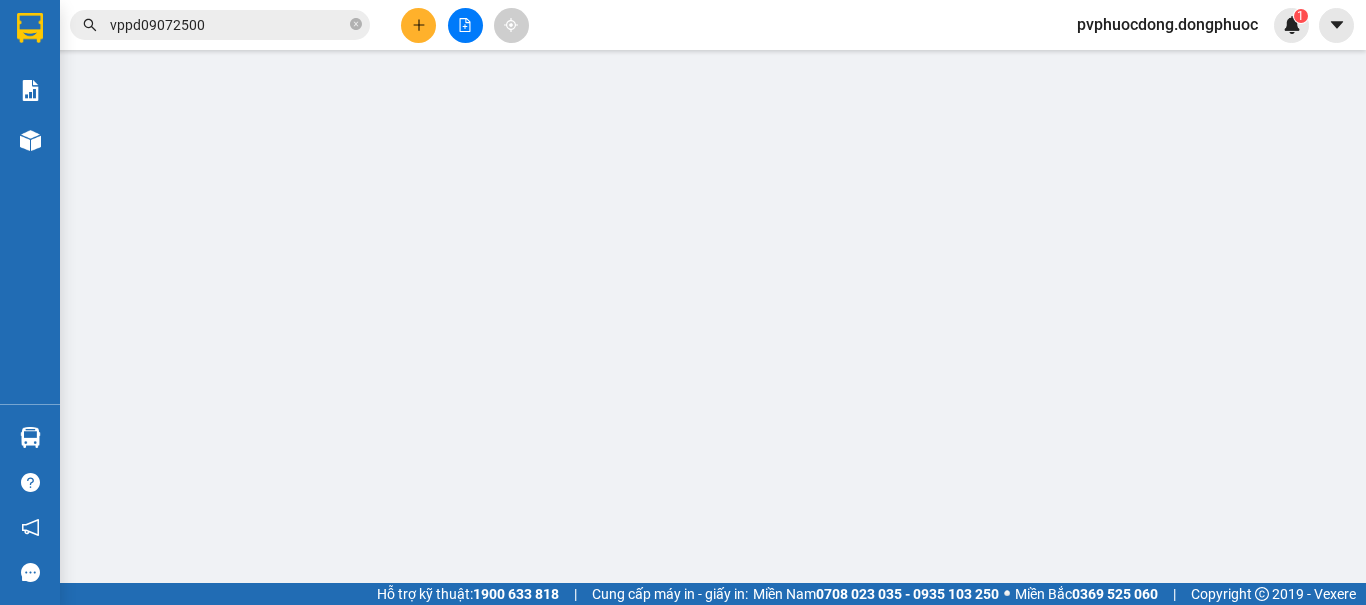 scroll, scrollTop: 0, scrollLeft: 0, axis: both 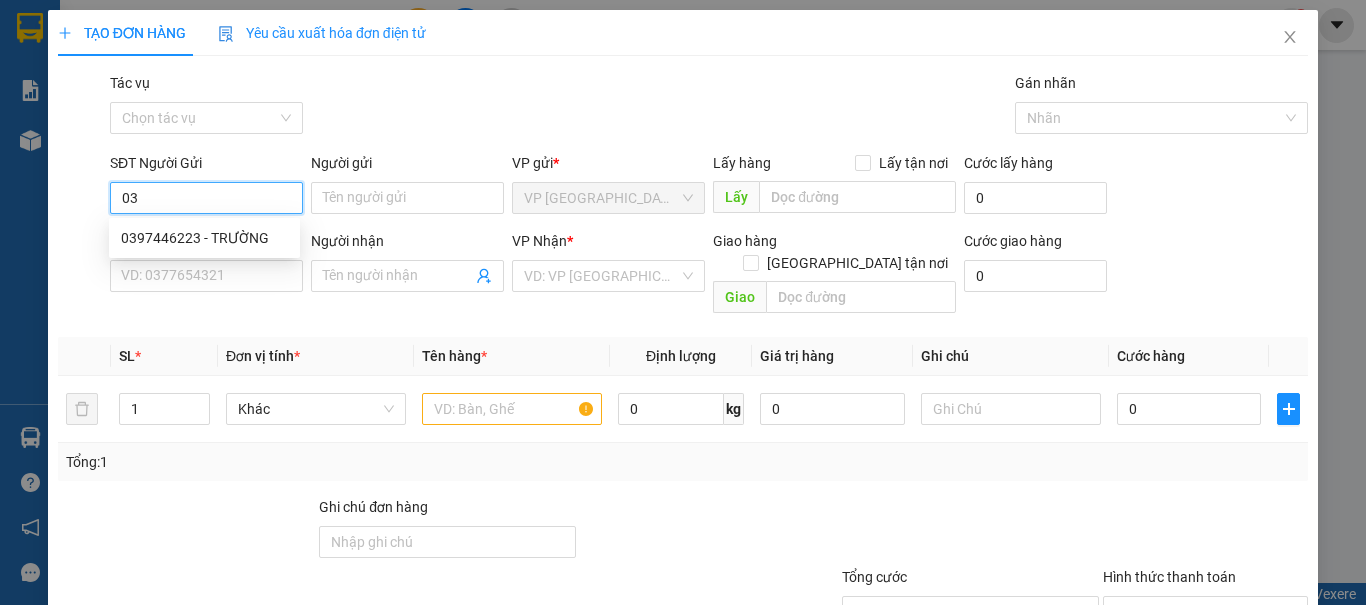 type on "0" 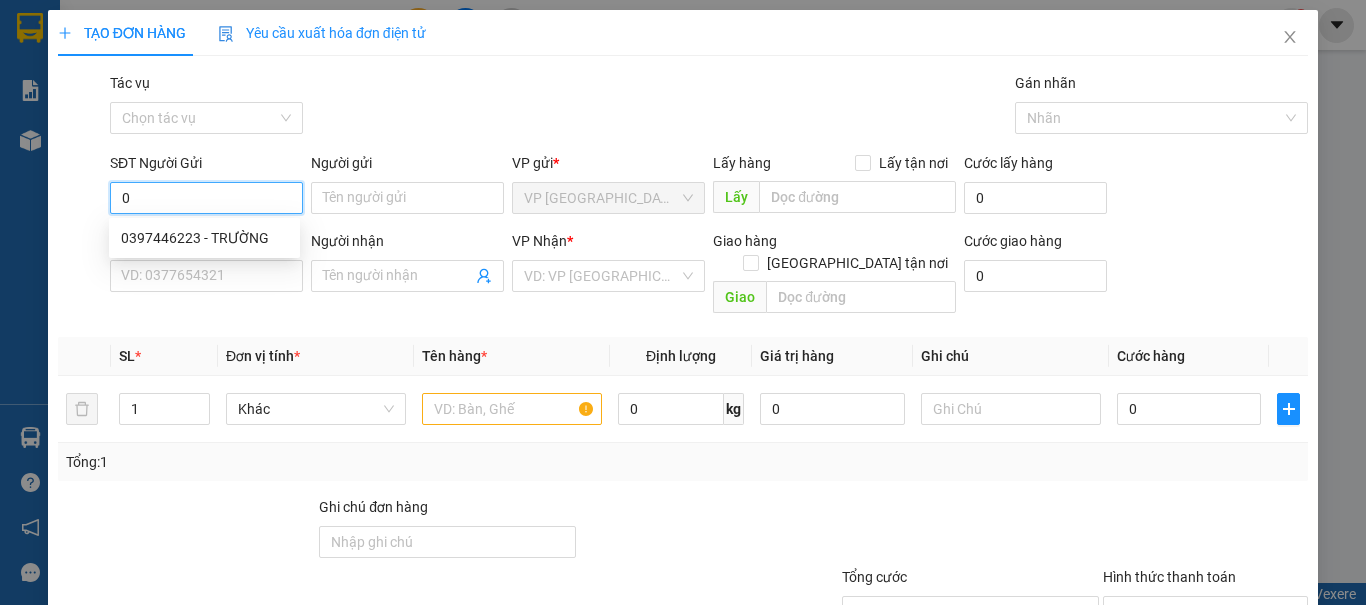 type 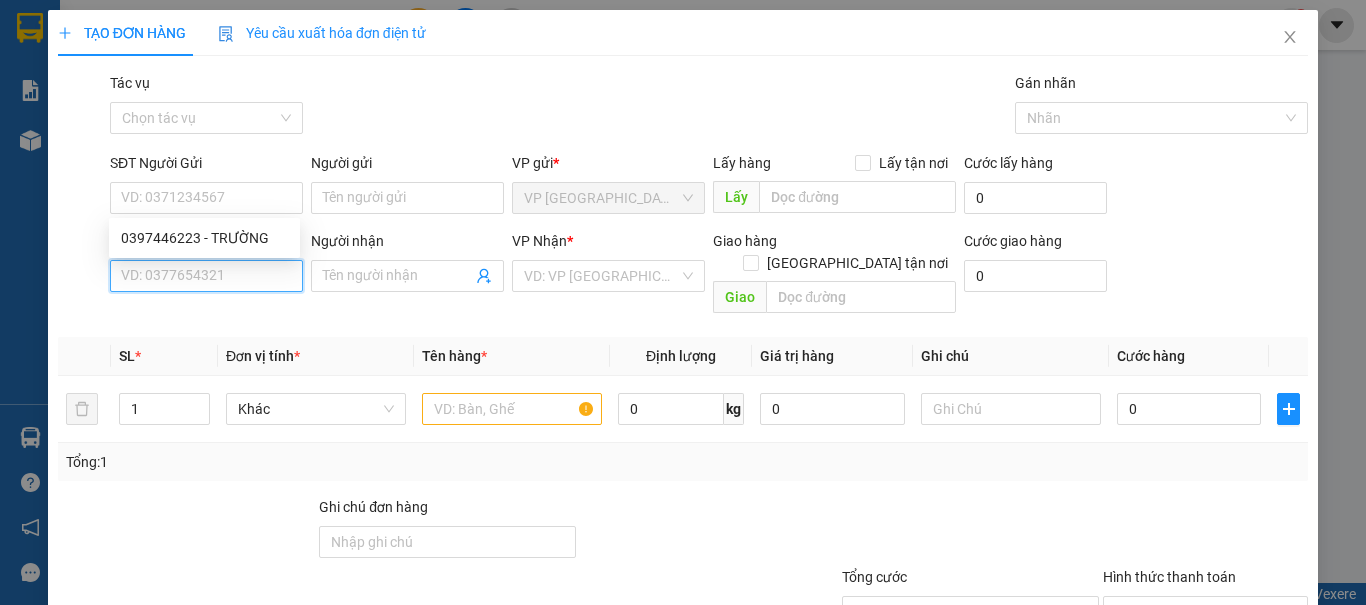 click on "SĐT Người Nhận" at bounding box center [206, 276] 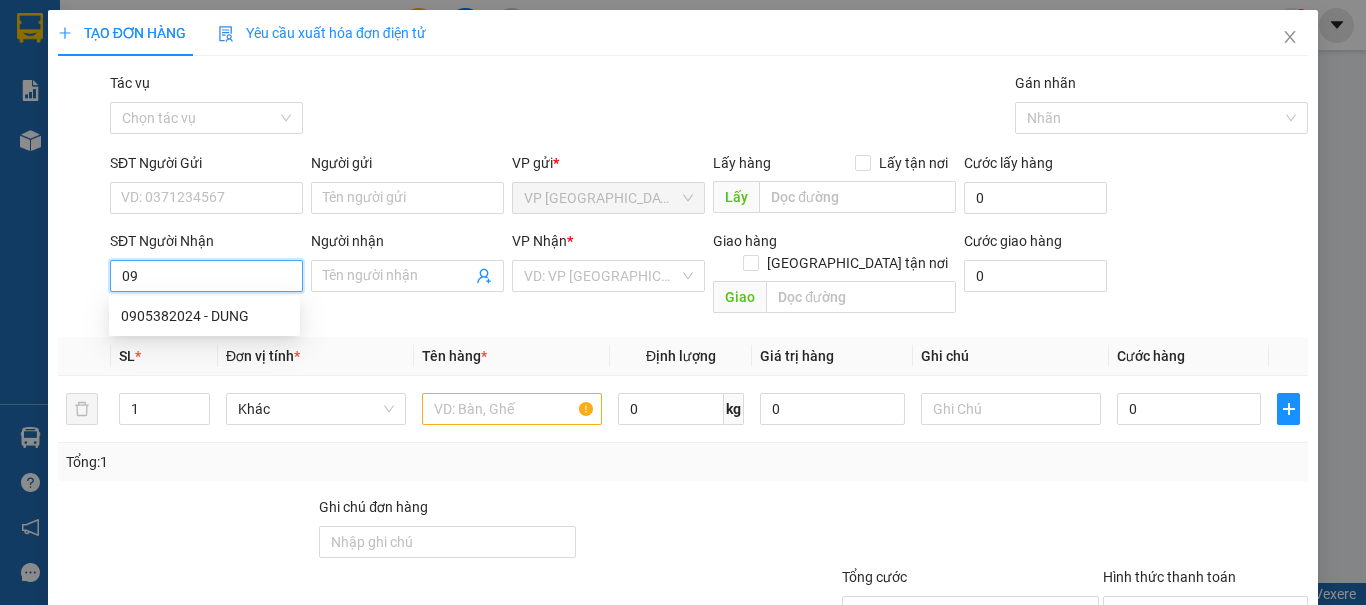 type on "0" 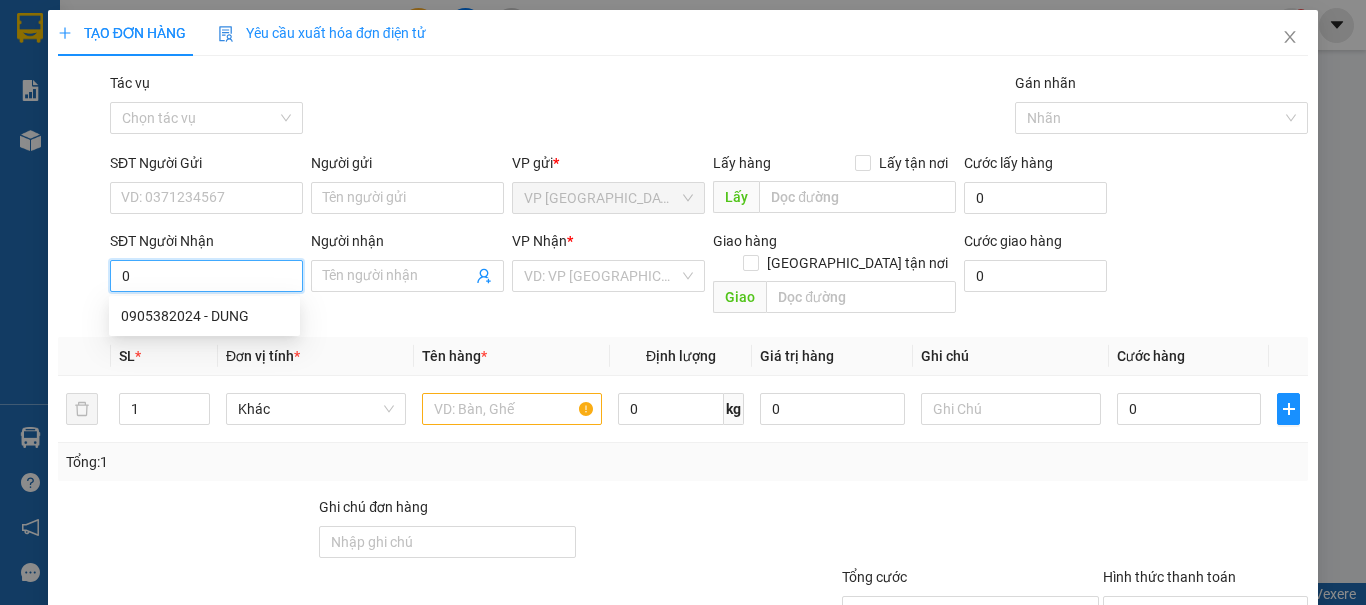 type 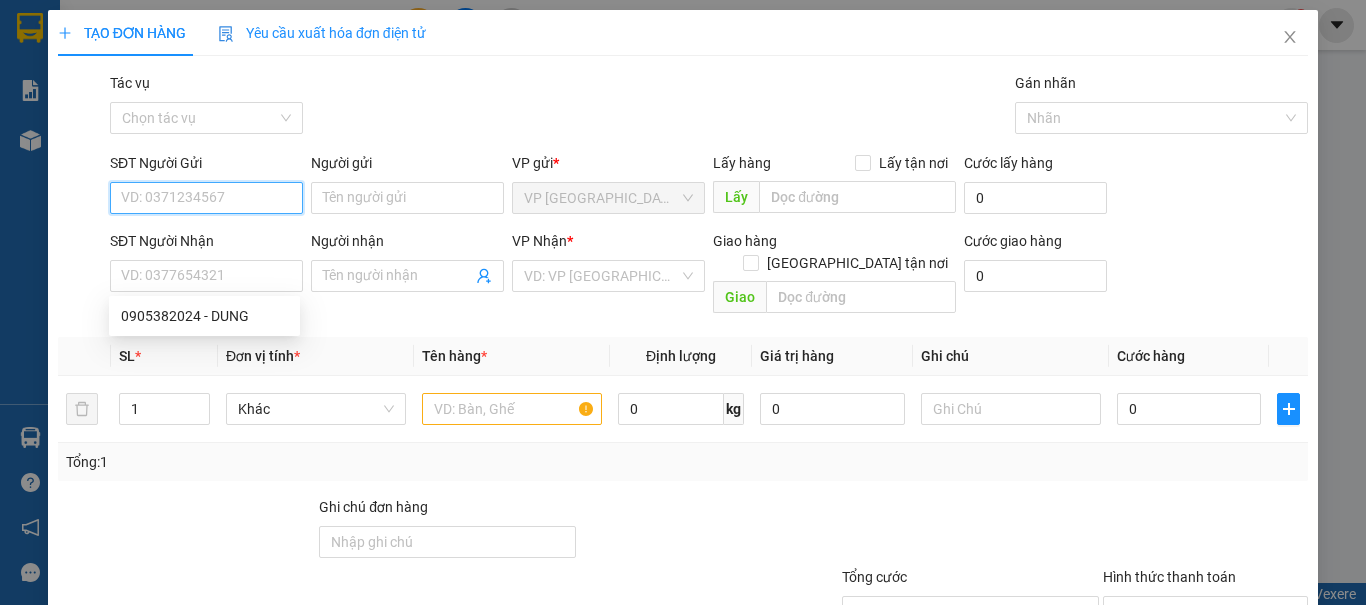click on "SĐT Người Gửi" at bounding box center [206, 198] 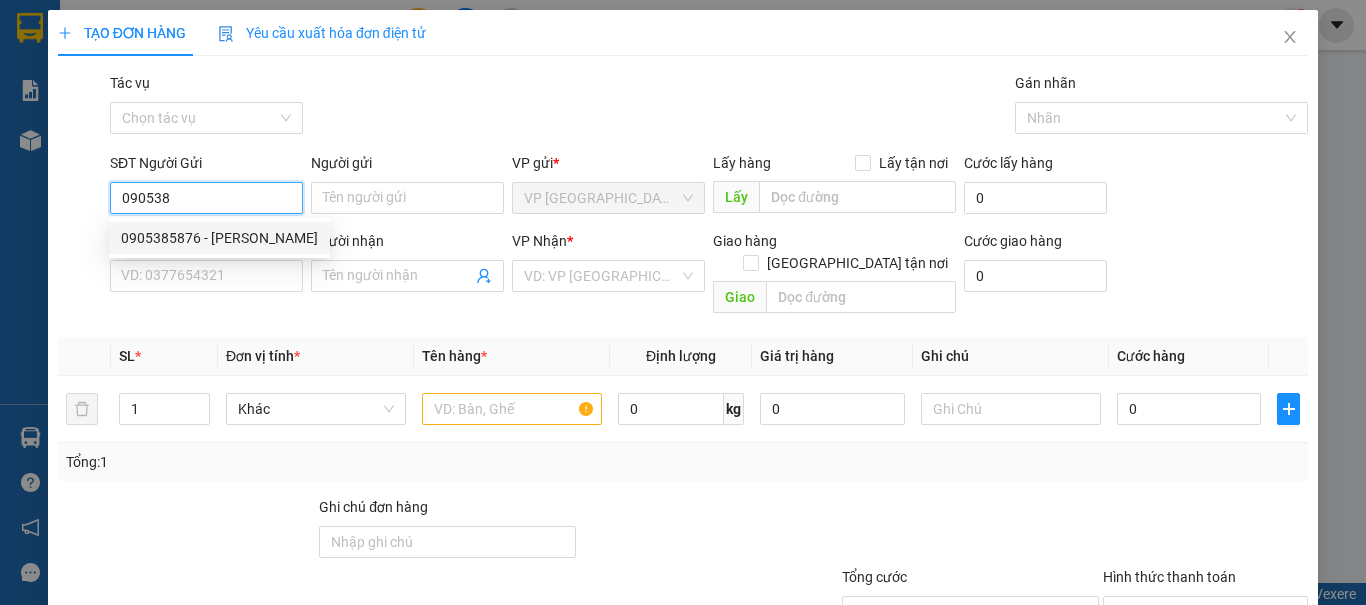 click on "0905385876 - [PERSON_NAME]" at bounding box center [219, 238] 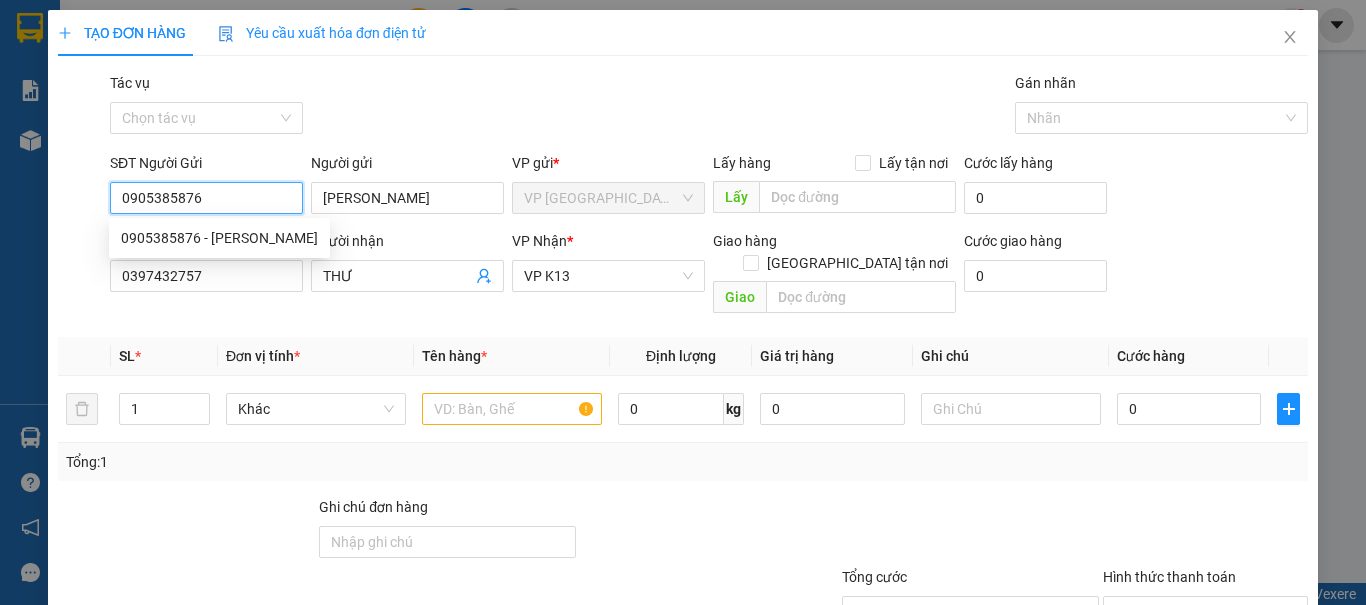 type on "30.000" 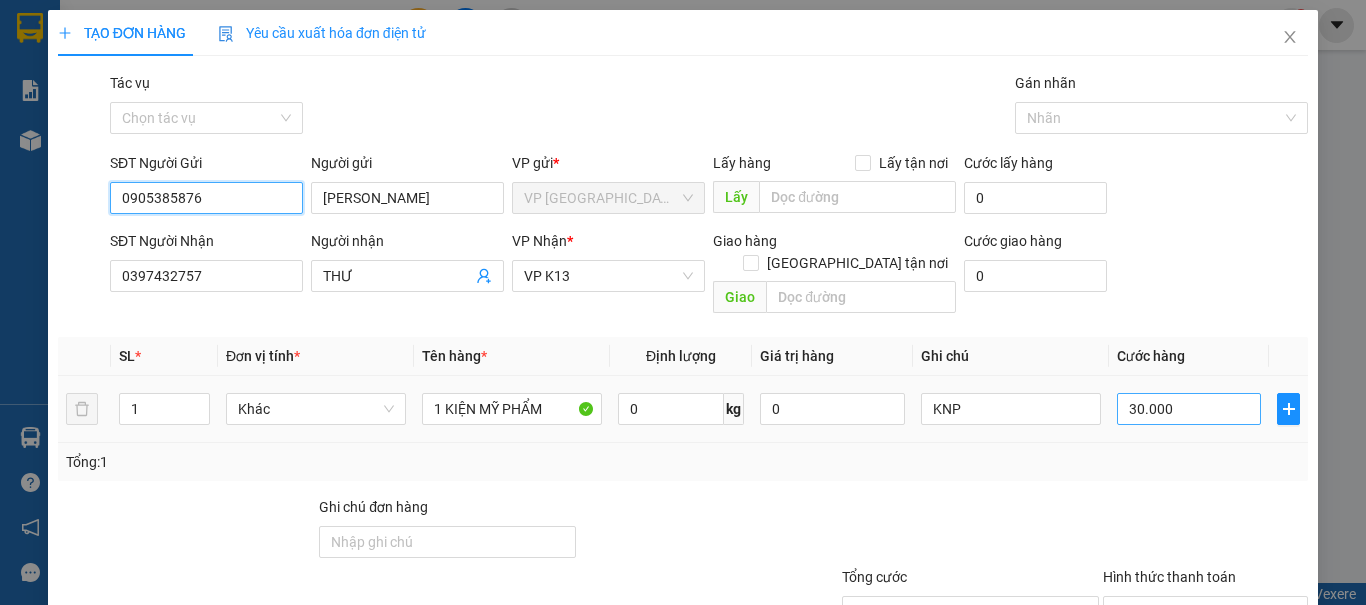 type on "0905385876" 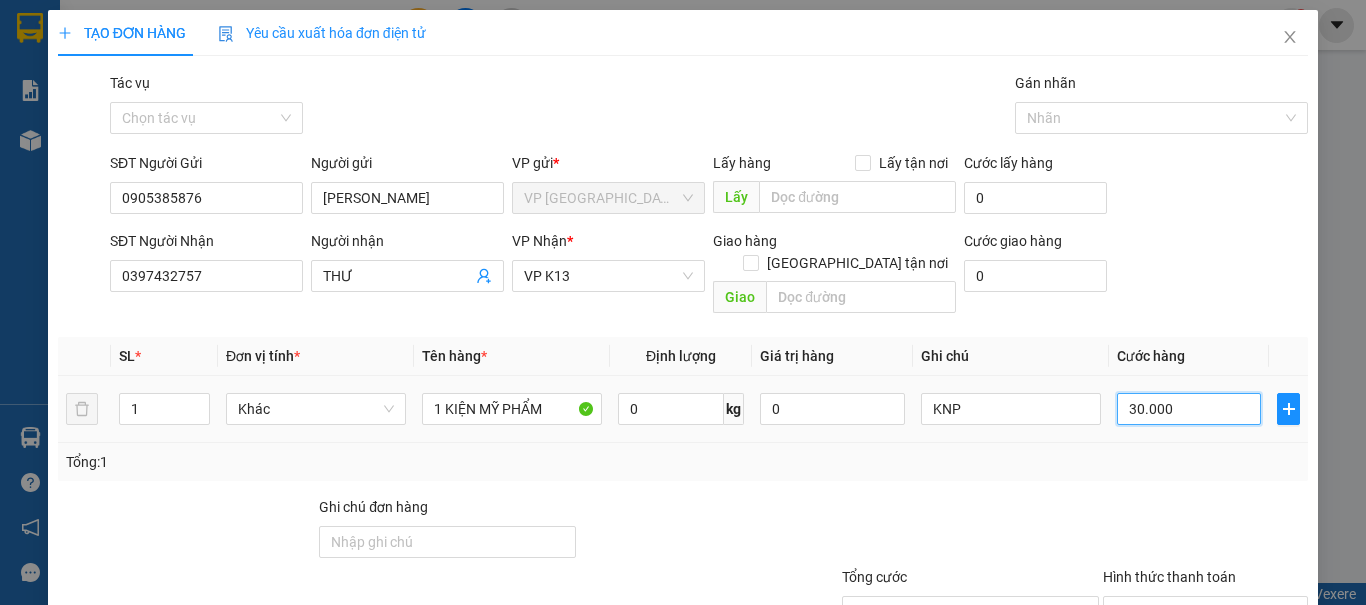 click on "30.000" at bounding box center (1189, 409) 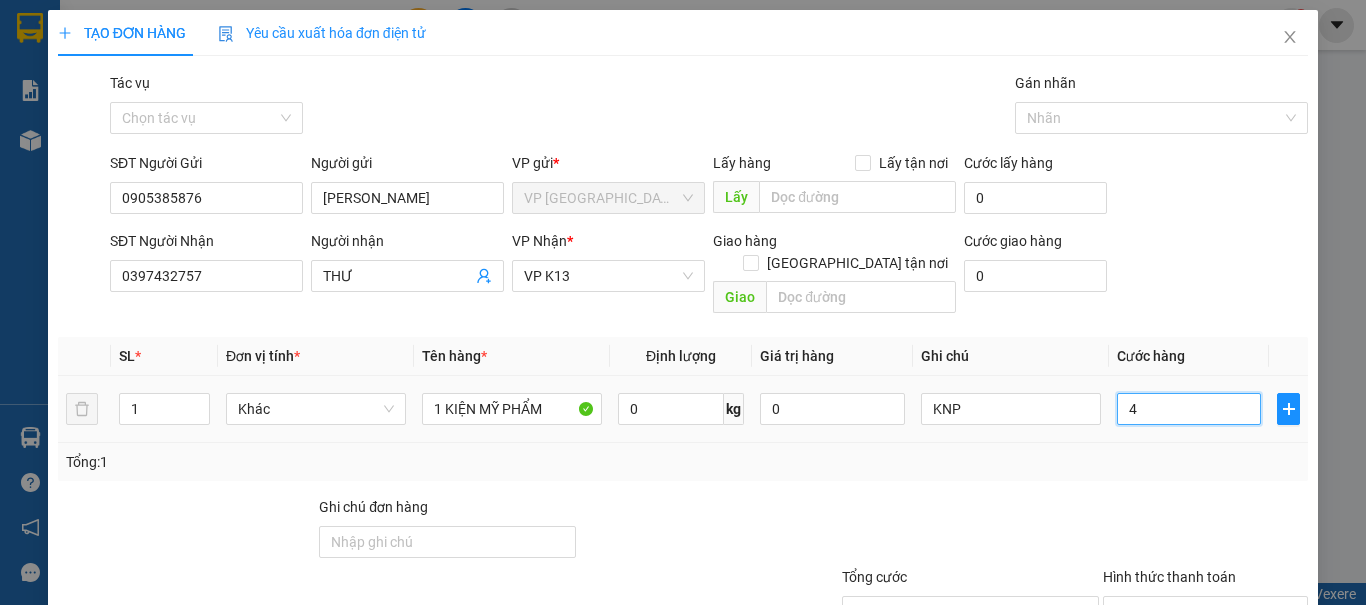 type on "40" 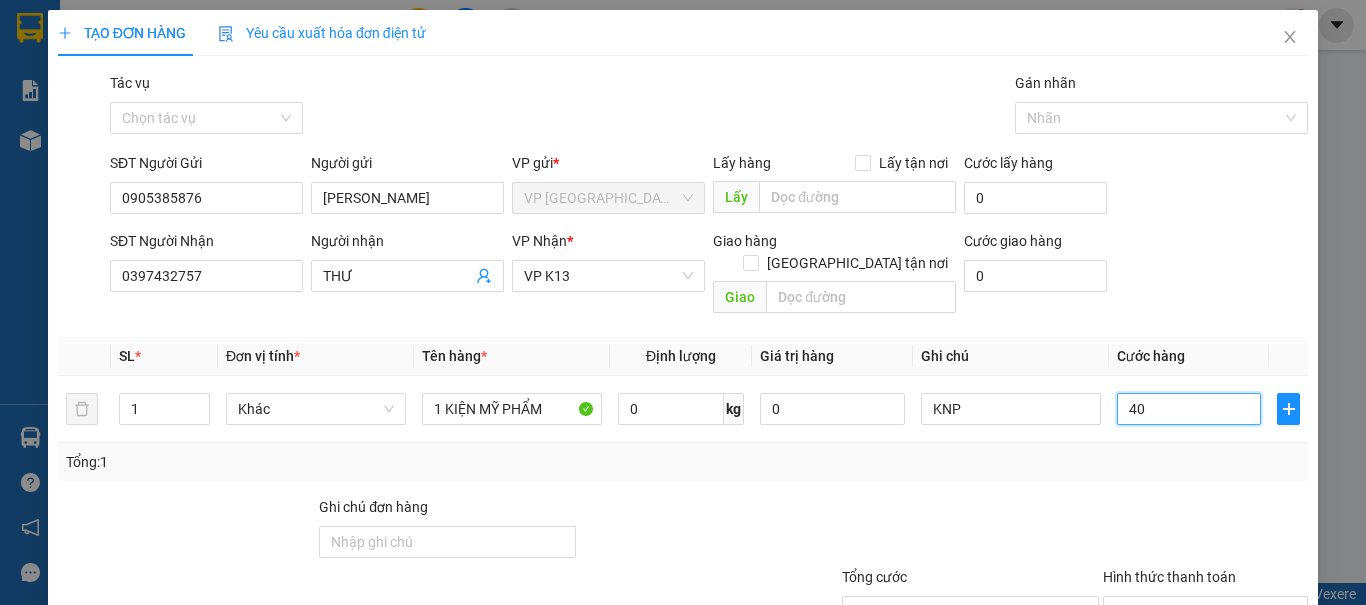 type on "40" 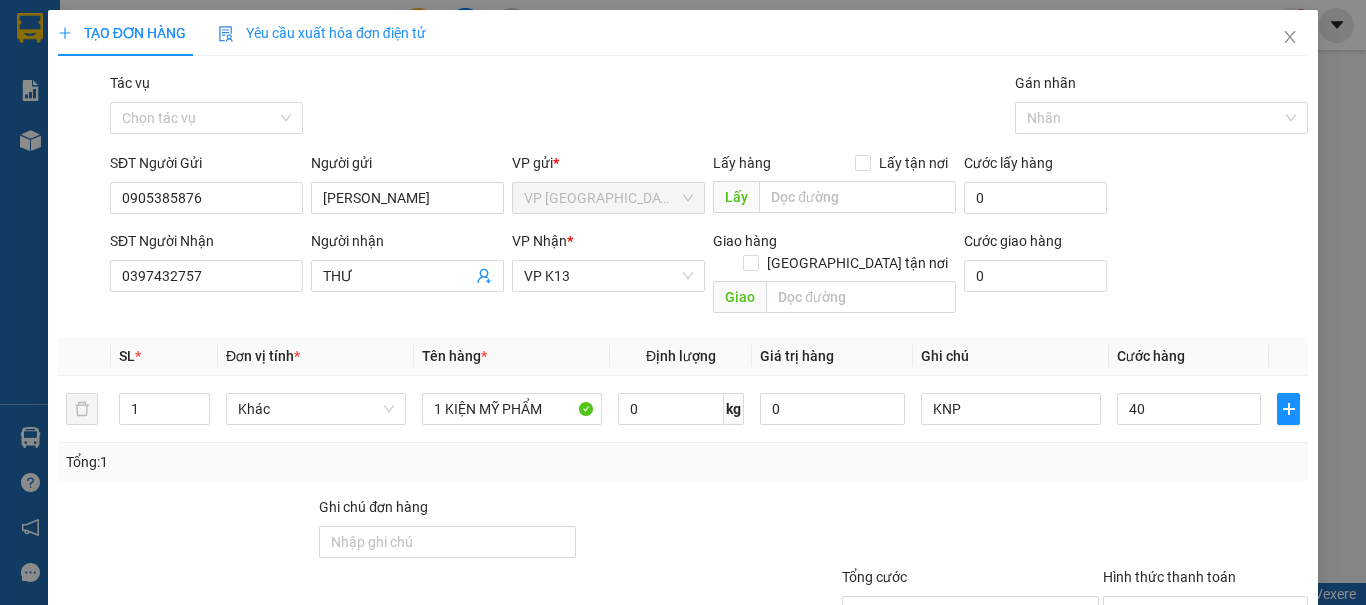 type on "40.000" 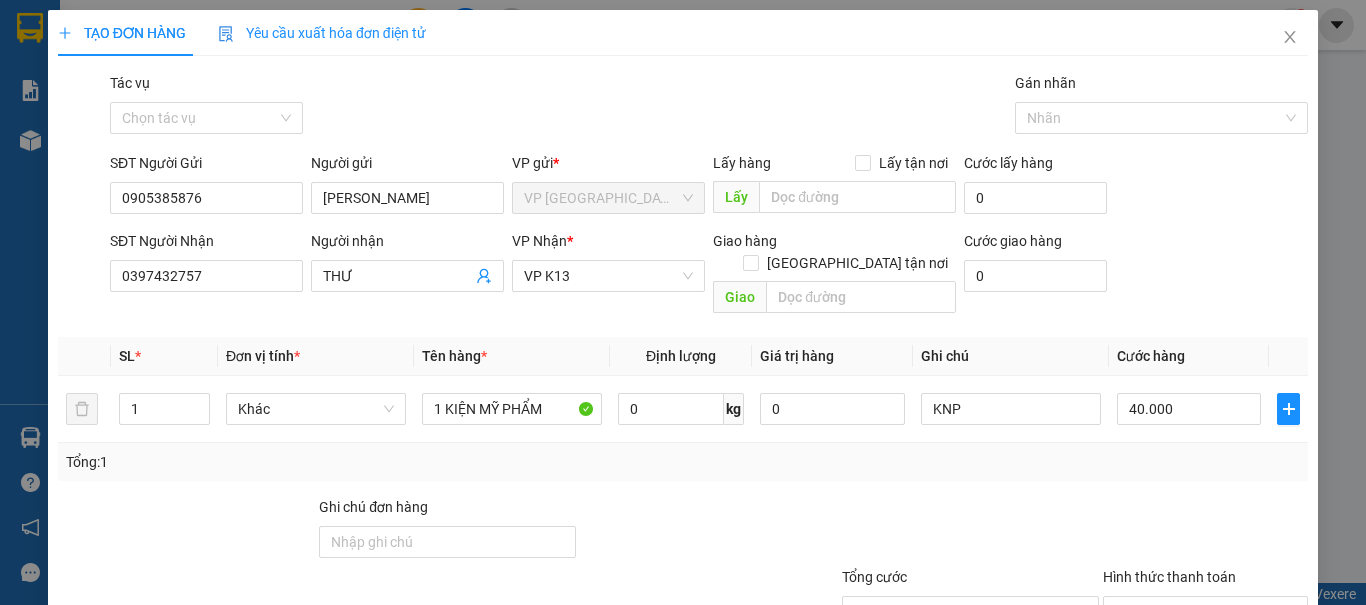 click at bounding box center [1205, 531] 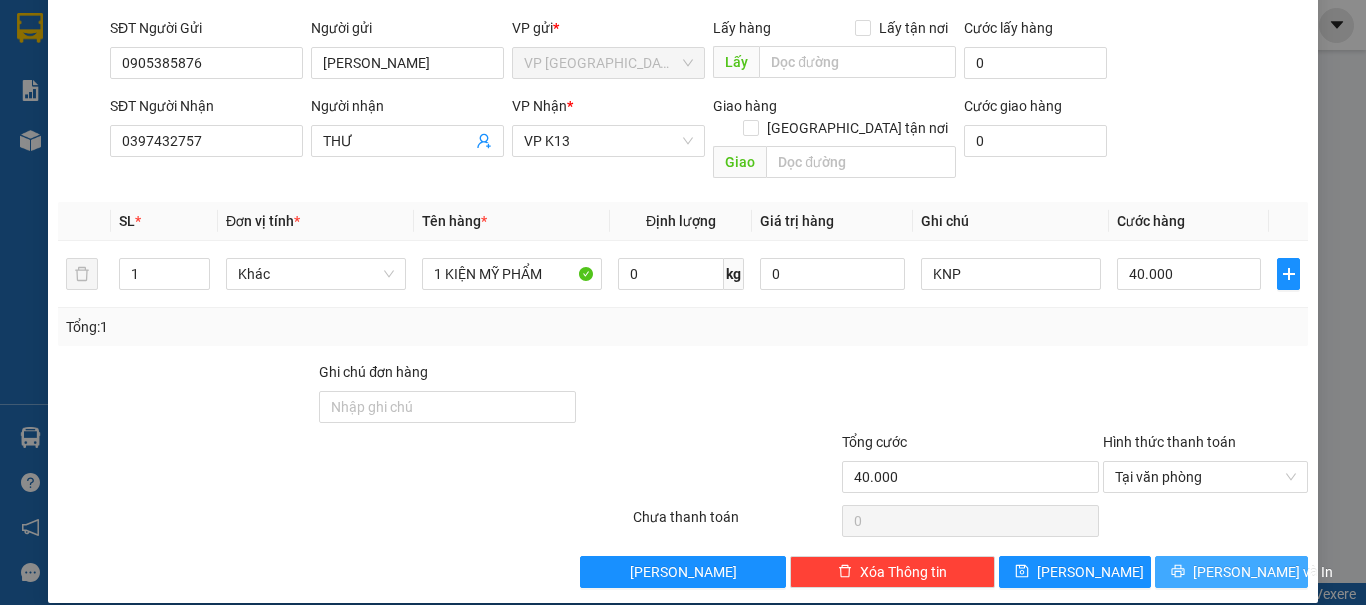 click on "[PERSON_NAME] và In" at bounding box center (1263, 572) 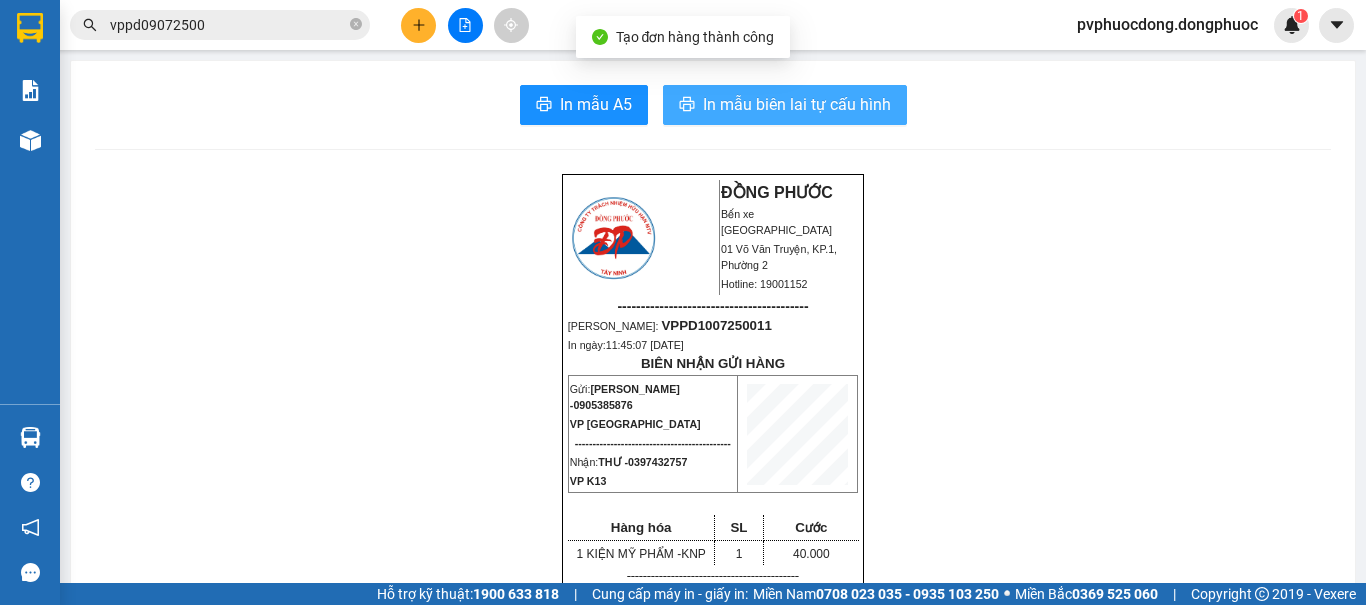 click on "In mẫu biên lai tự cấu hình" at bounding box center [797, 104] 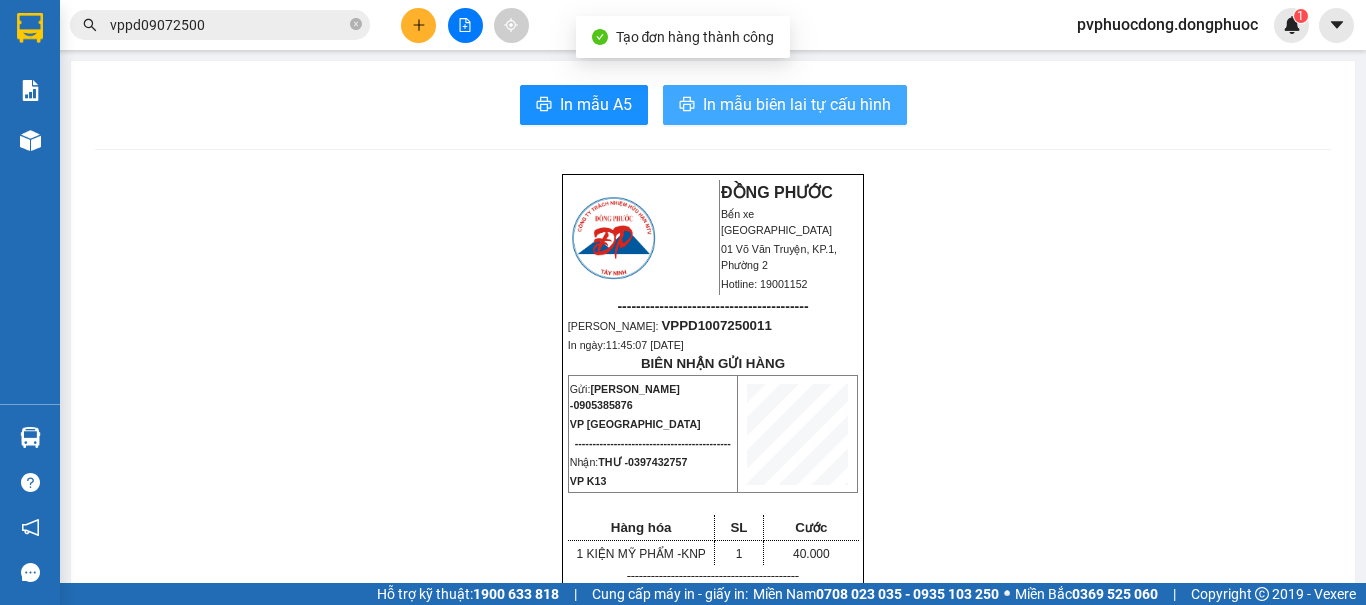 scroll, scrollTop: 0, scrollLeft: 0, axis: both 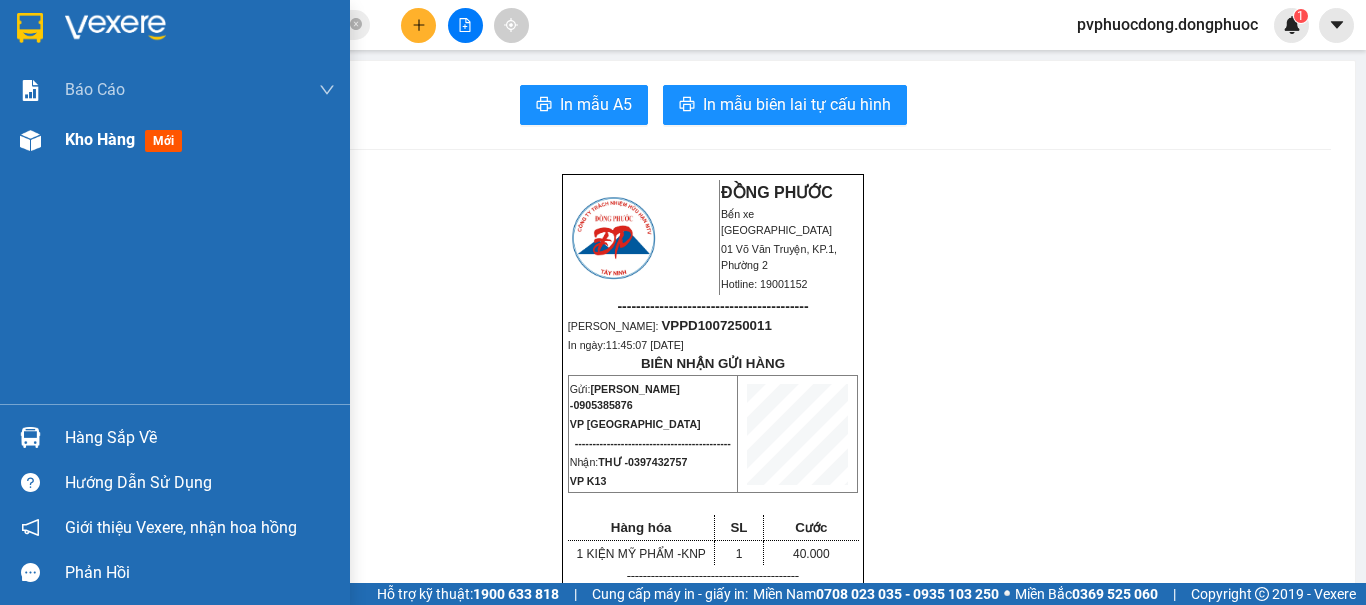 click on "Kho hàng" at bounding box center [100, 139] 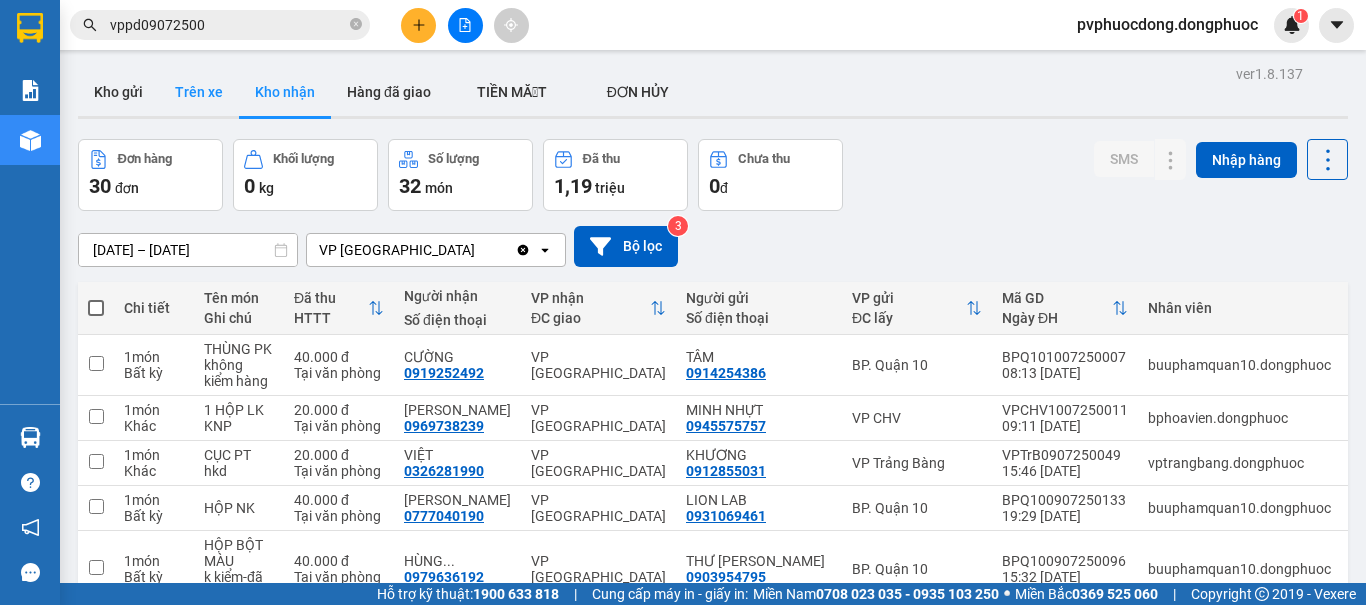 click on "Trên xe" at bounding box center [199, 92] 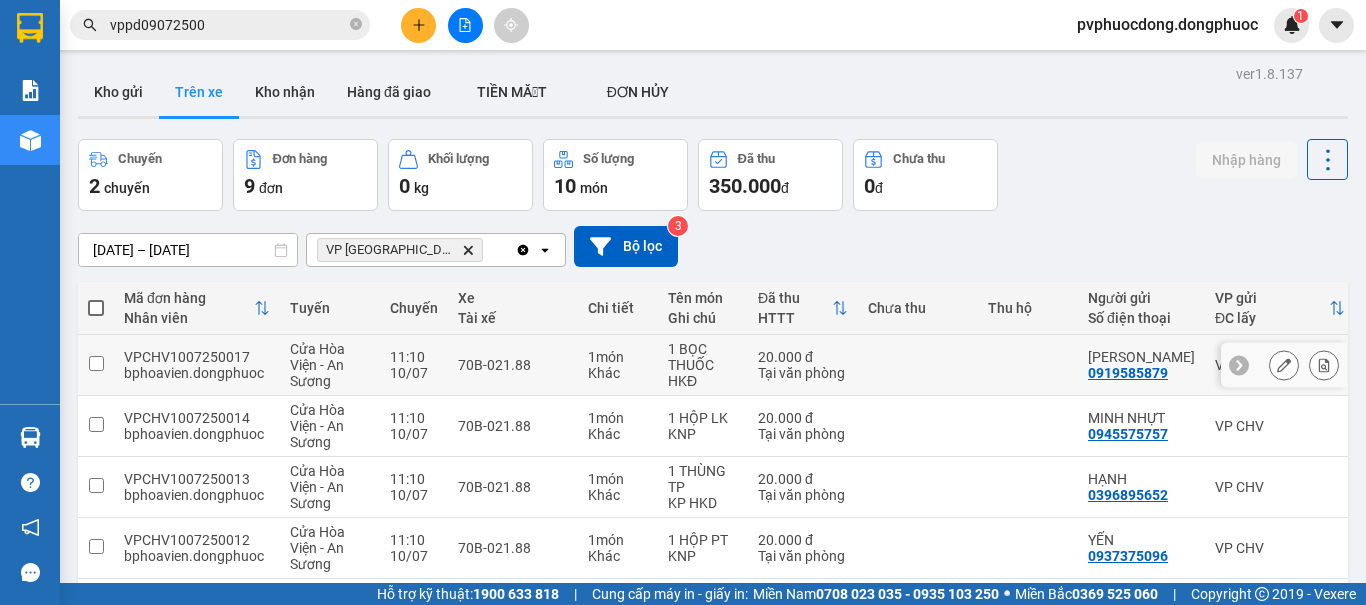click on "70B-021.88" at bounding box center (513, 365) 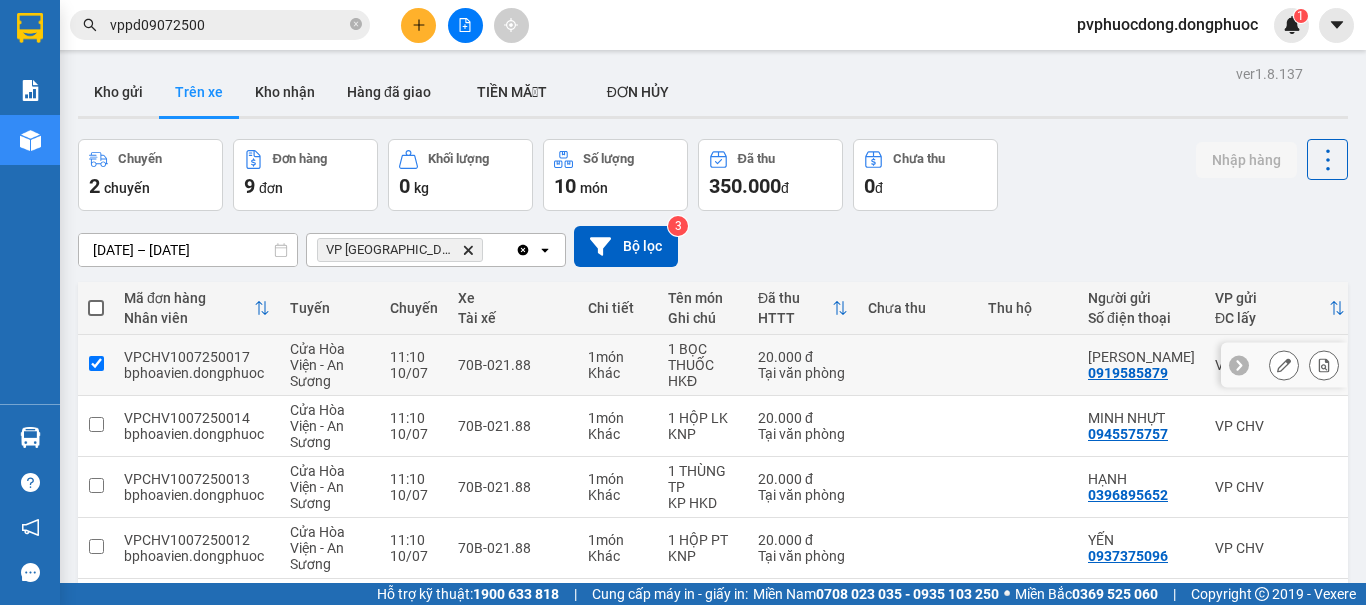 checkbox on "true" 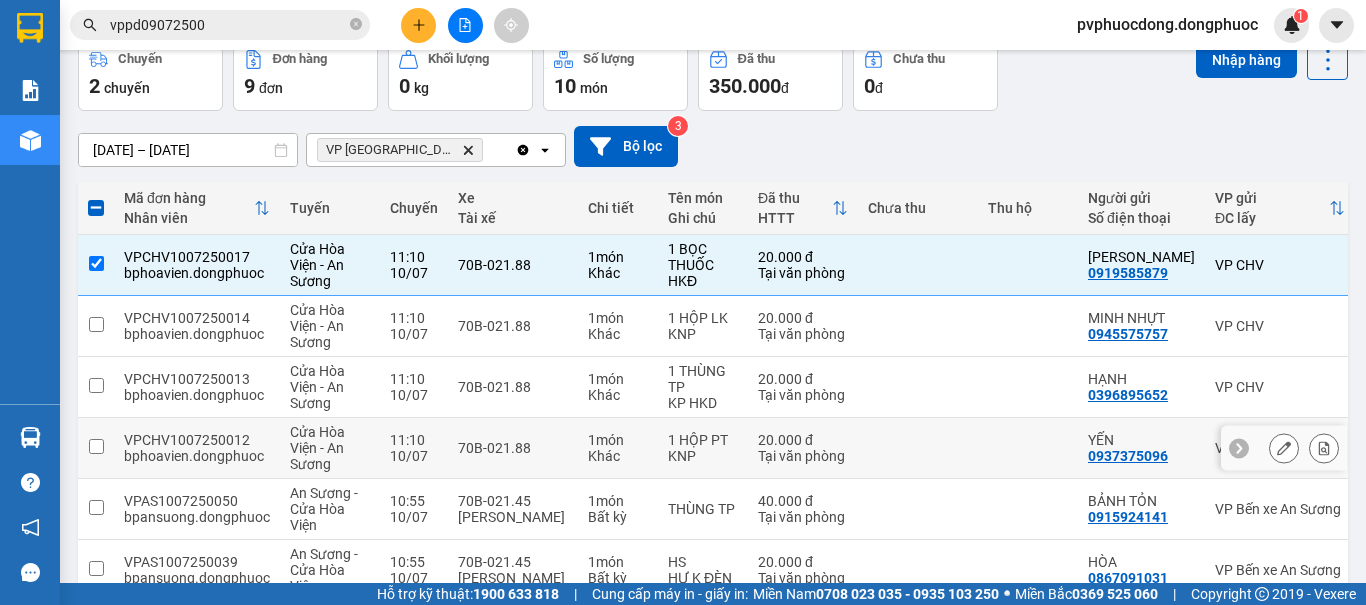 scroll, scrollTop: 200, scrollLeft: 0, axis: vertical 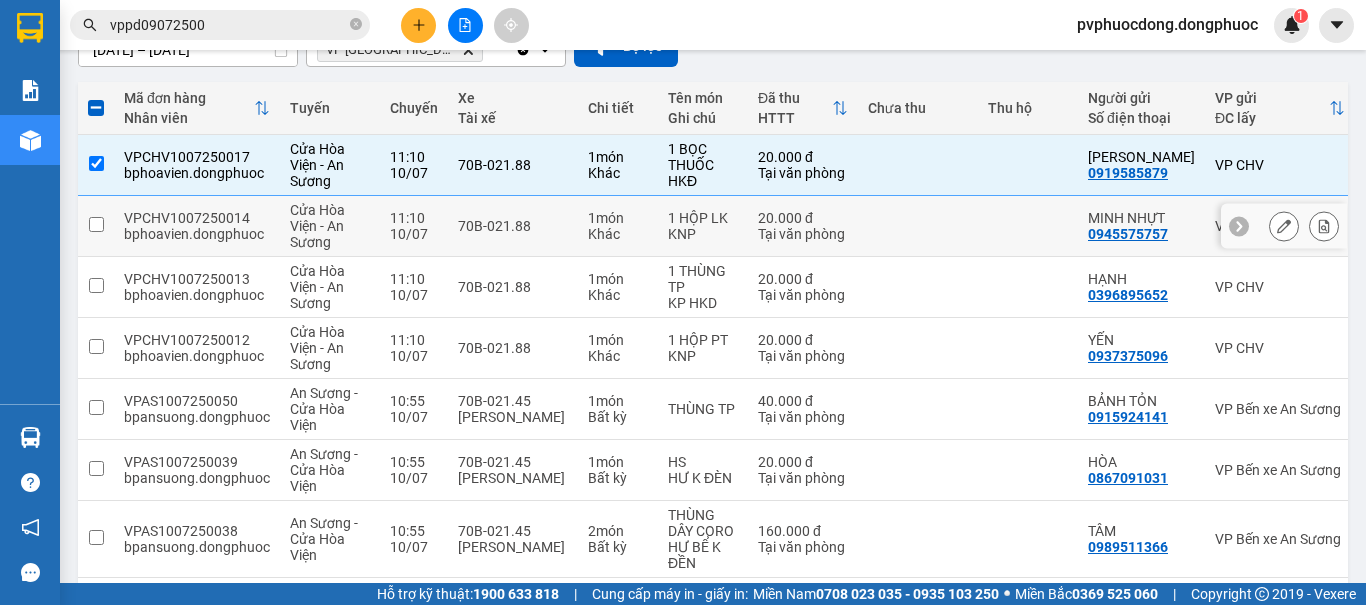 click on "70B-021.88" at bounding box center (513, 226) 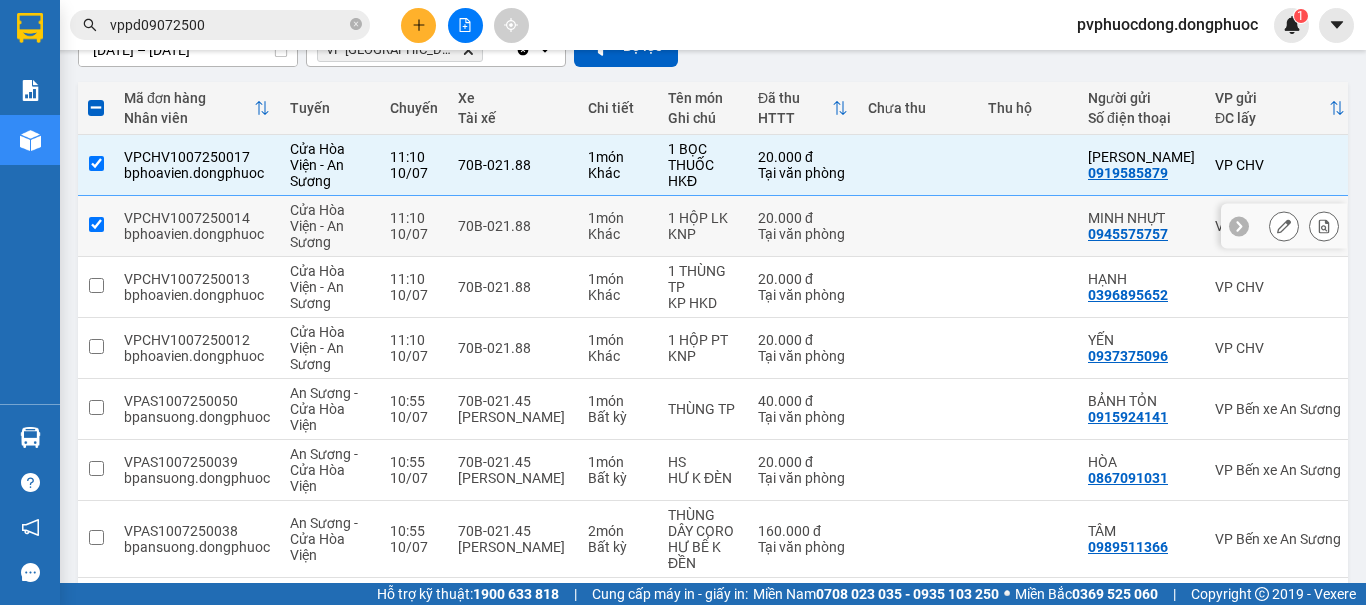checkbox on "true" 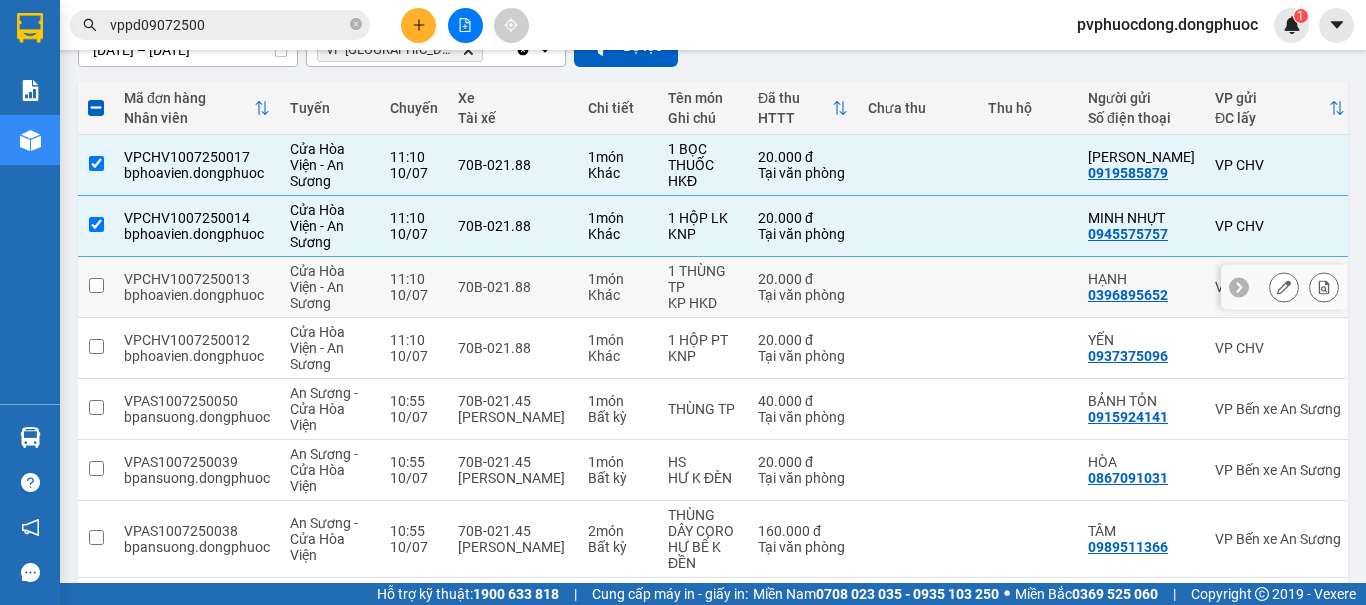 drag, startPoint x: 569, startPoint y: 287, endPoint x: 563, endPoint y: 276, distance: 12.529964 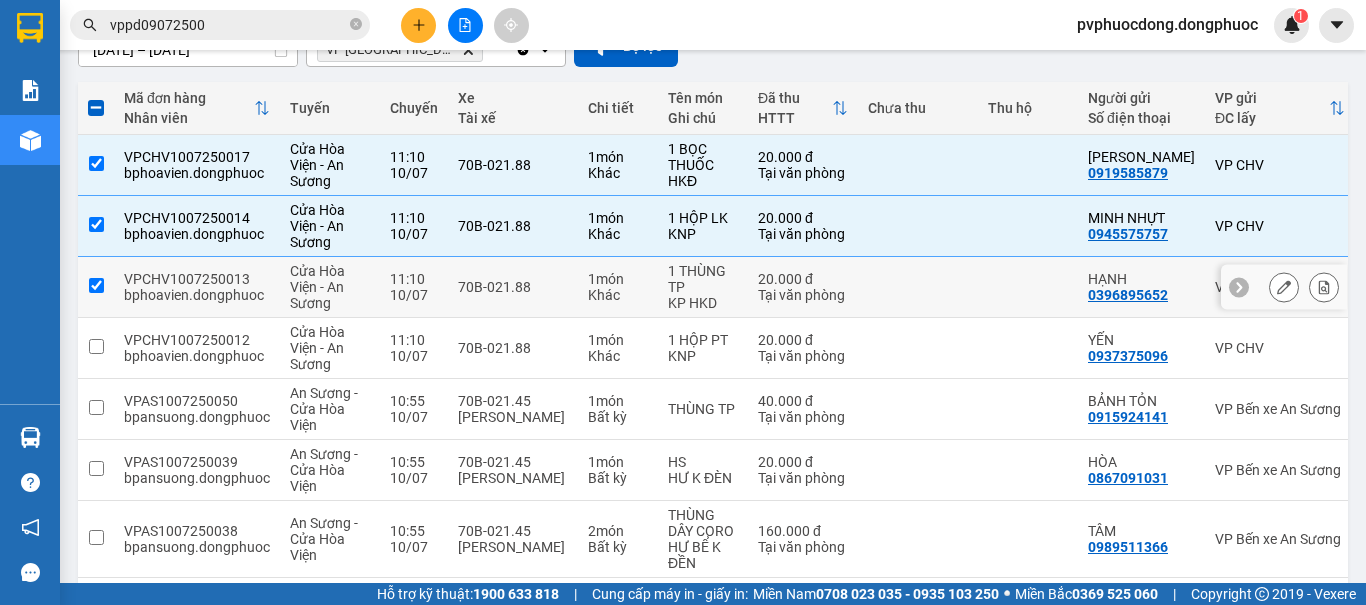 checkbox on "true" 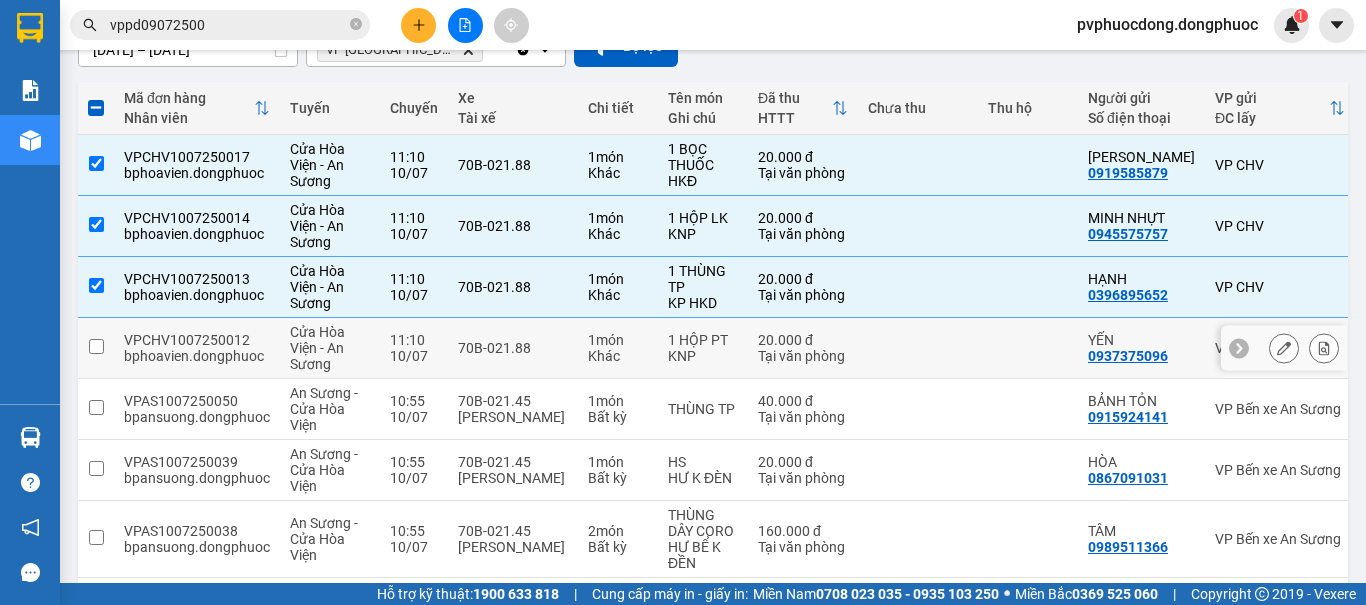 click on "70B-021.88" at bounding box center [513, 348] 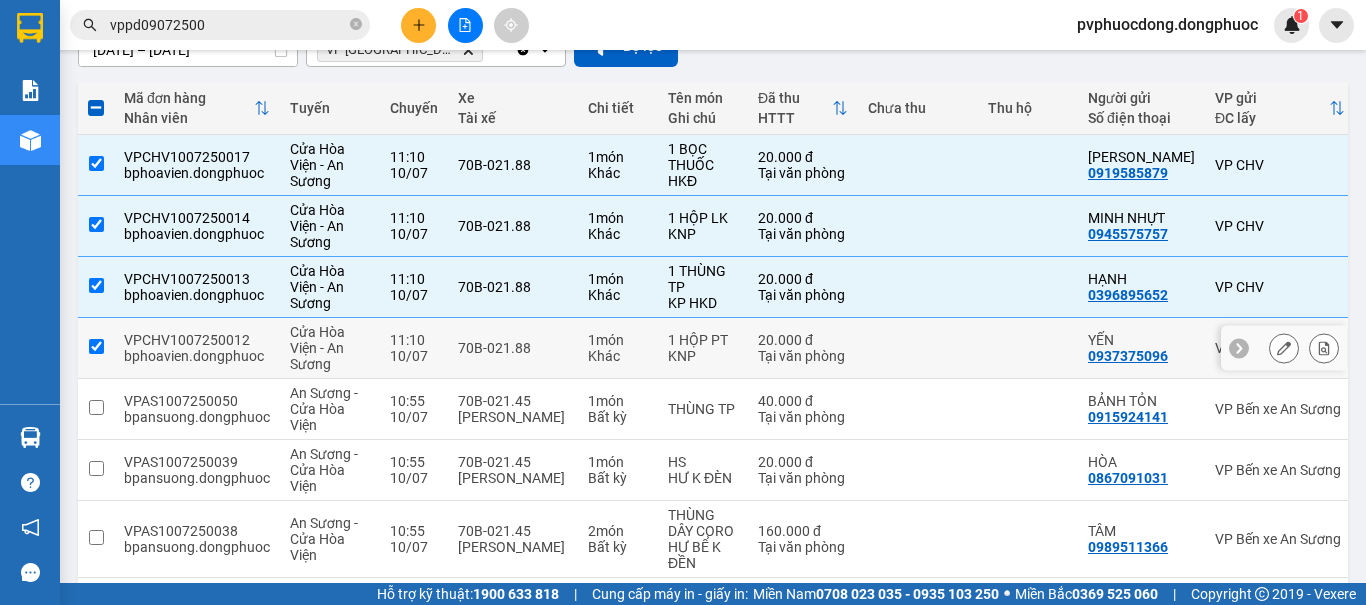 checkbox on "true" 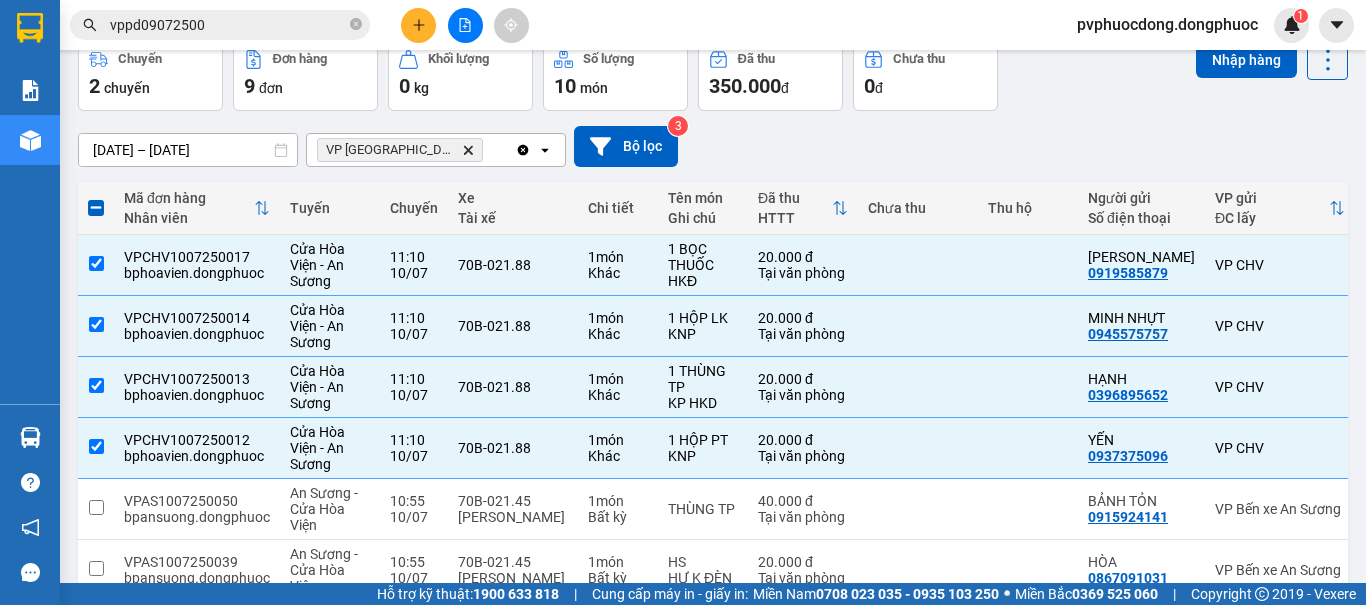 scroll, scrollTop: 0, scrollLeft: 0, axis: both 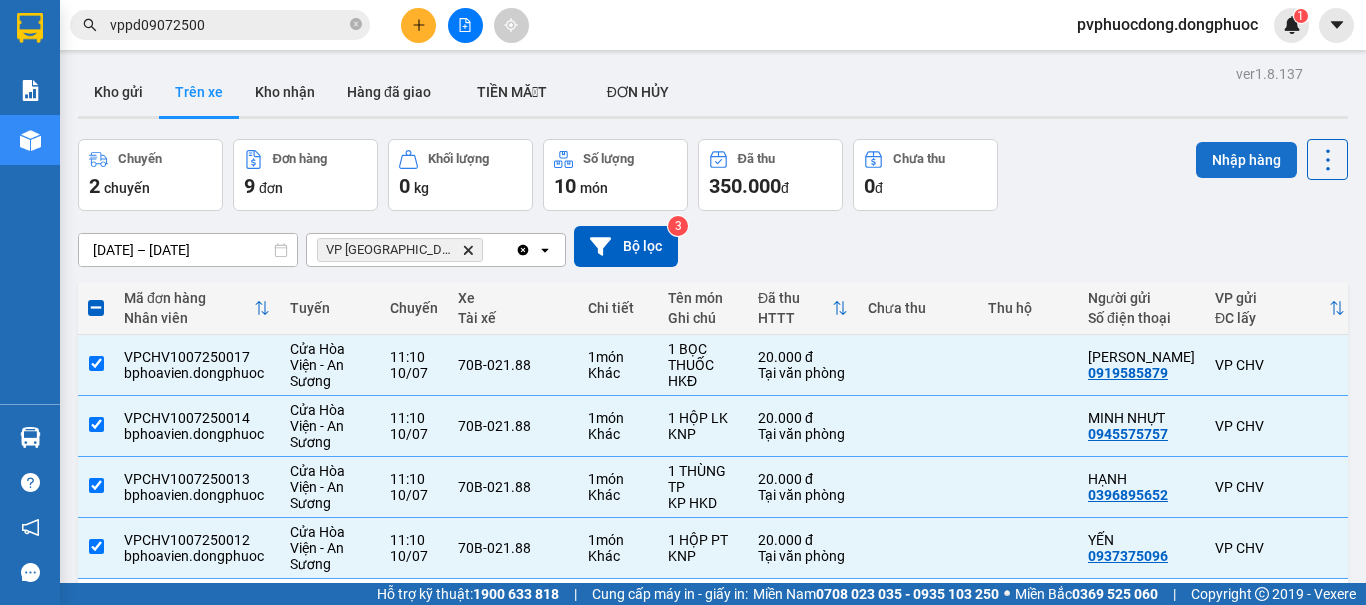click on "Nhập hàng" at bounding box center [1246, 160] 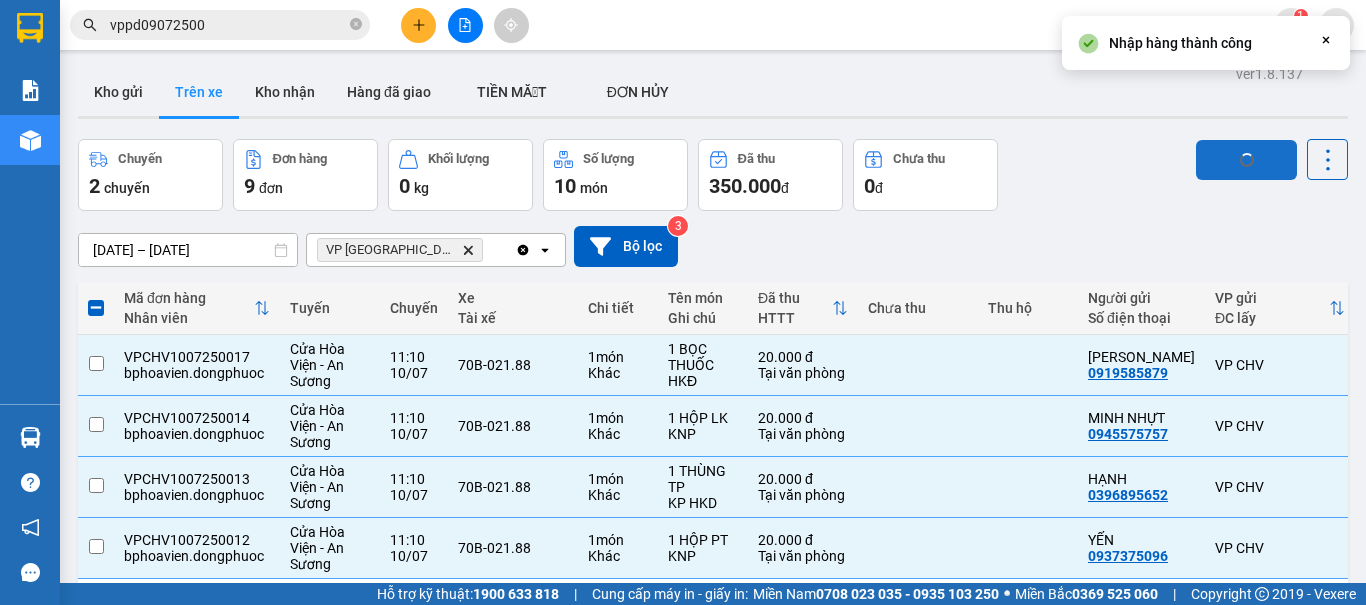 checkbox on "false" 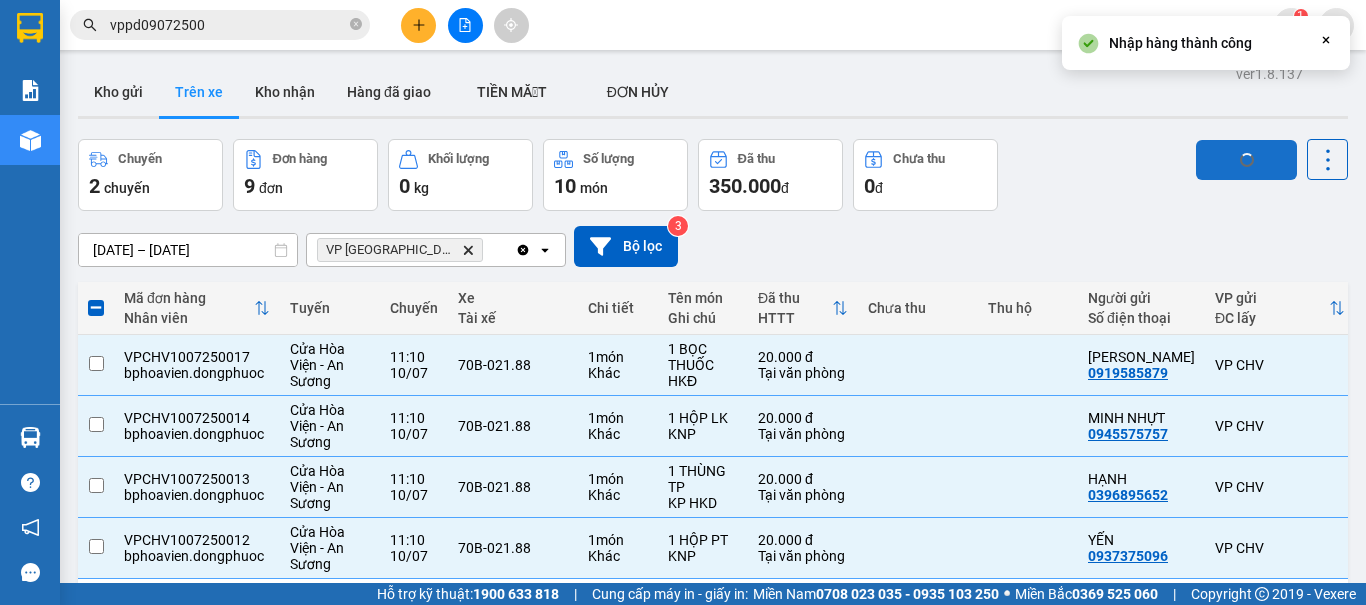checkbox on "false" 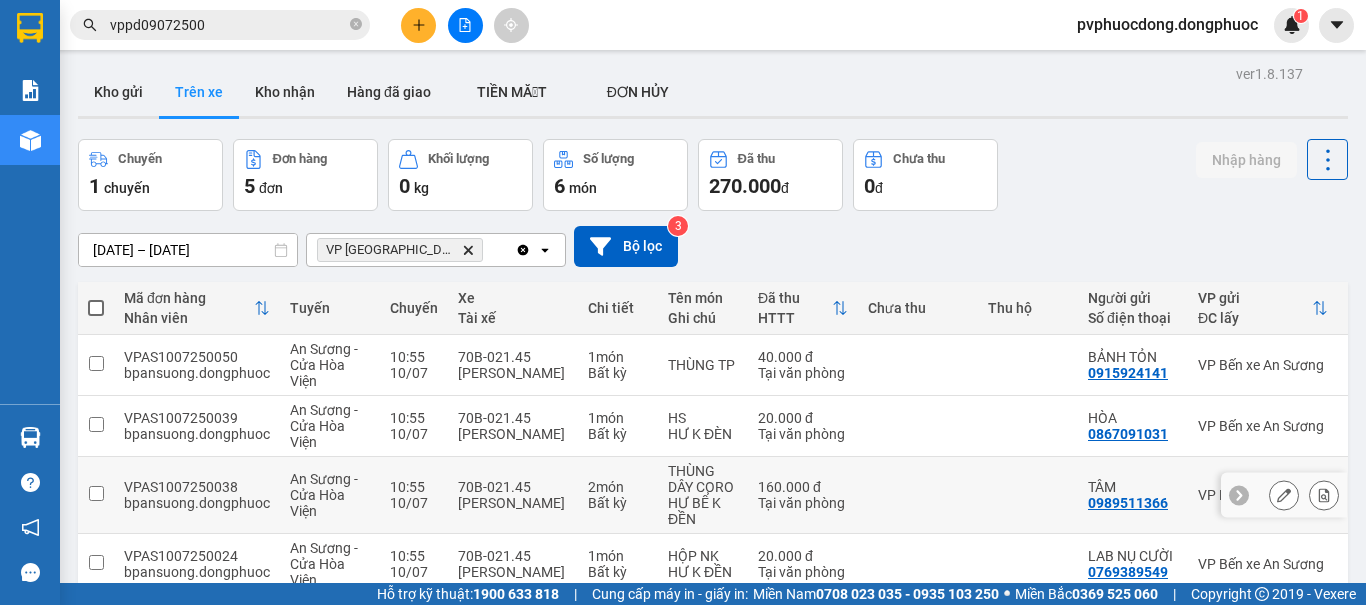 scroll, scrollTop: 163, scrollLeft: 0, axis: vertical 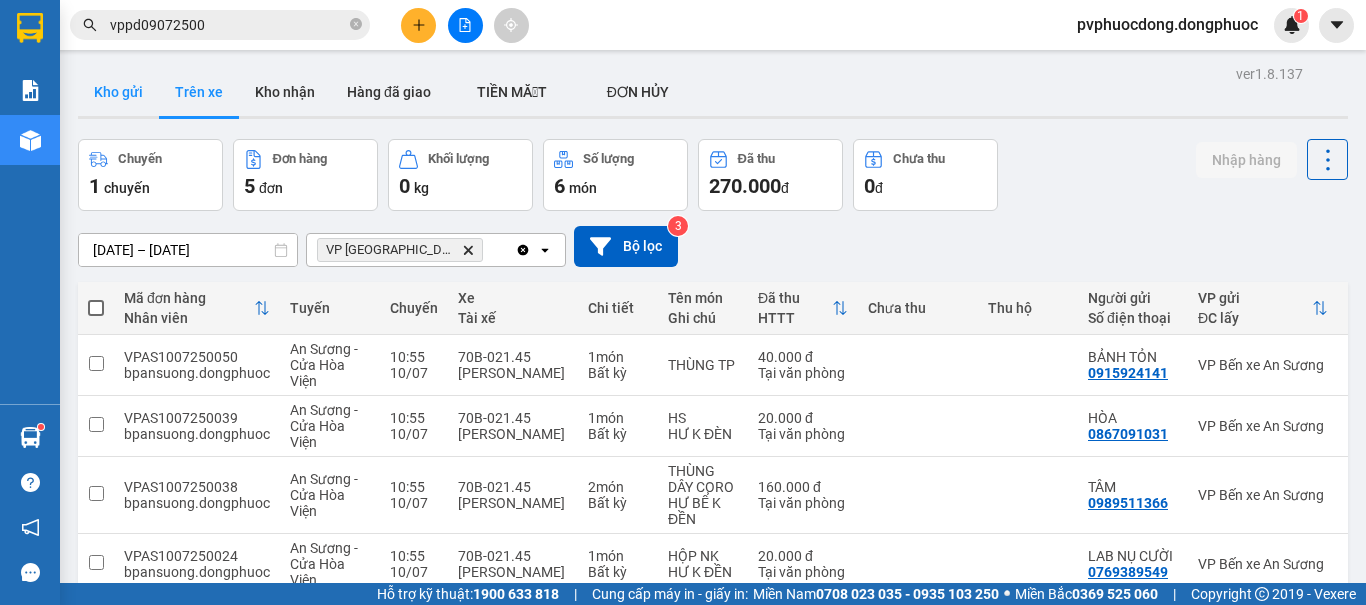 click on "Kho gửi" at bounding box center (118, 92) 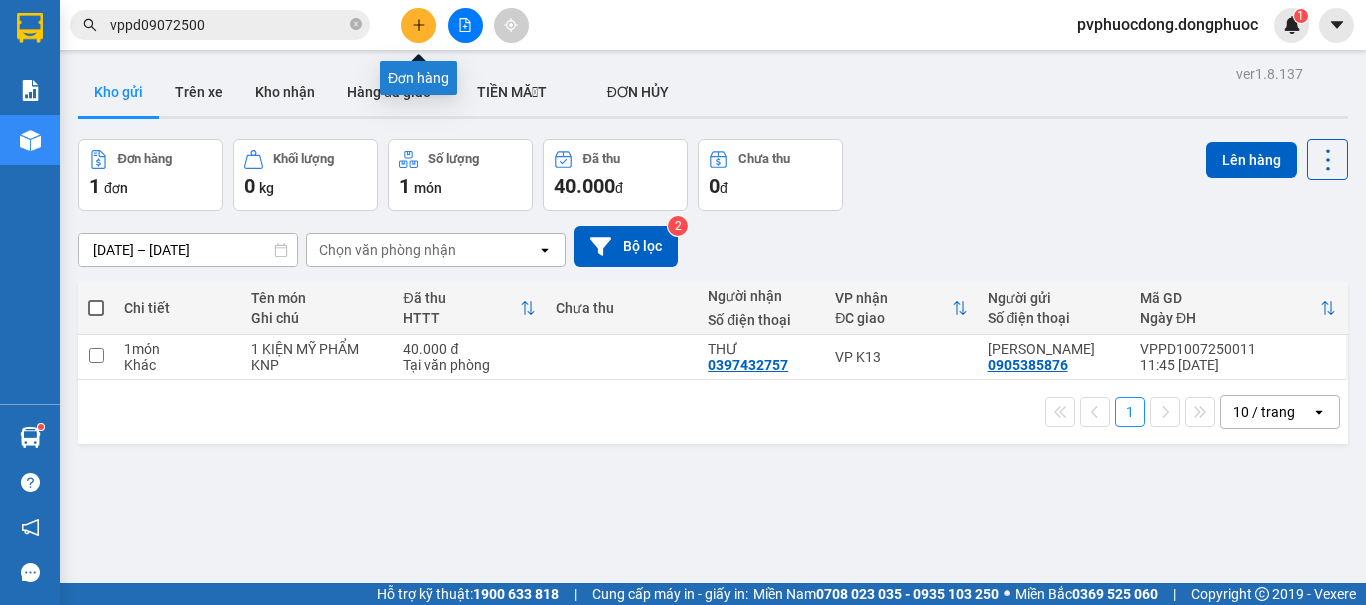 click at bounding box center (418, 25) 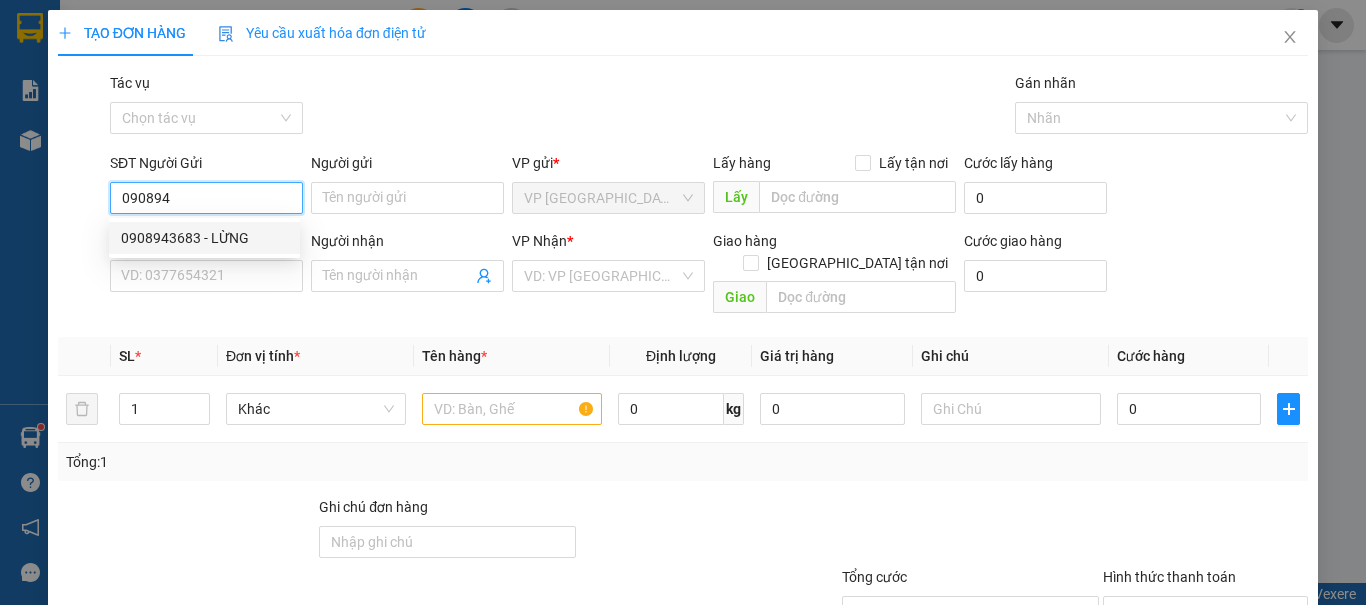 click on "0908943683 - LỪNG" at bounding box center [204, 238] 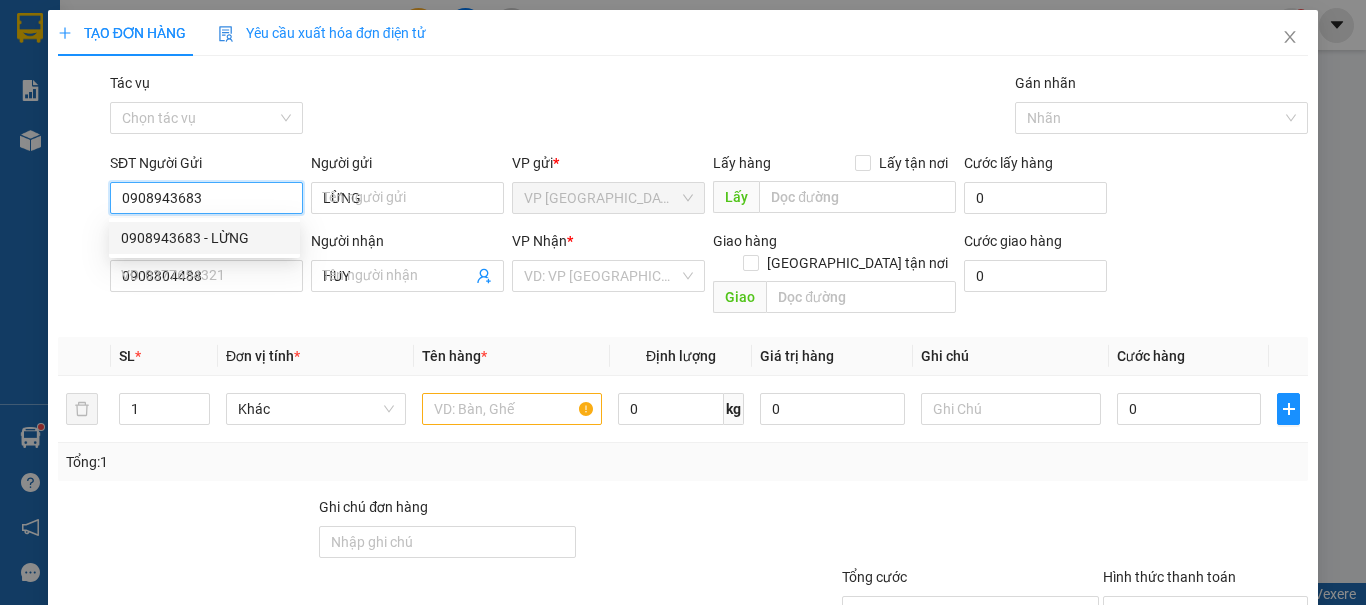 type on "20.000" 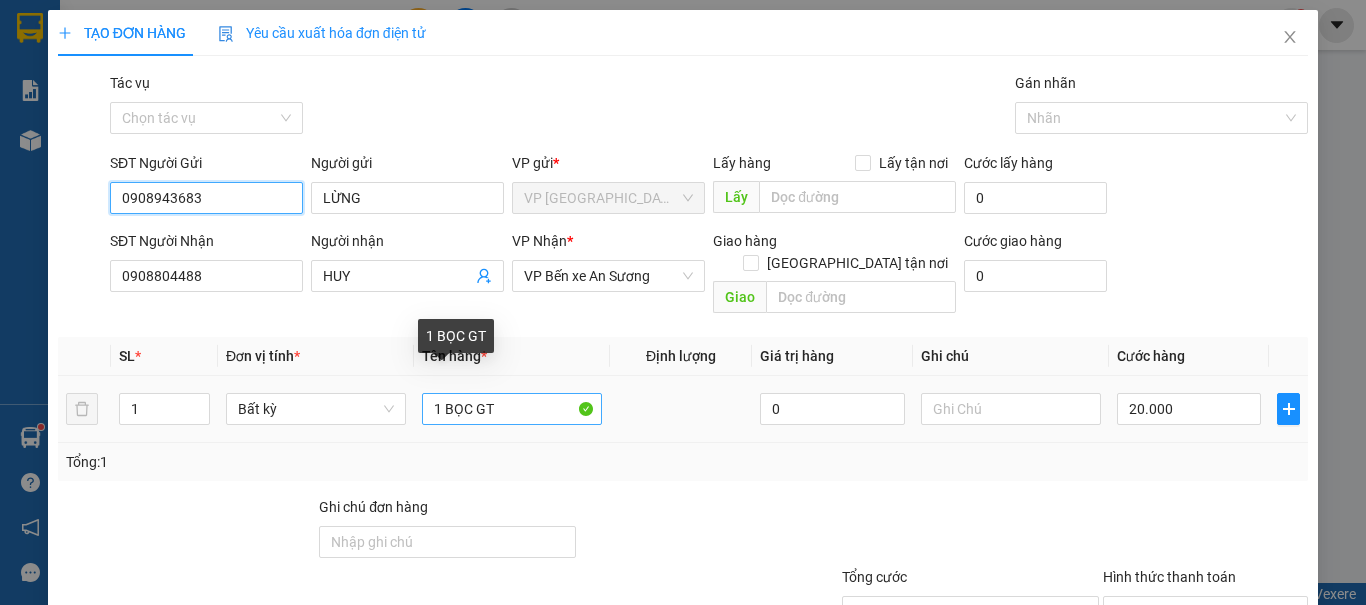 type on "0908943683" 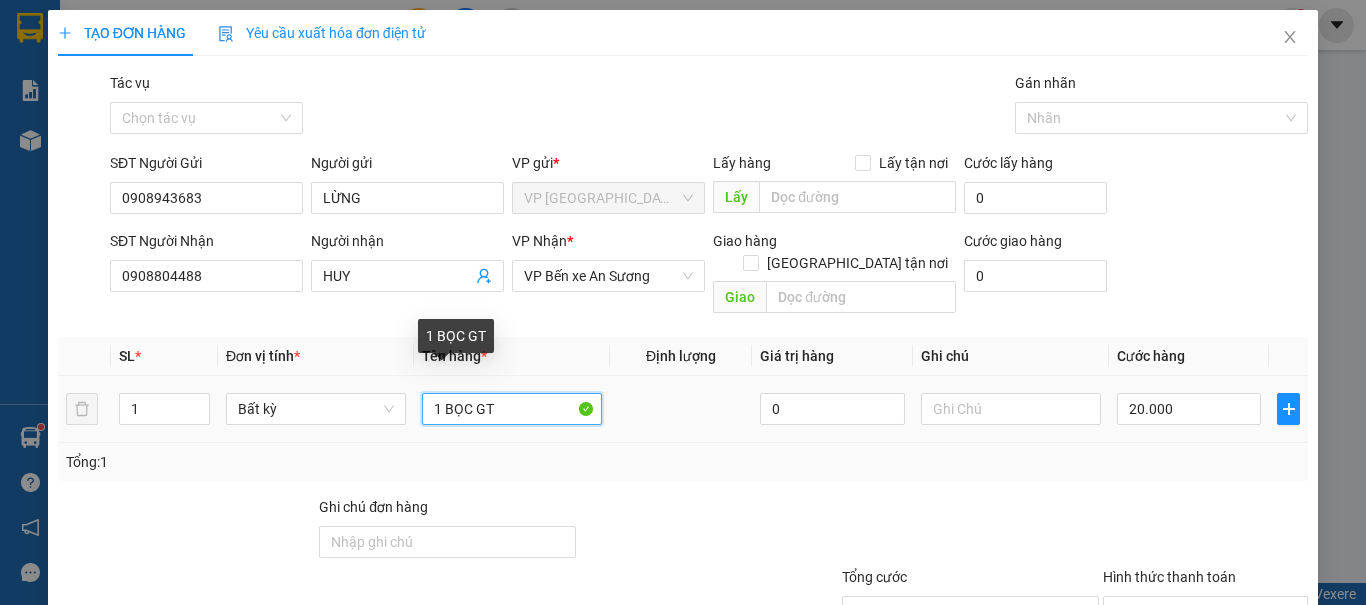 click on "1 BỌC GT" at bounding box center (512, 409) 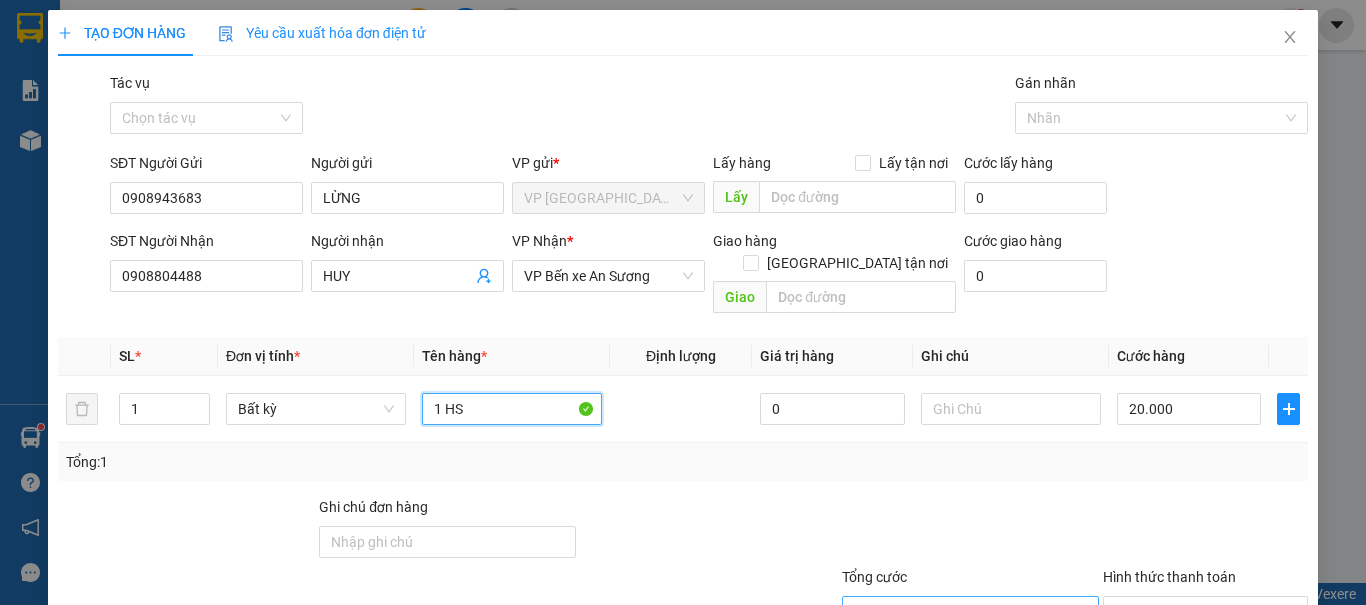 scroll, scrollTop: 135, scrollLeft: 0, axis: vertical 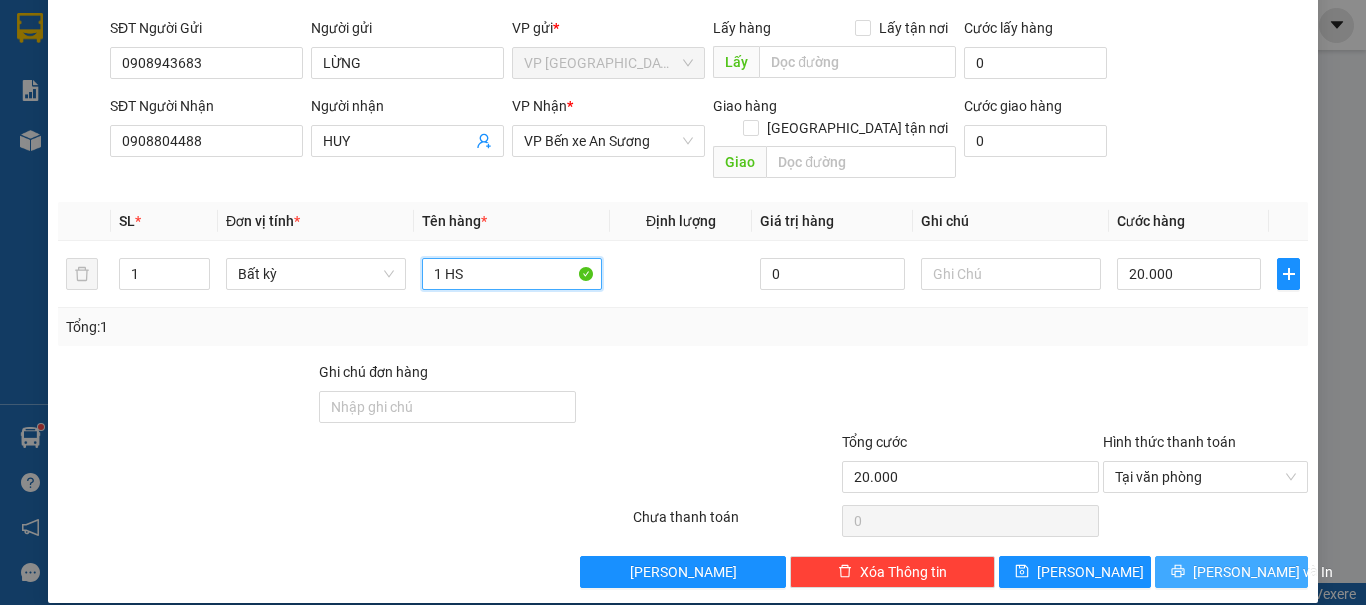 type on "1 HS" 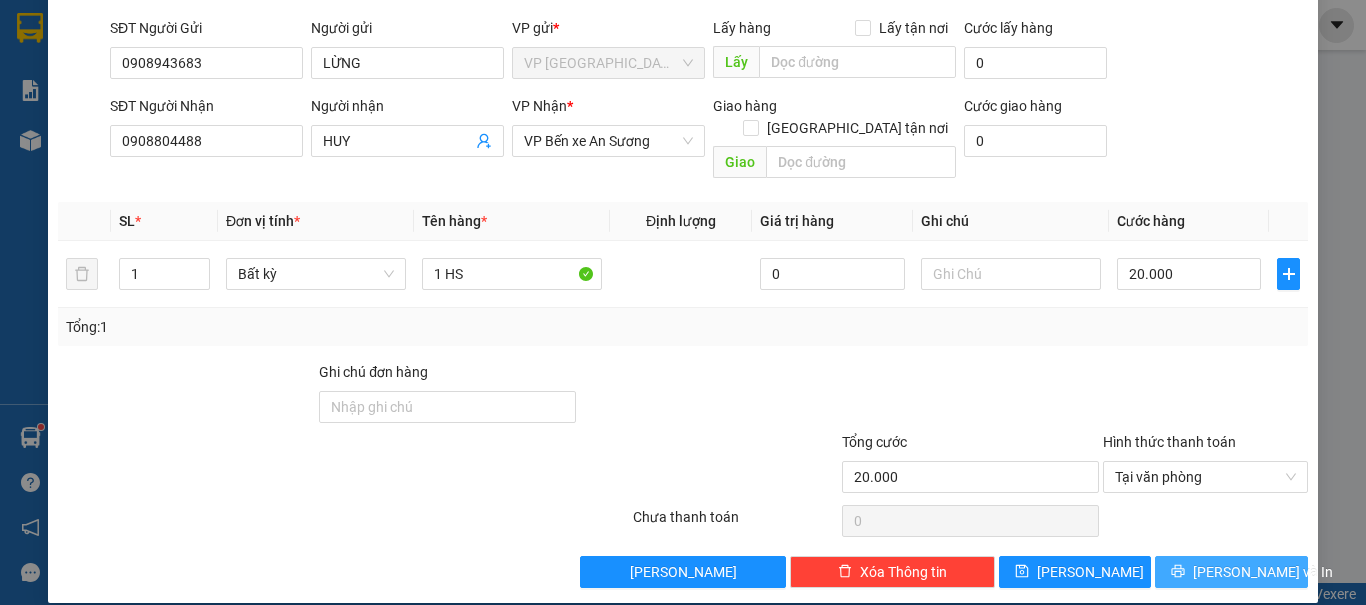 click on "[PERSON_NAME] và In" at bounding box center [1263, 572] 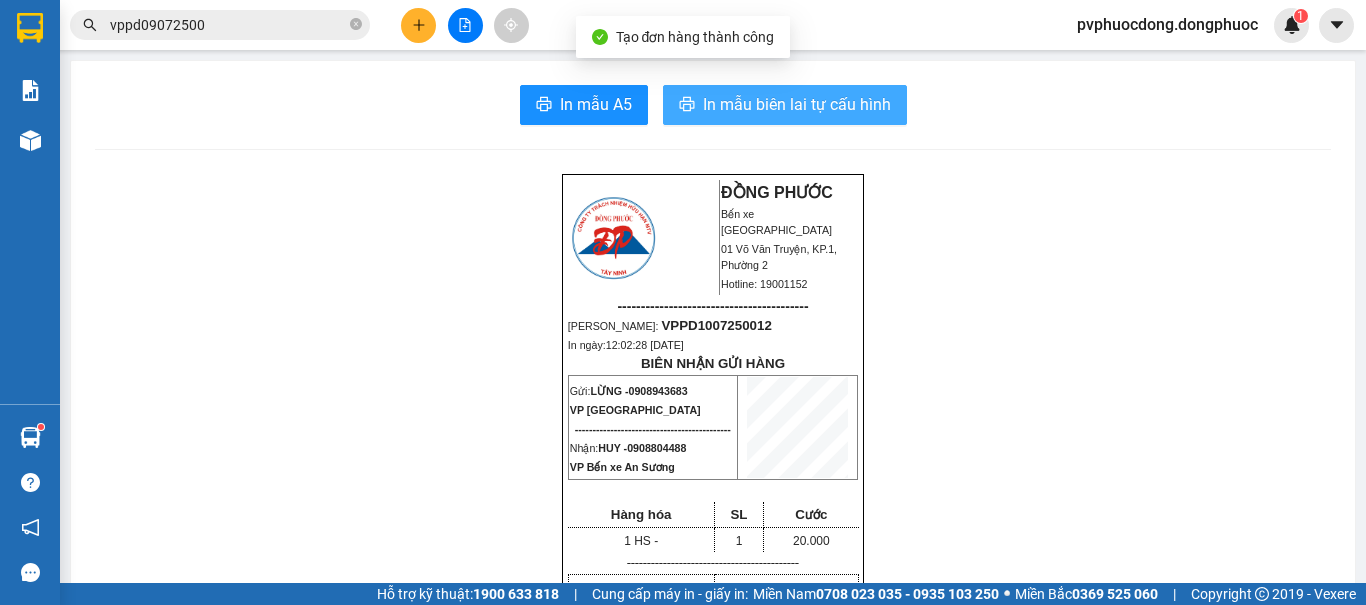 click on "In mẫu biên lai tự cấu hình" at bounding box center [797, 104] 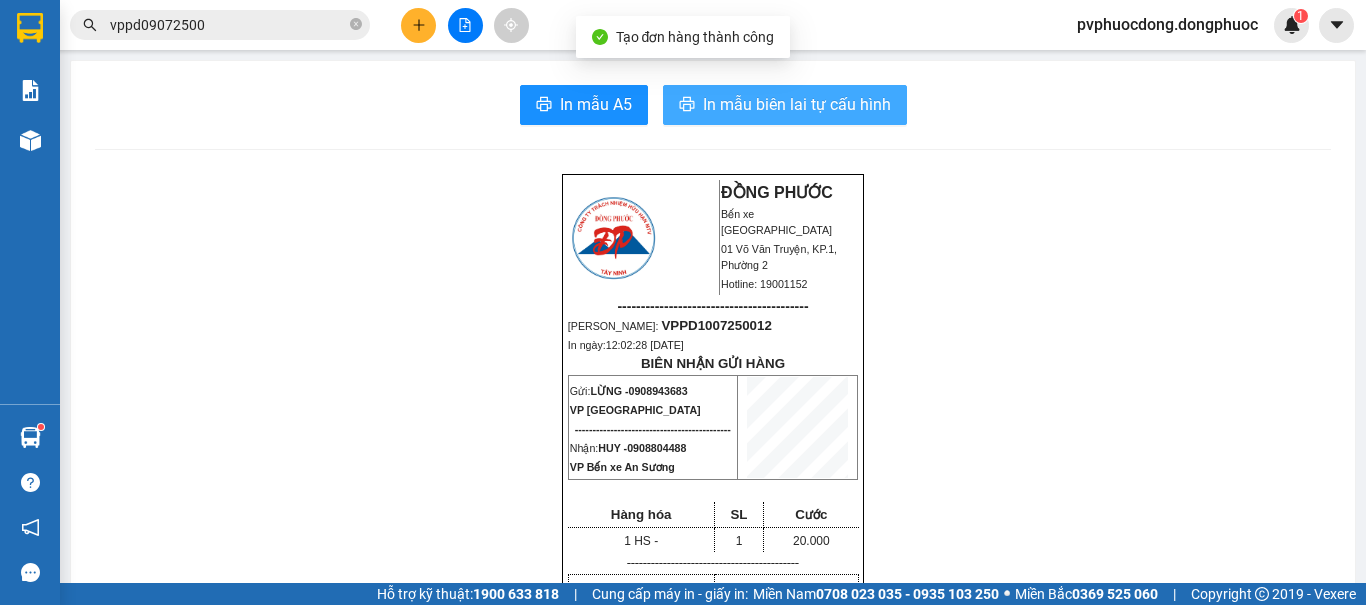 scroll, scrollTop: 0, scrollLeft: 0, axis: both 